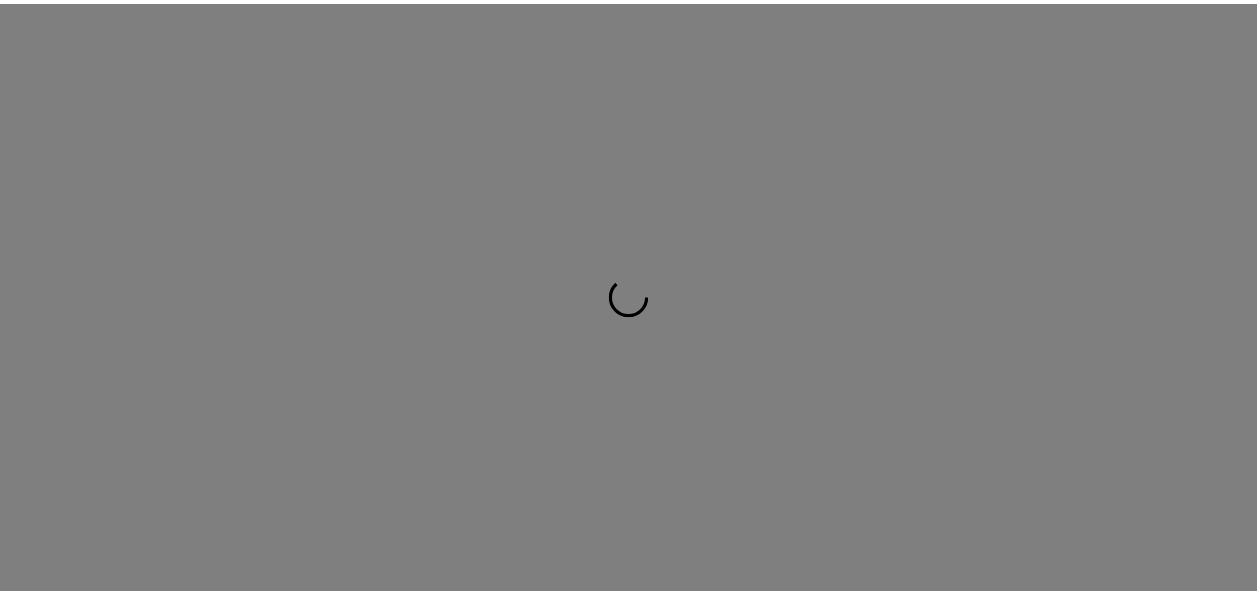 scroll, scrollTop: 0, scrollLeft: 0, axis: both 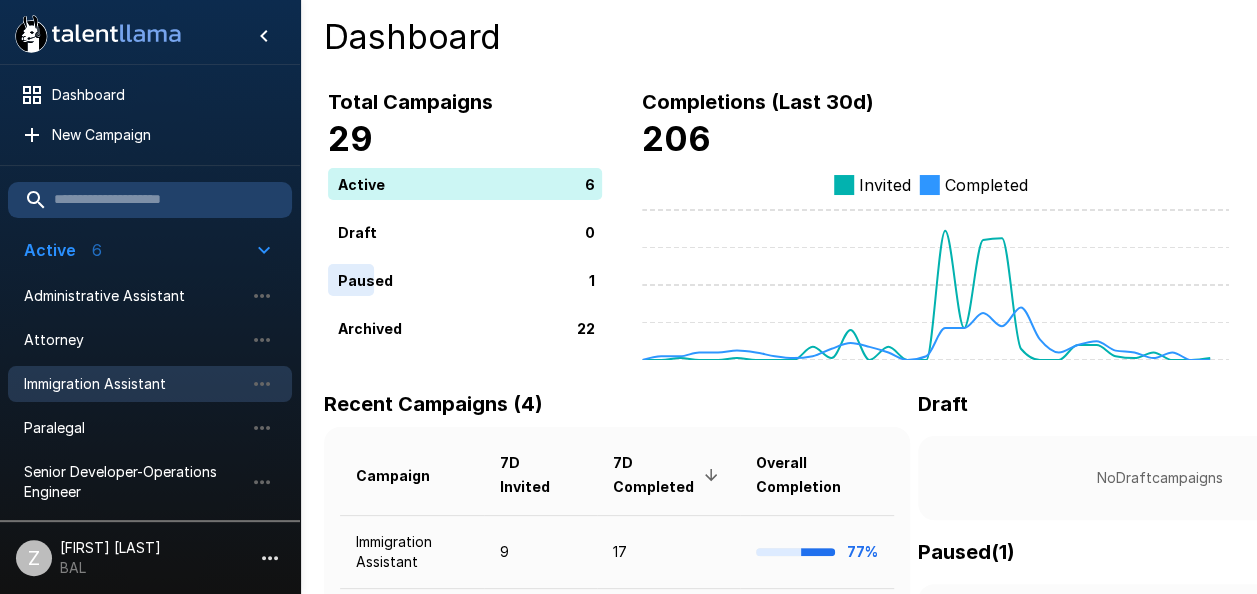 click on "Immigration Assistant" at bounding box center [134, 384] 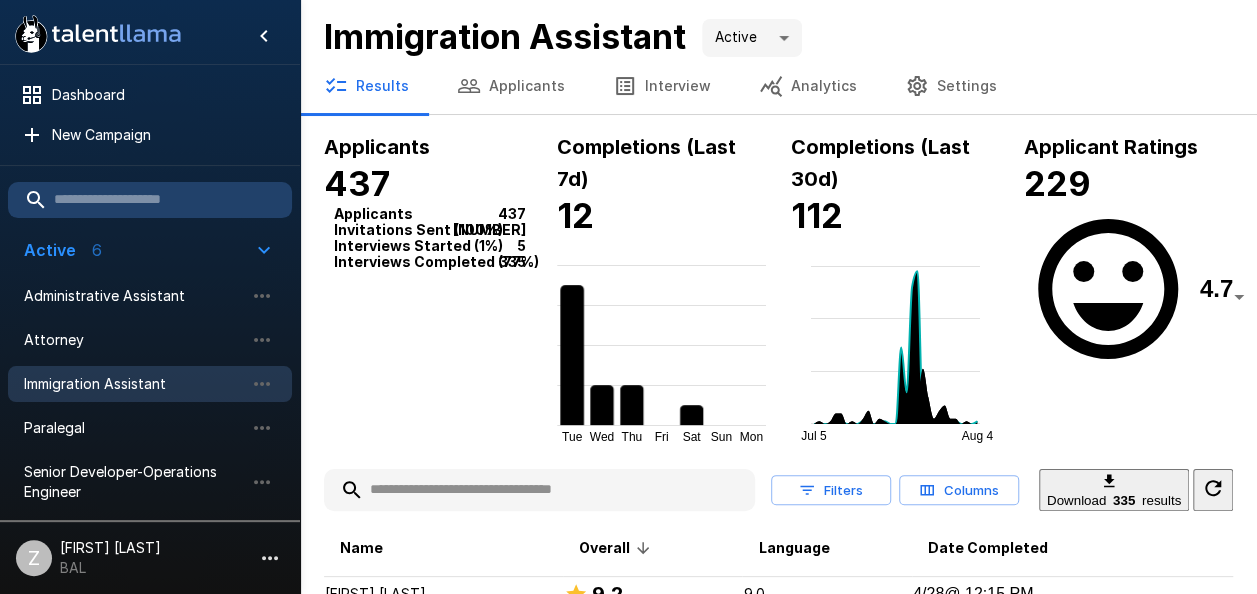 click on "Applicants" at bounding box center (511, 86) 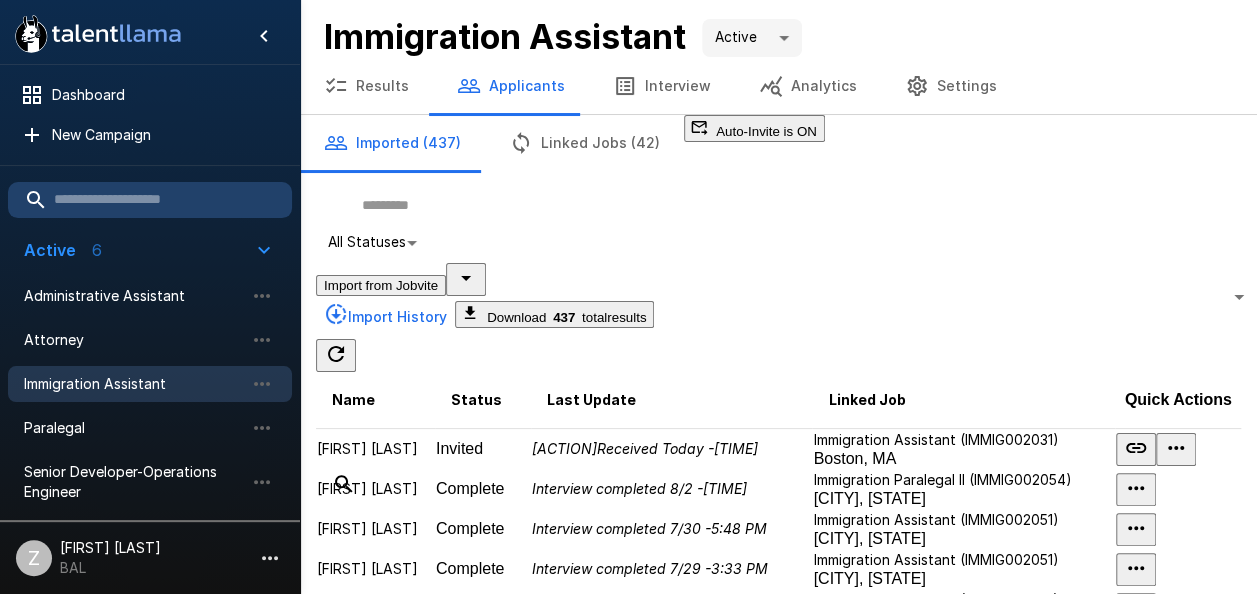 click at bounding box center [778, 205] 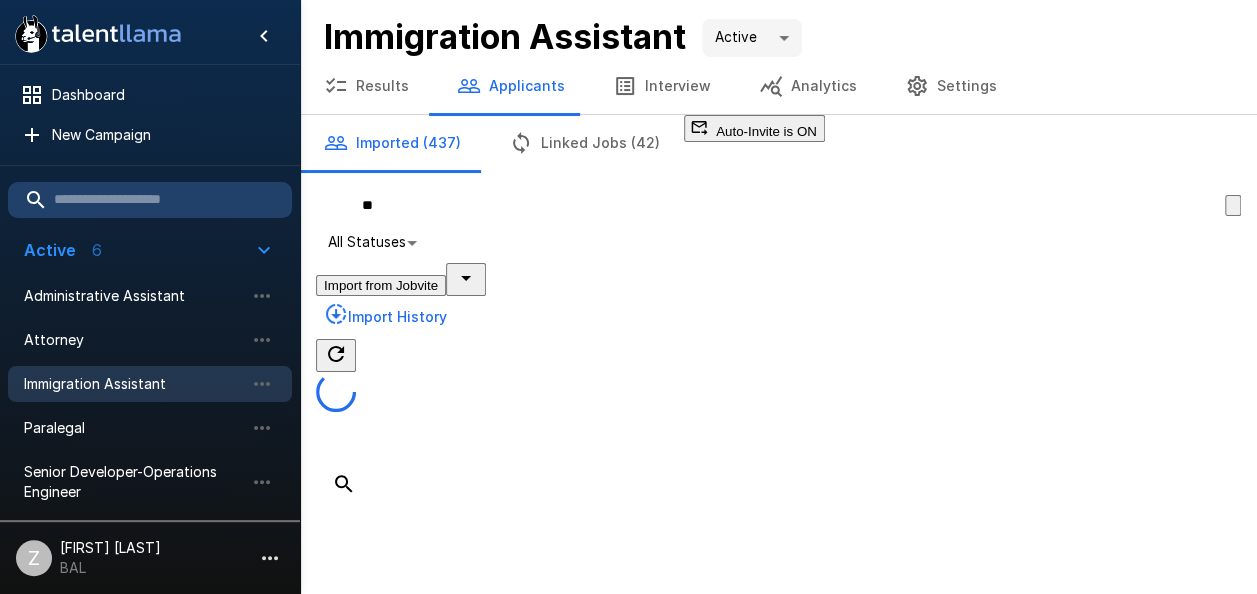 type on "*" 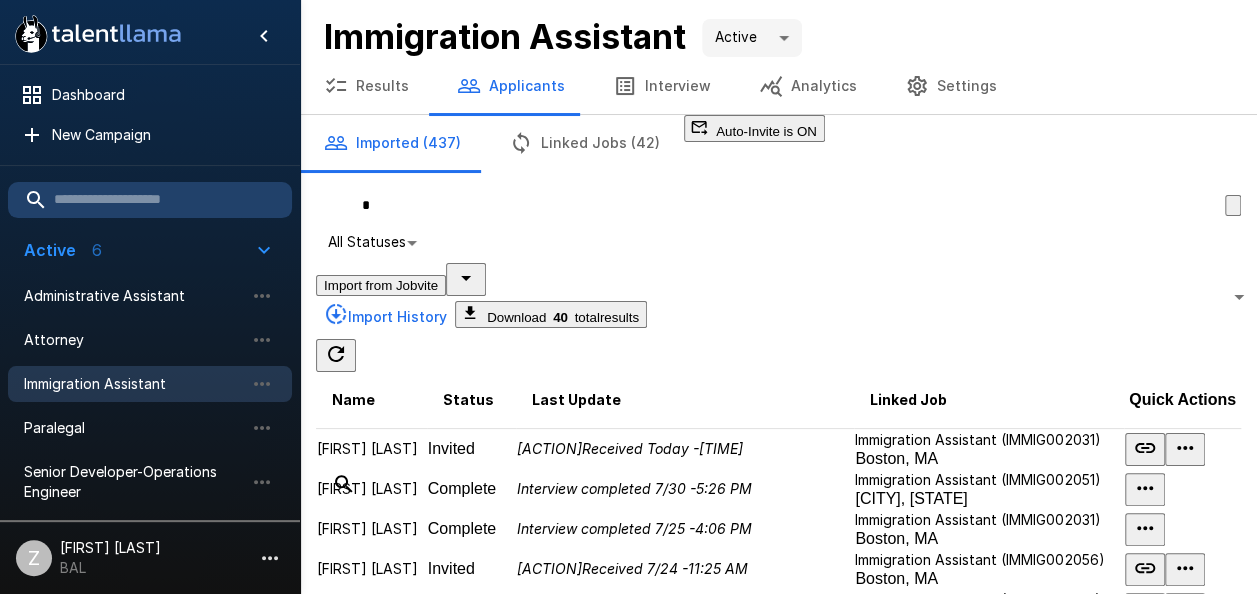 type 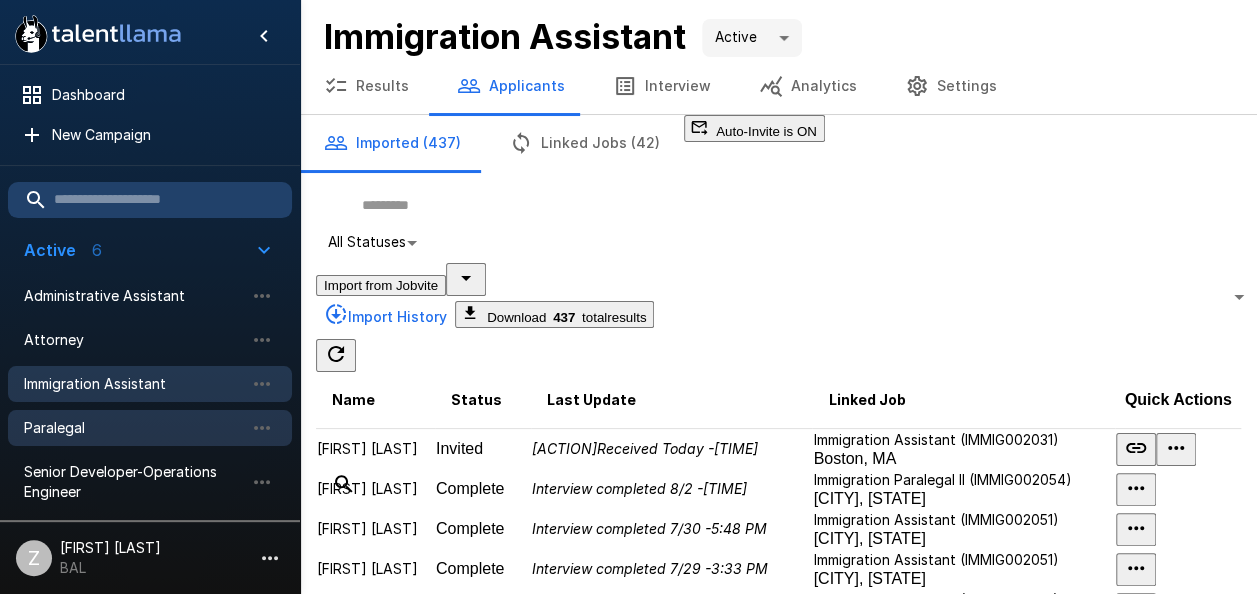 click on "Paralegal" at bounding box center [134, 428] 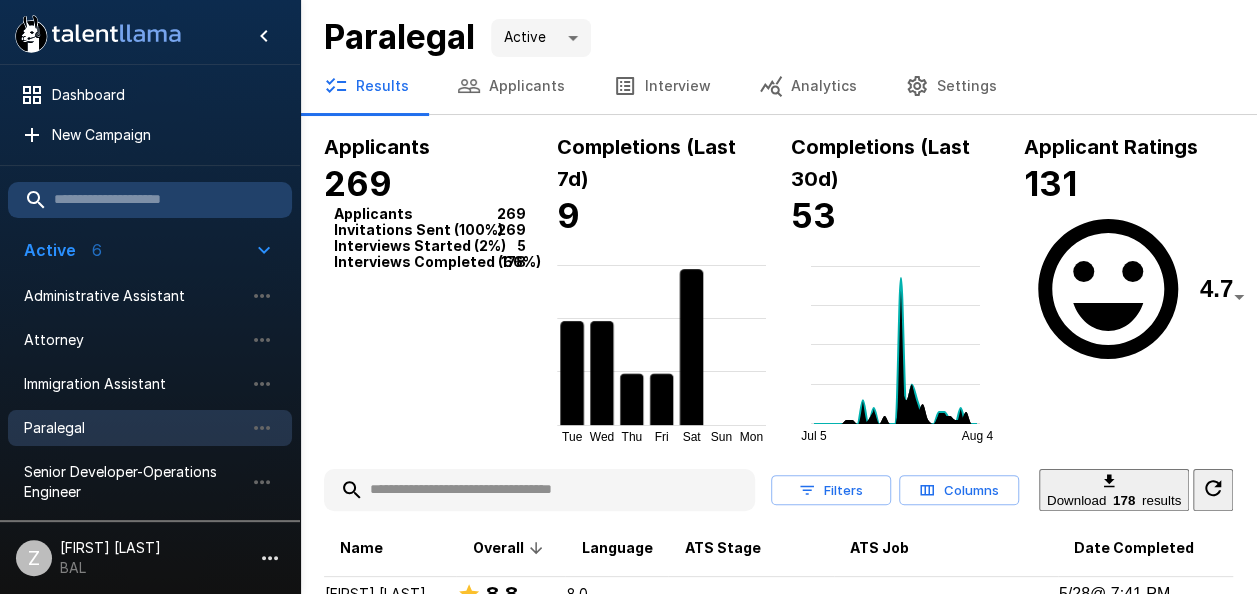 click on "Applicants" at bounding box center (511, 86) 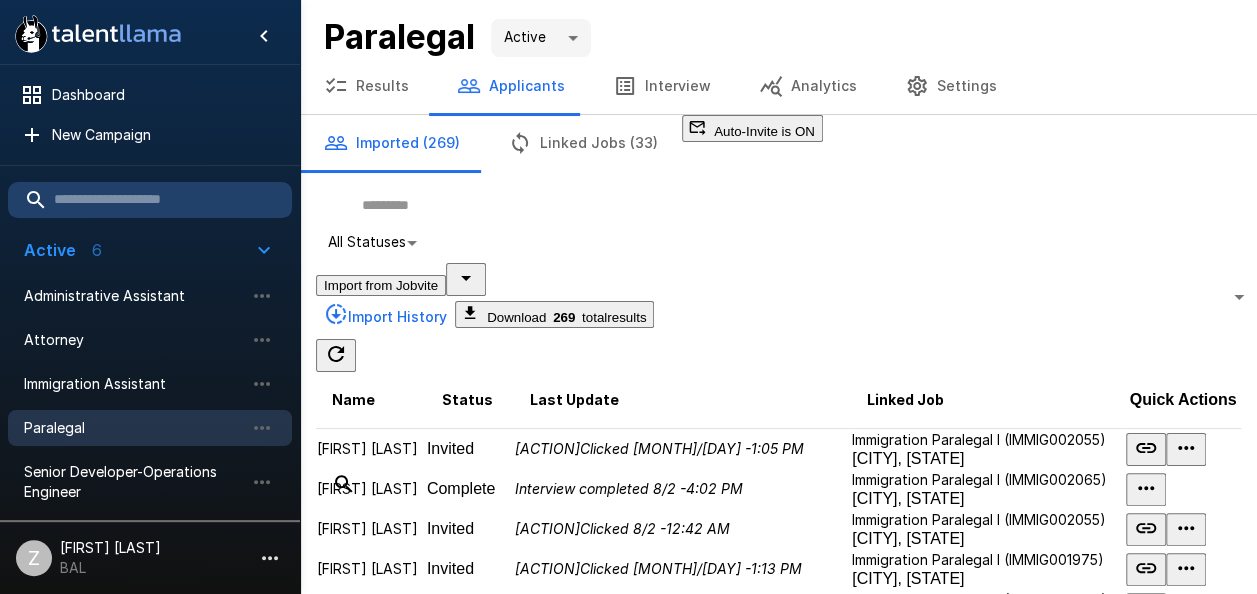 click at bounding box center (778, 205) 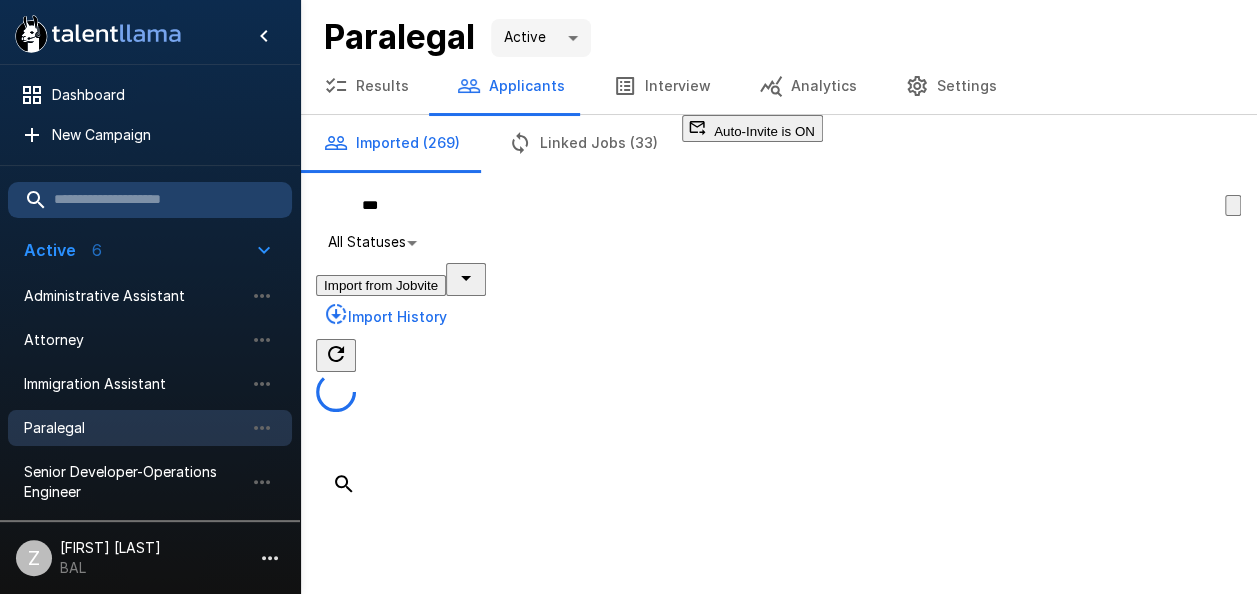 type on "****" 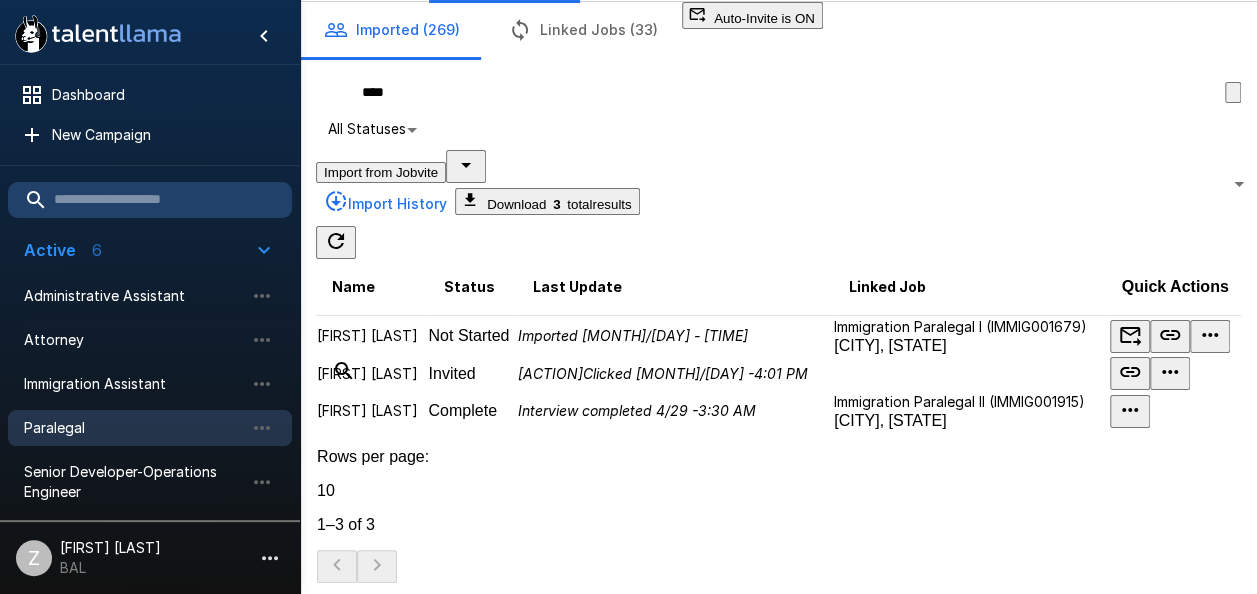 scroll, scrollTop: 0, scrollLeft: 0, axis: both 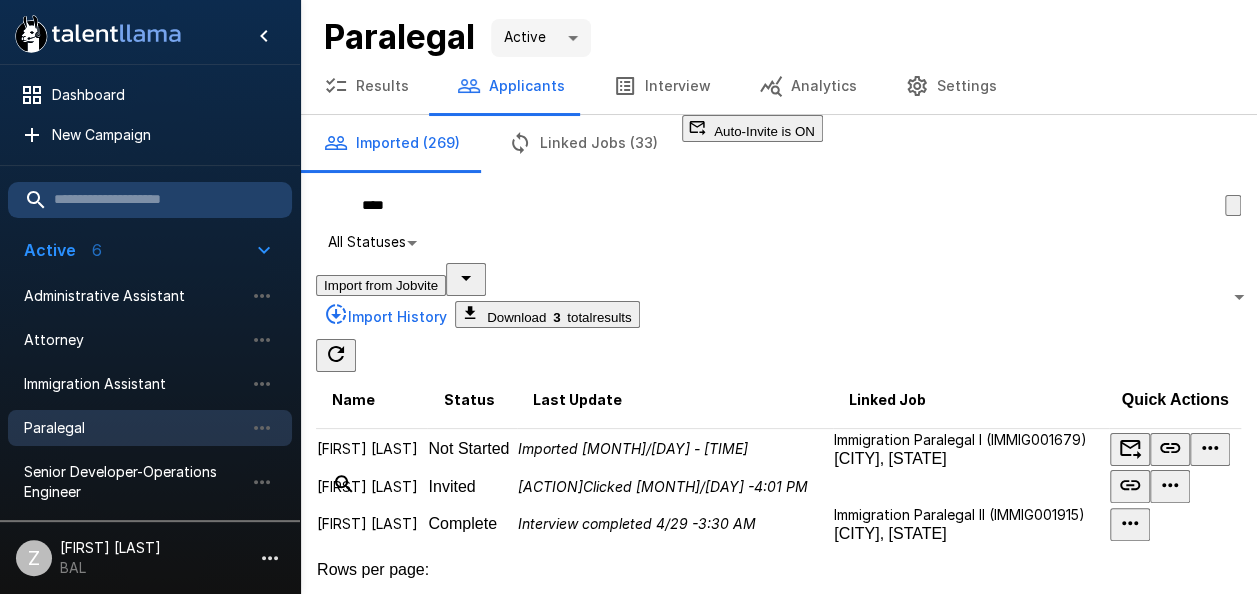 drag, startPoint x: 480, startPoint y: 234, endPoint x: 331, endPoint y: 236, distance: 149.01343 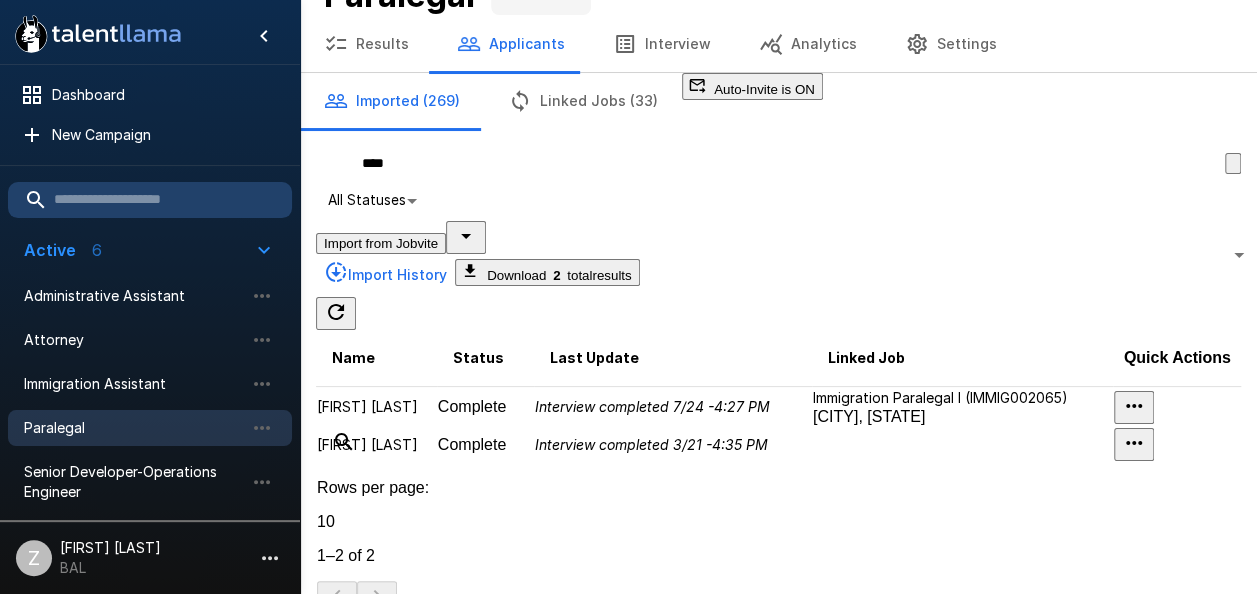 scroll, scrollTop: 0, scrollLeft: 0, axis: both 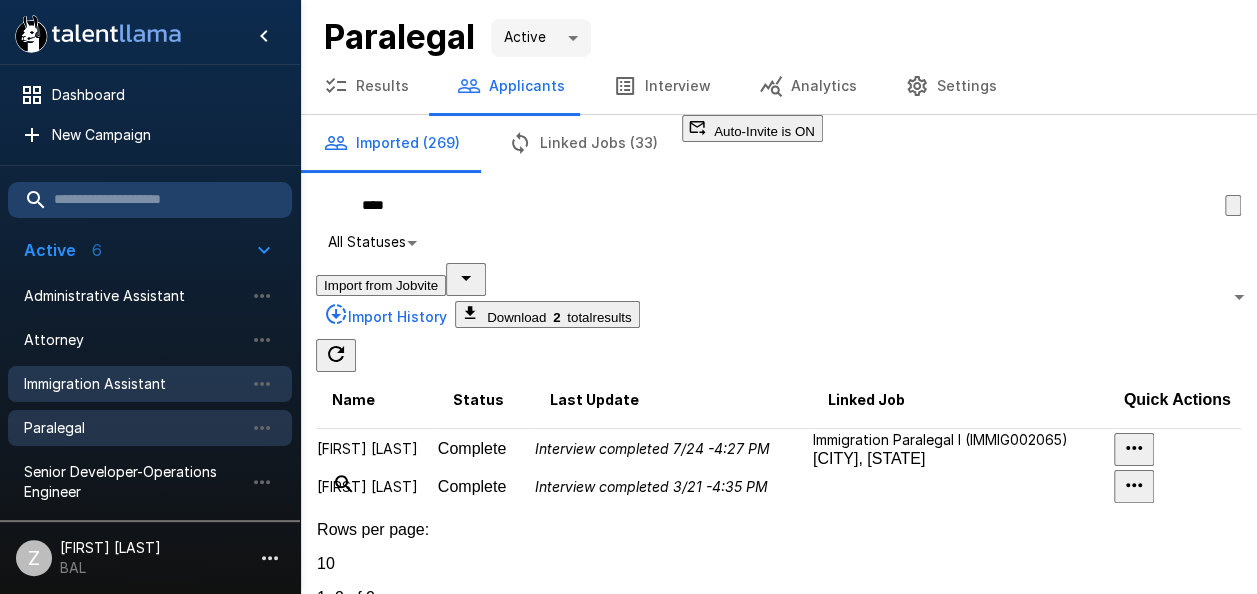 type on "****" 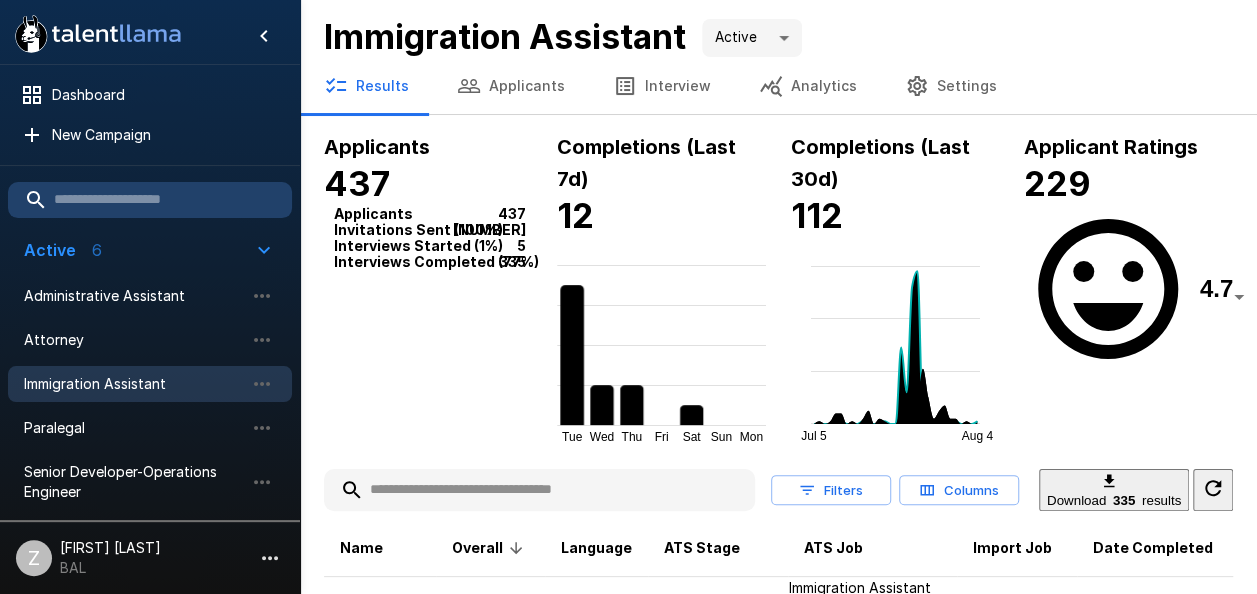 click on "Applicants" at bounding box center (511, 86) 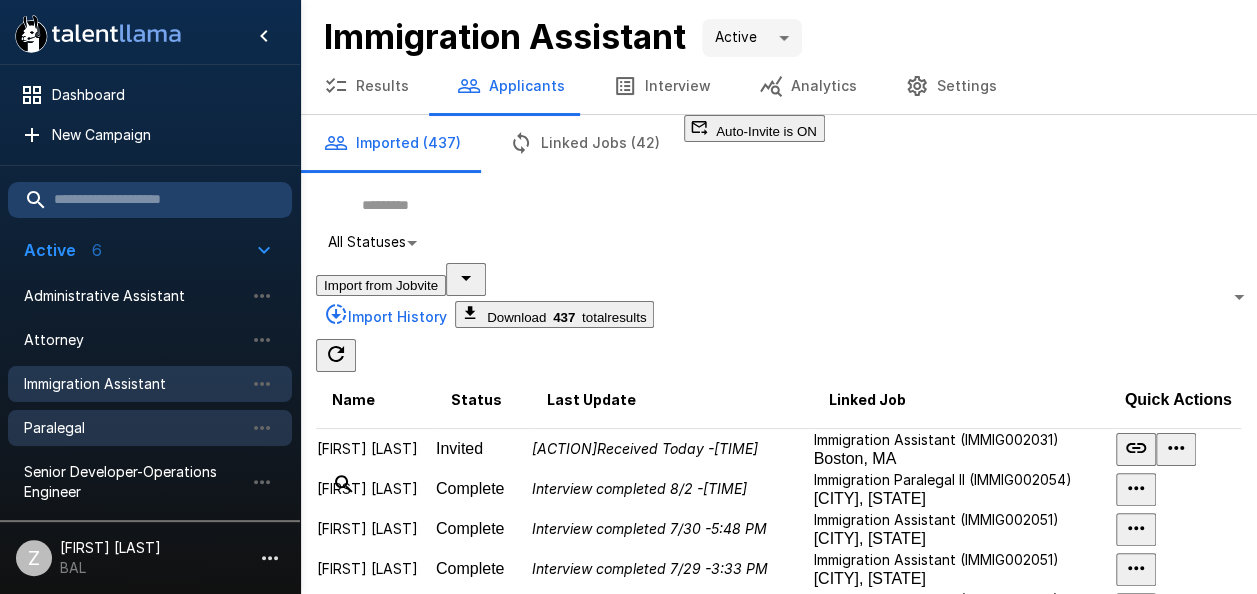 click on "Paralegal" at bounding box center [134, 428] 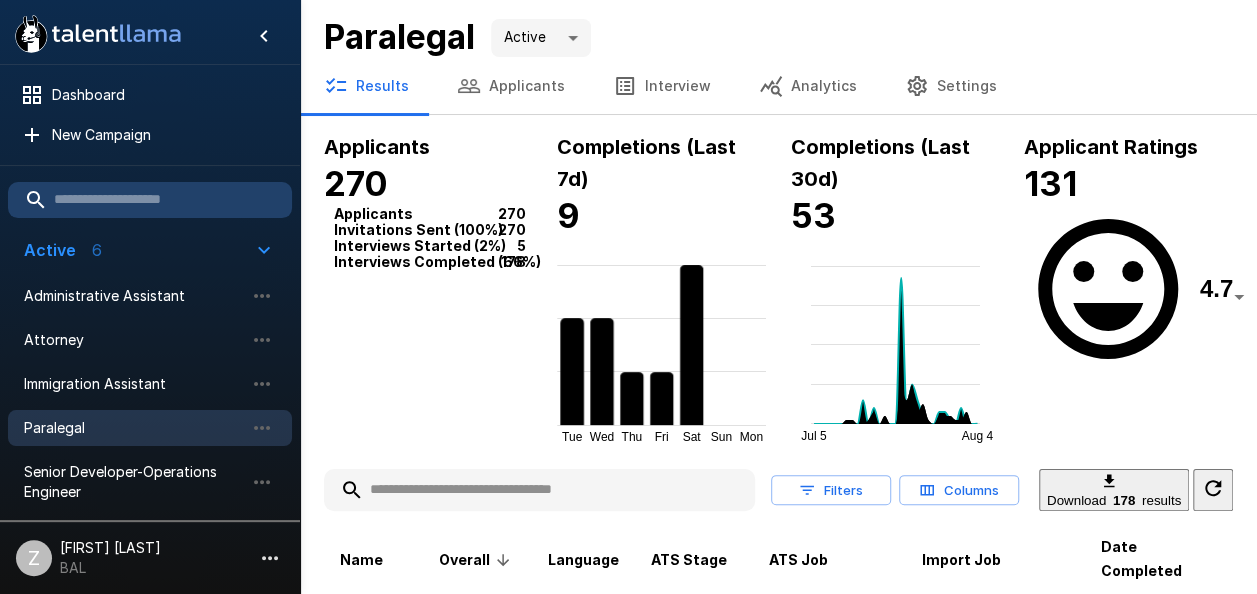 click on "Applicants" at bounding box center [511, 86] 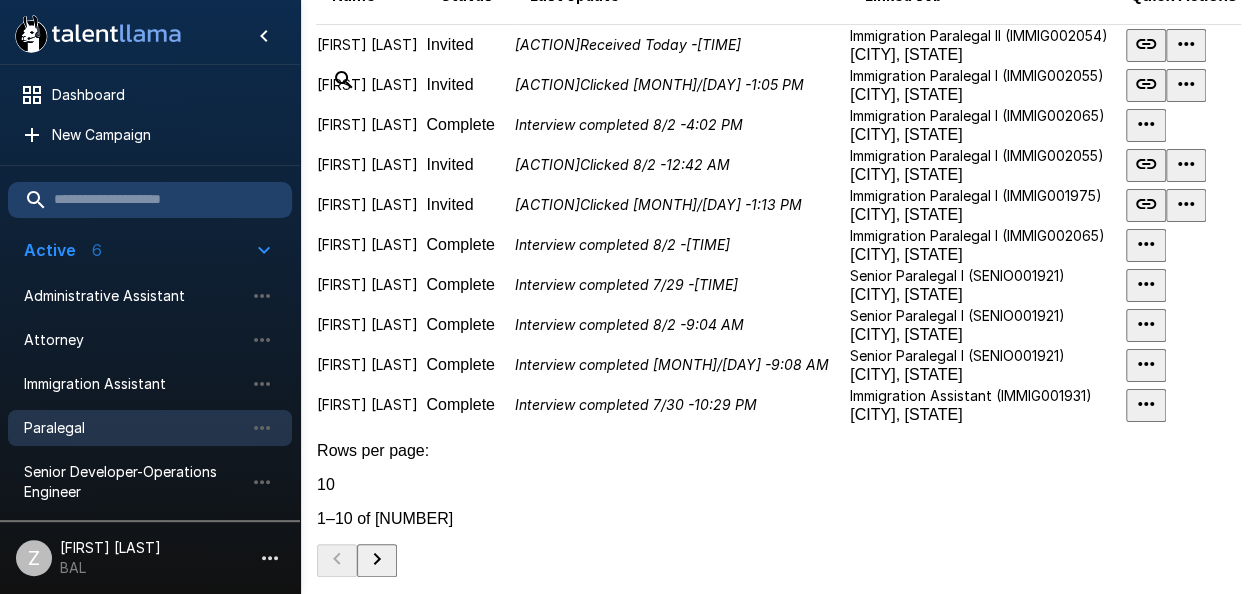 scroll, scrollTop: 950, scrollLeft: 0, axis: vertical 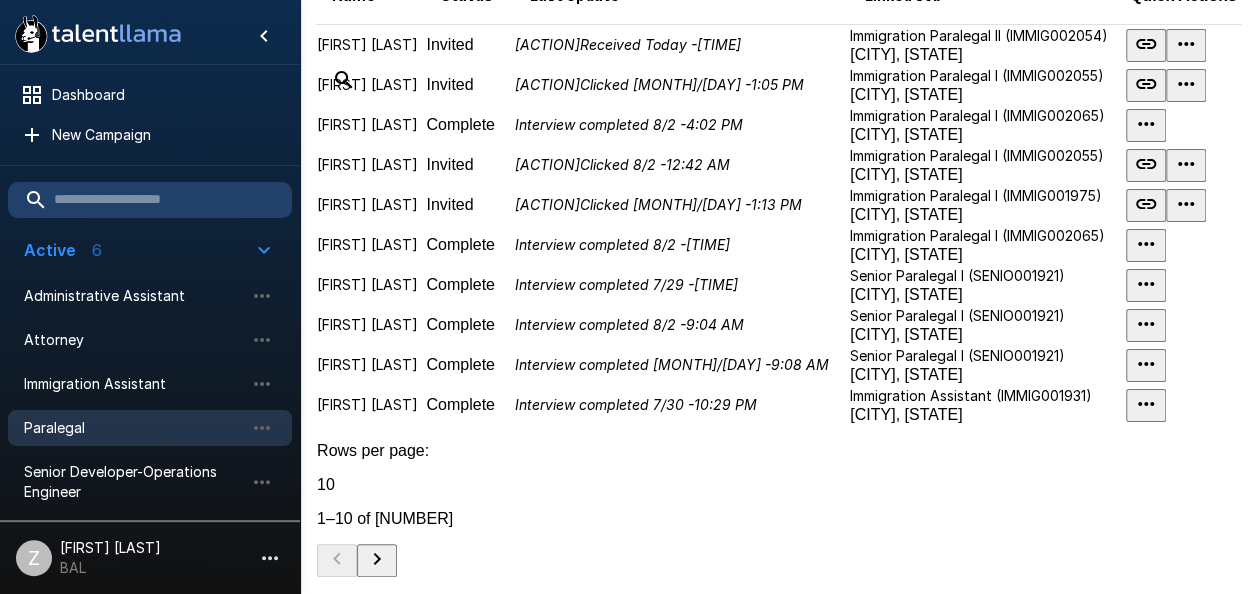 click 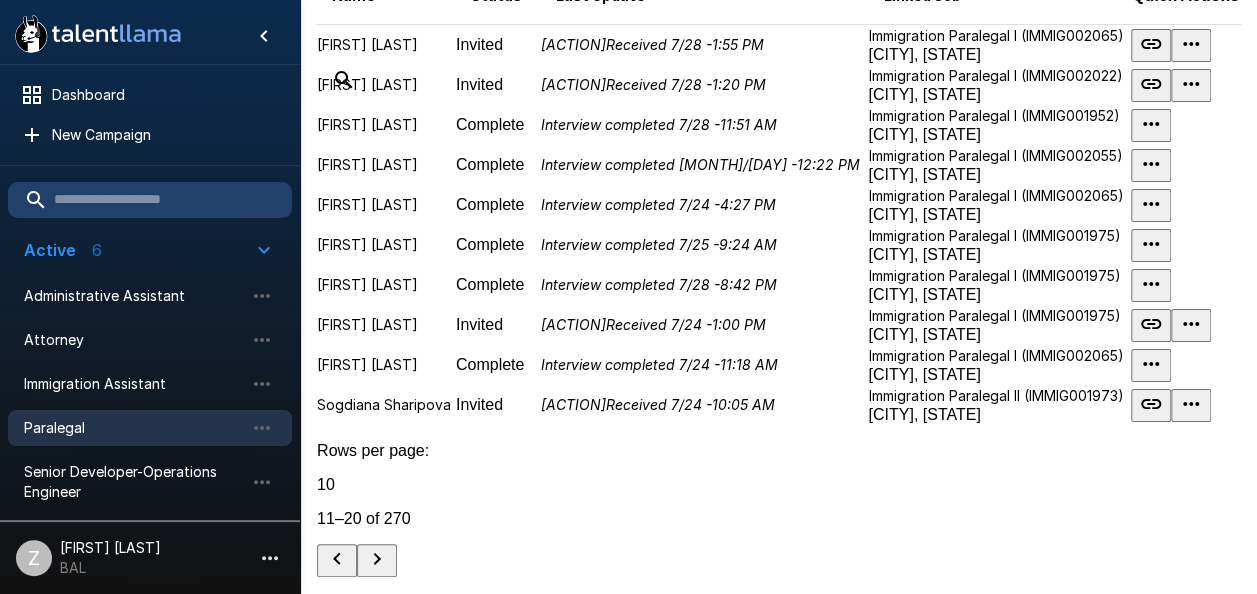 scroll, scrollTop: 988, scrollLeft: 0, axis: vertical 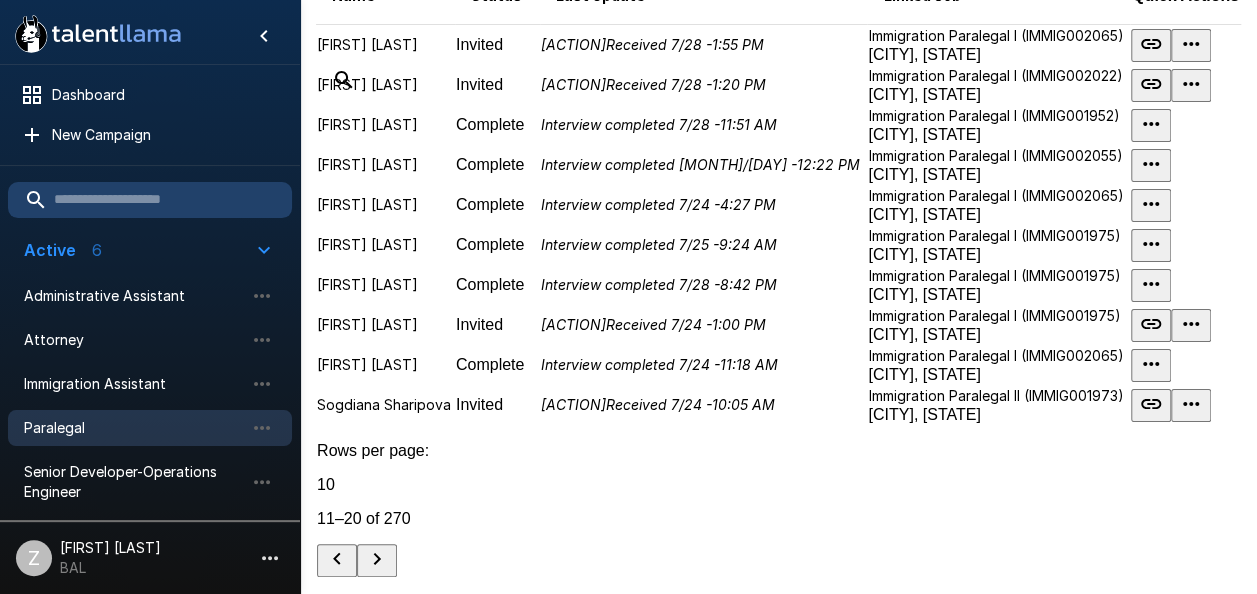 click 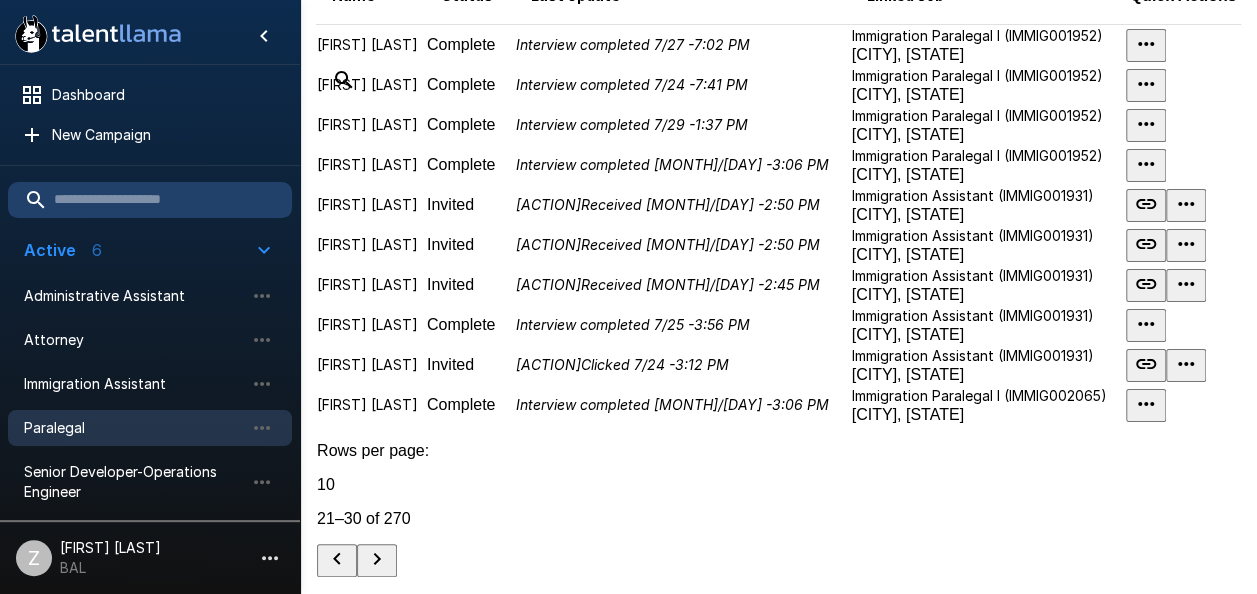 scroll, scrollTop: 988, scrollLeft: 0, axis: vertical 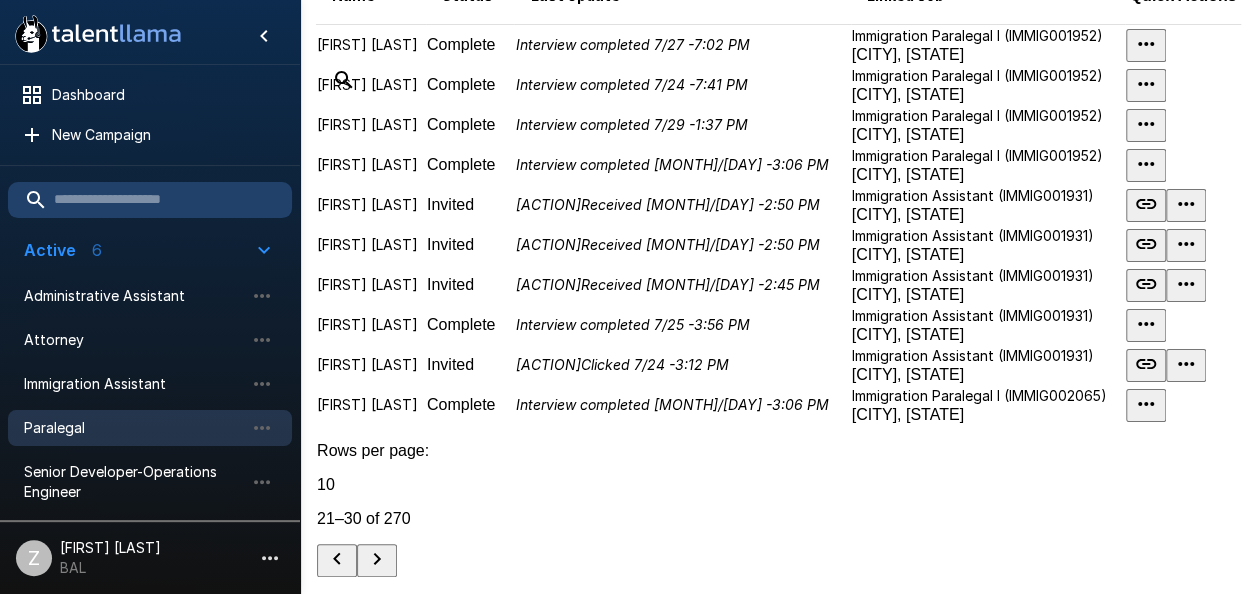 click 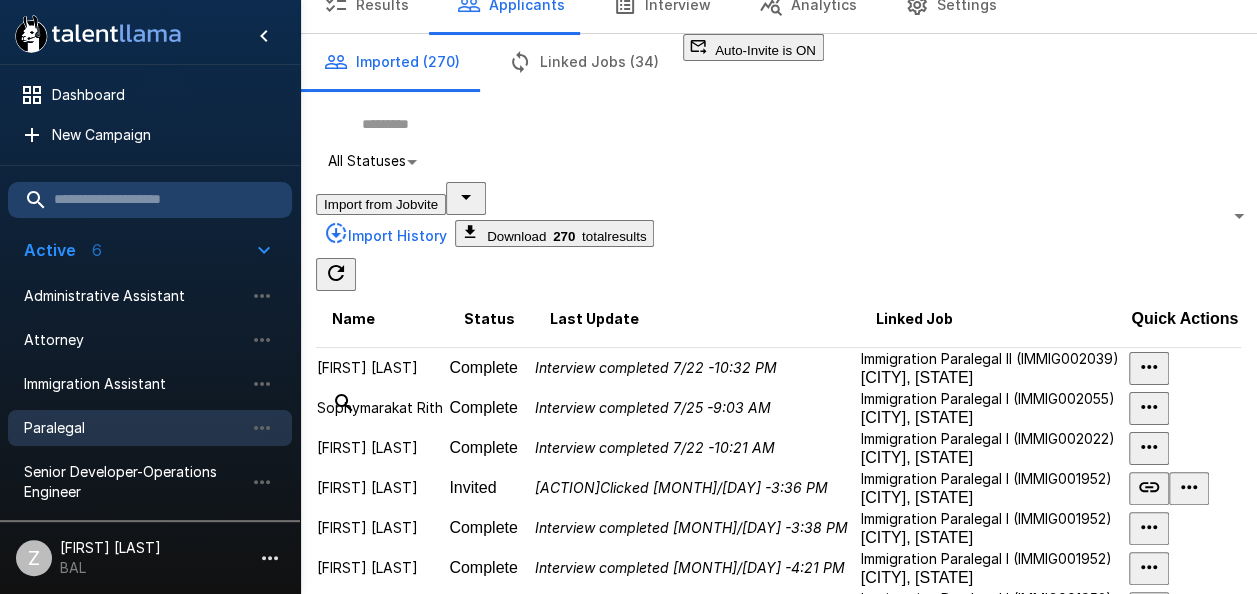 scroll, scrollTop: 0, scrollLeft: 0, axis: both 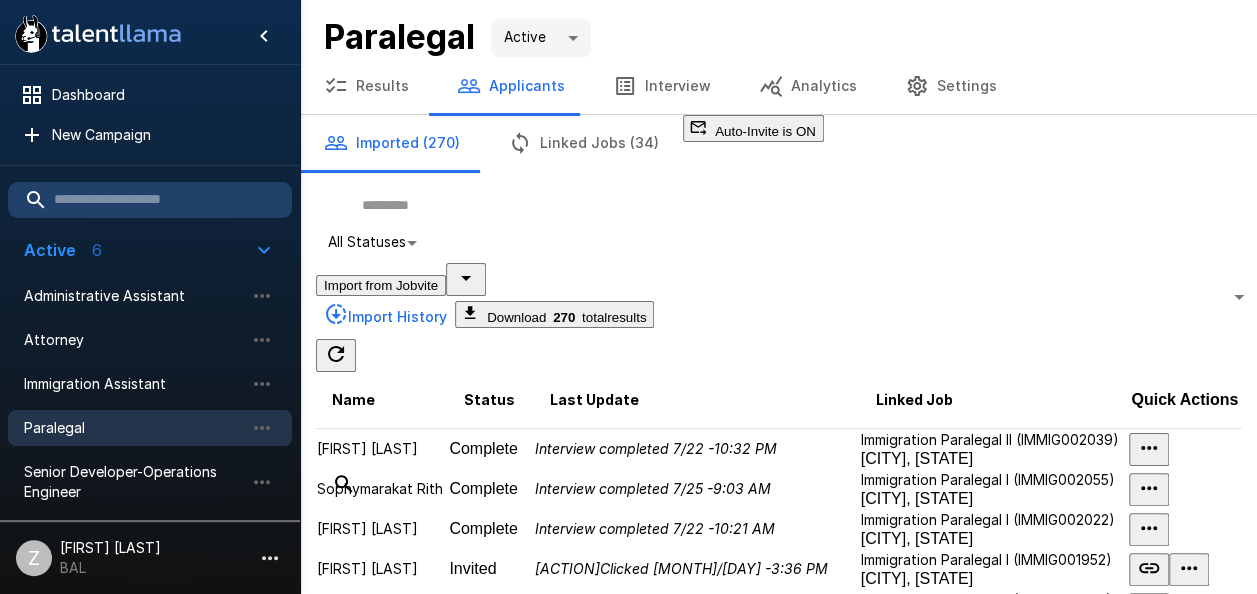 click on "Applicants" at bounding box center (511, 86) 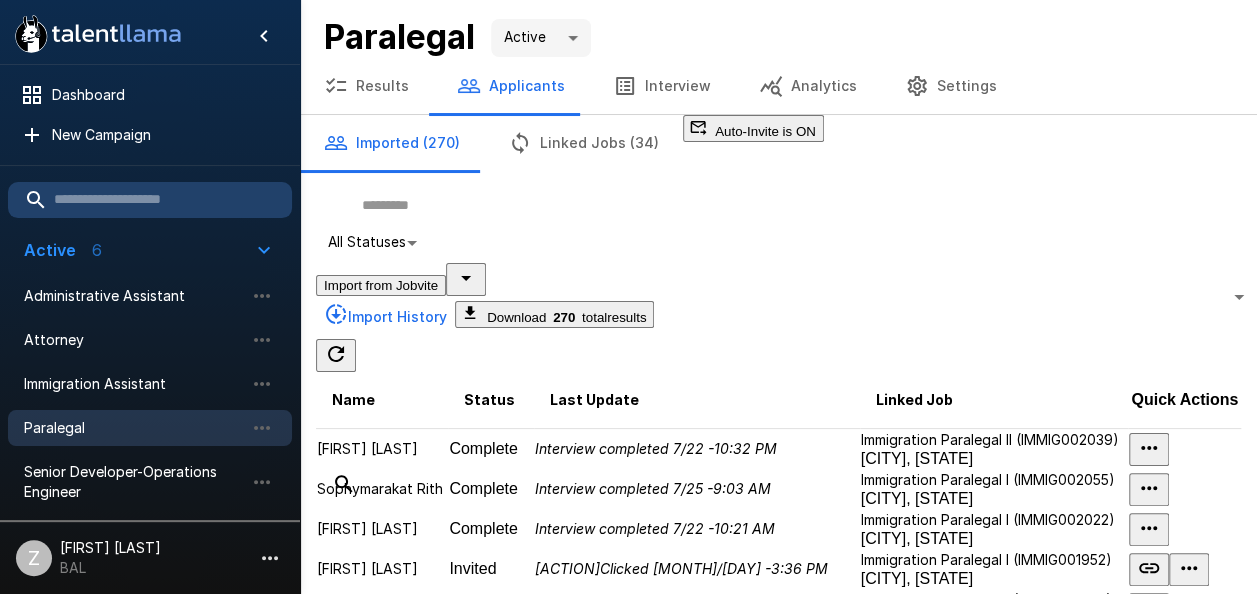click at bounding box center (778, 205) 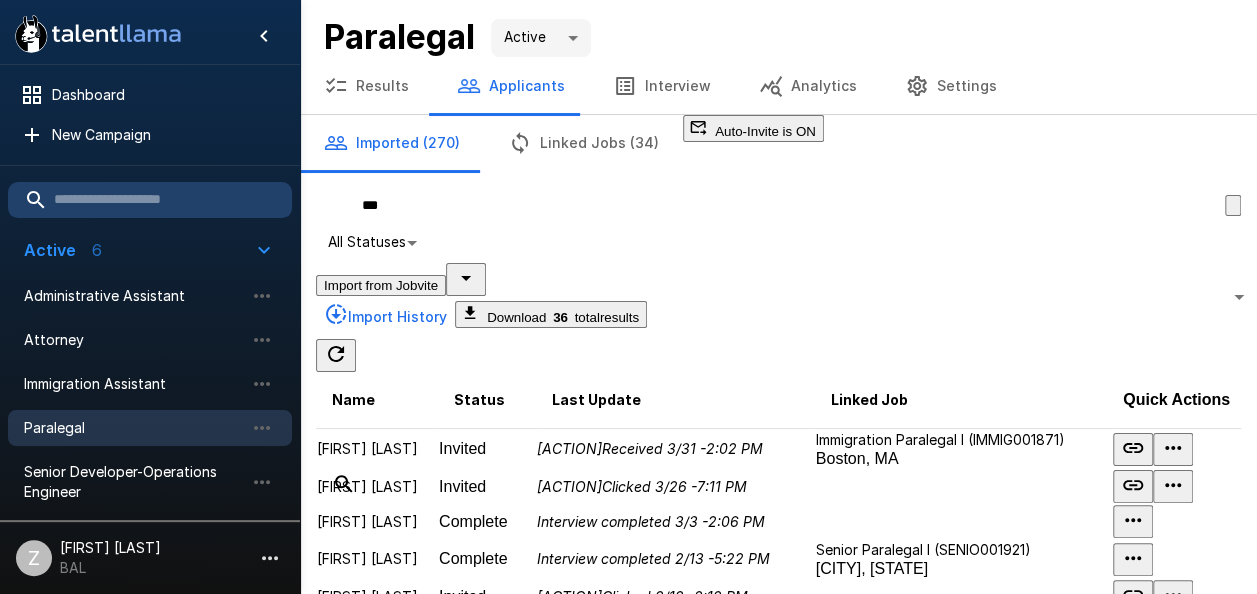 type on "****" 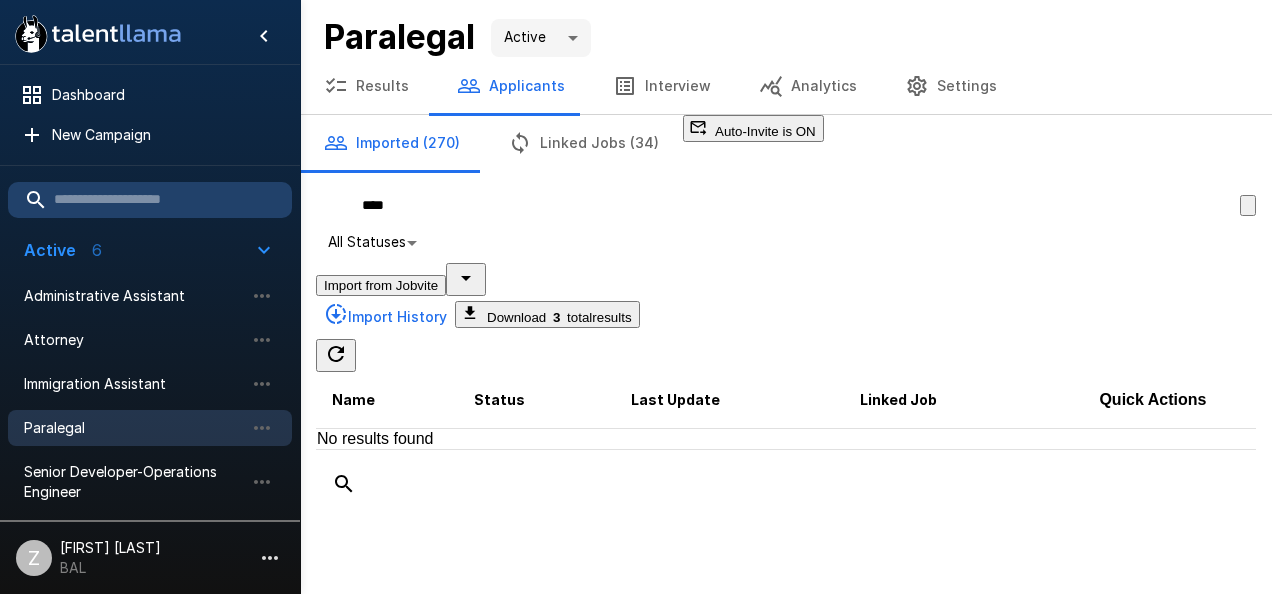 drag, startPoint x: 455, startPoint y: 244, endPoint x: 338, endPoint y: 242, distance: 117.01709 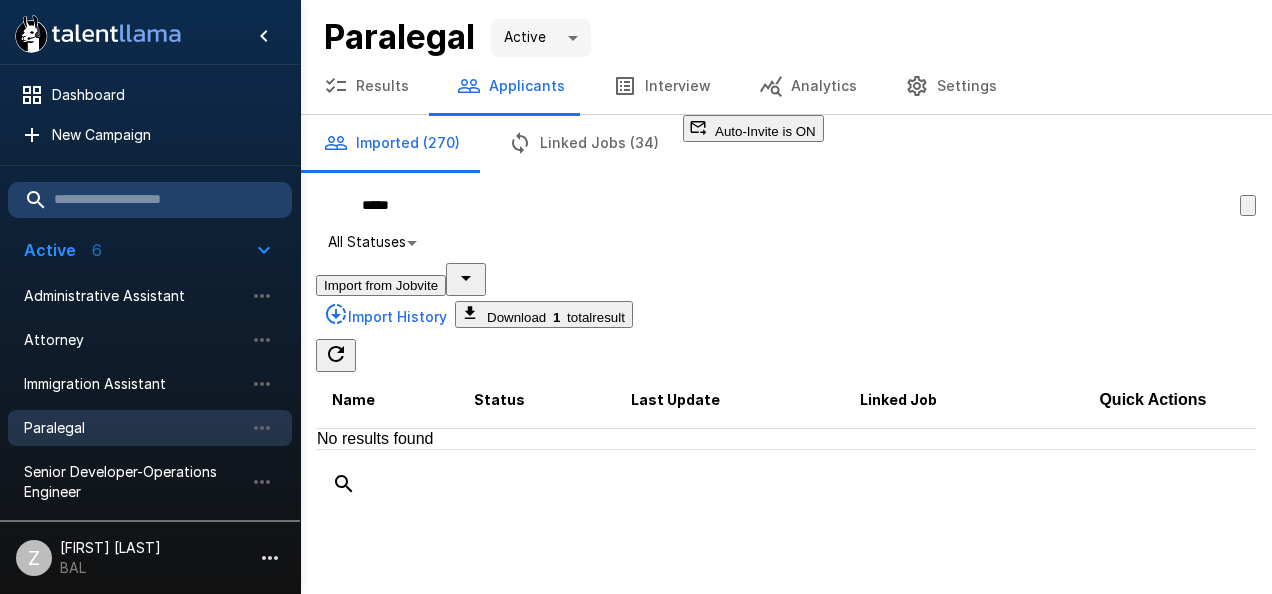 type on "*****" 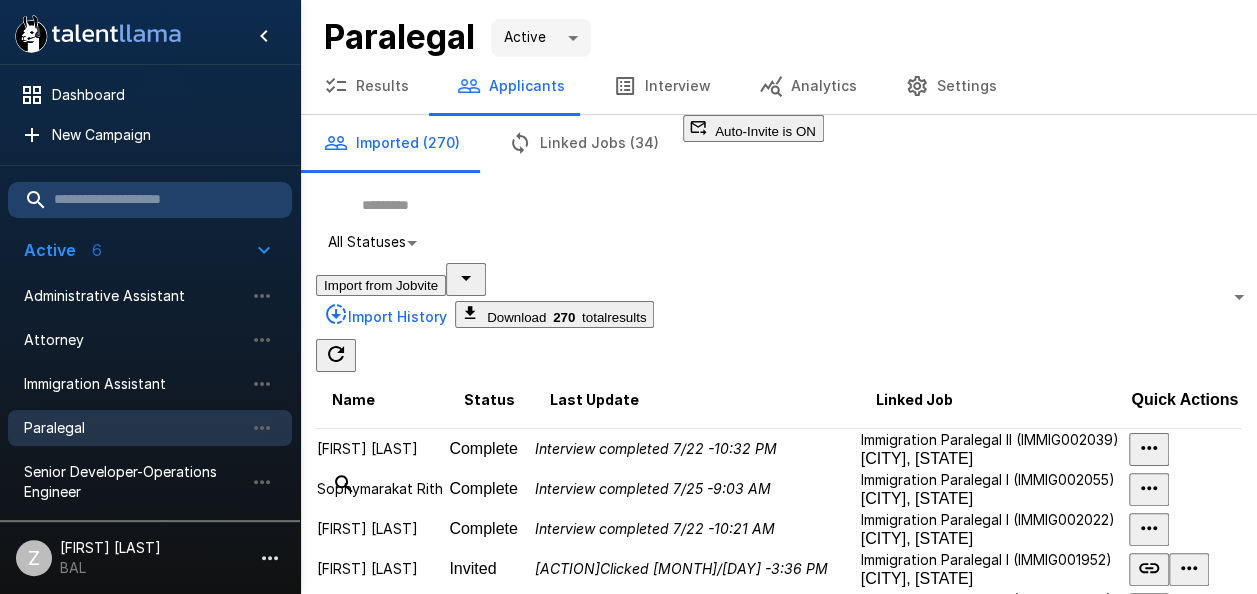 click on "All Statuses **" at bounding box center [778, 225] 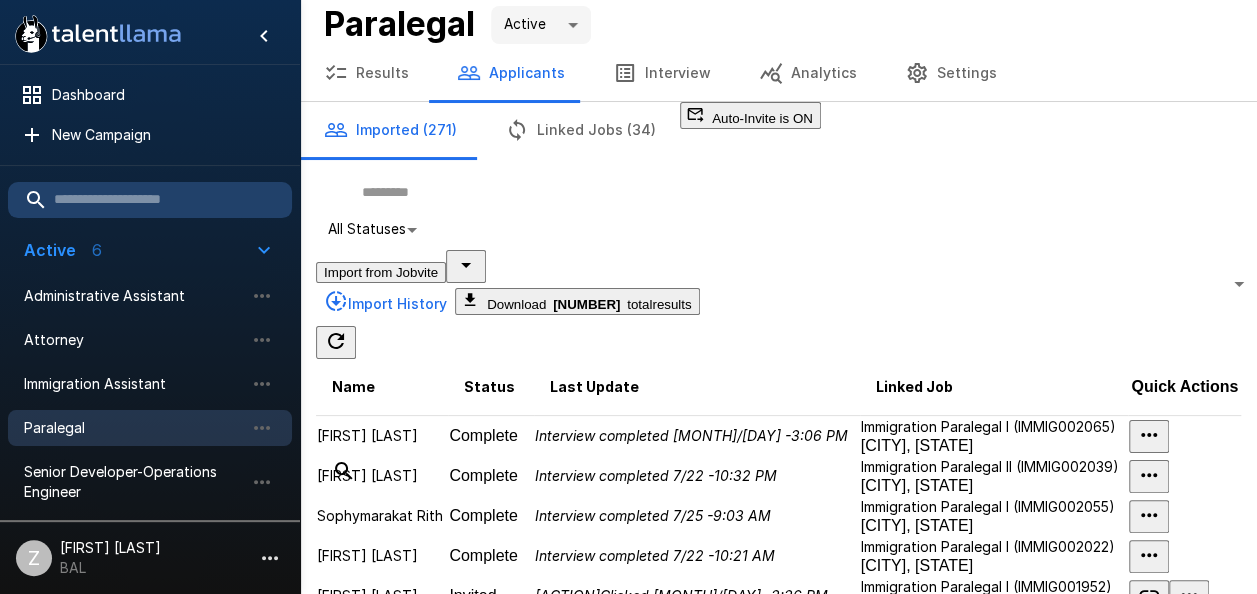 scroll, scrollTop: 0, scrollLeft: 0, axis: both 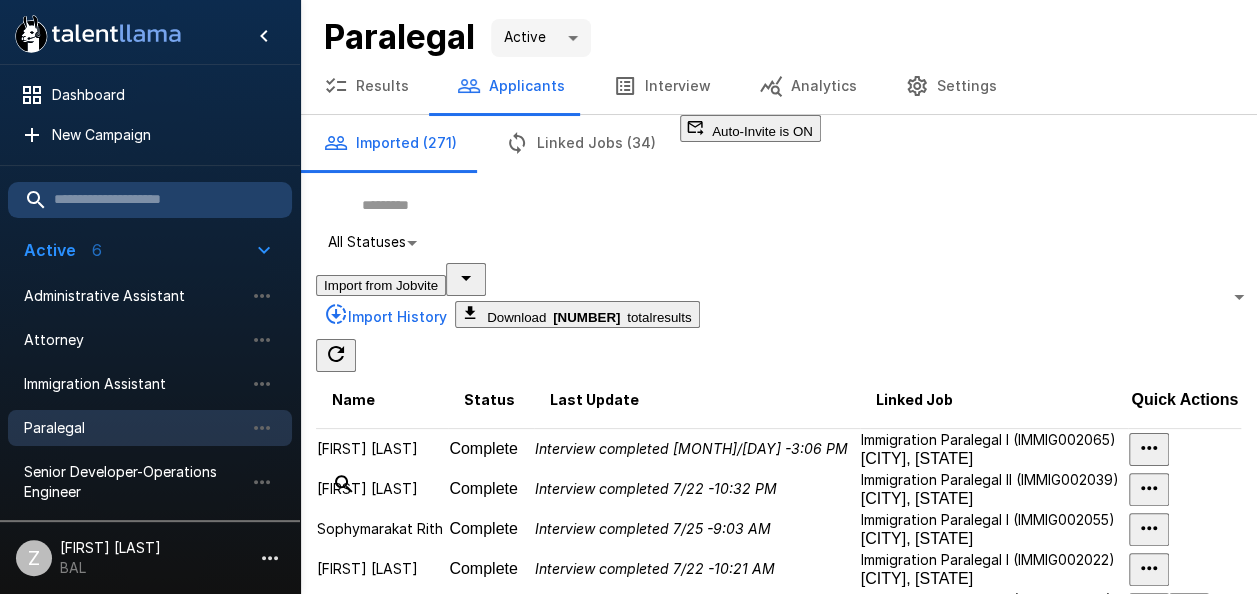 click at bounding box center (778, 205) 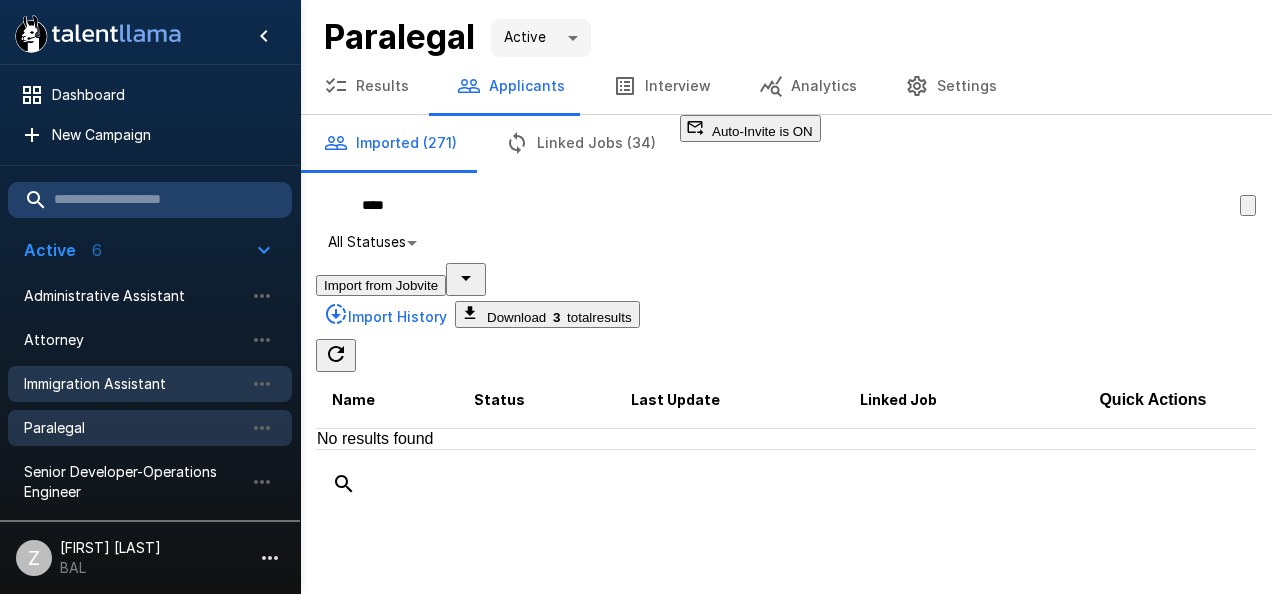 type on "****" 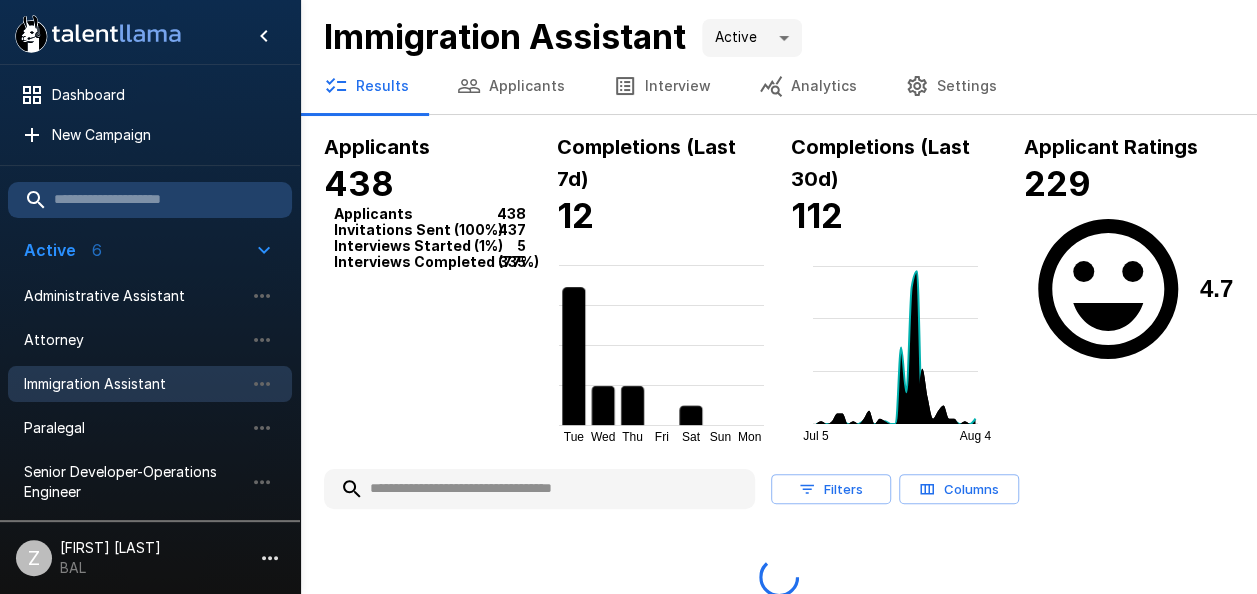 click on "Applicants" at bounding box center (511, 86) 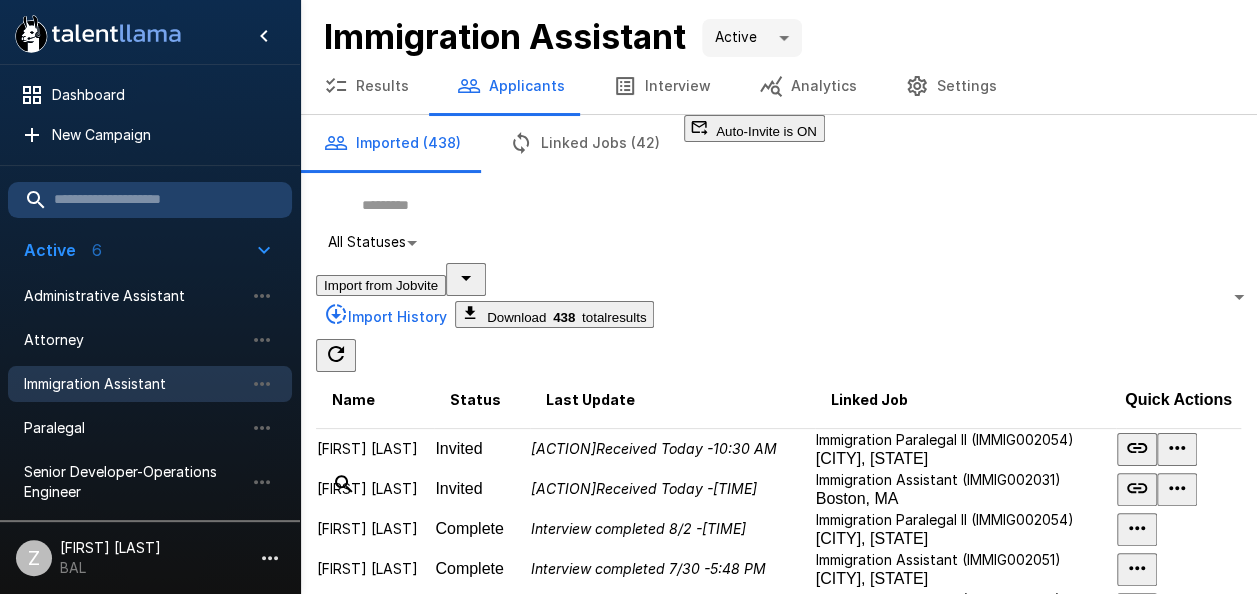 click at bounding box center (778, 205) 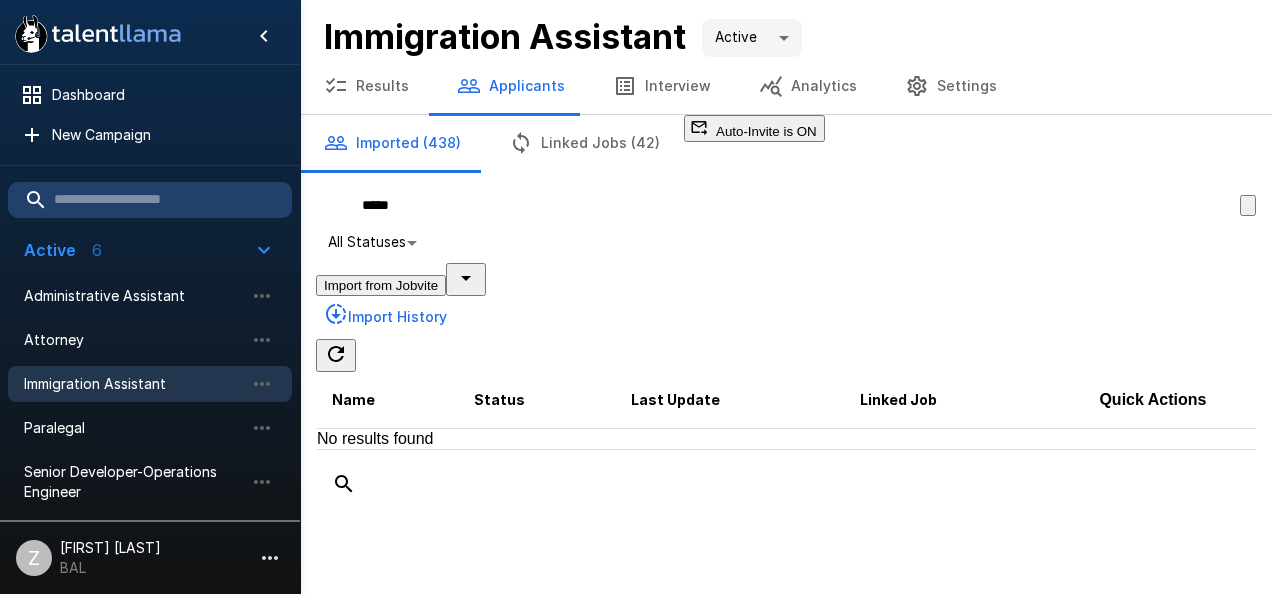 drag, startPoint x: 472, startPoint y: 252, endPoint x: 374, endPoint y: 240, distance: 98.731964 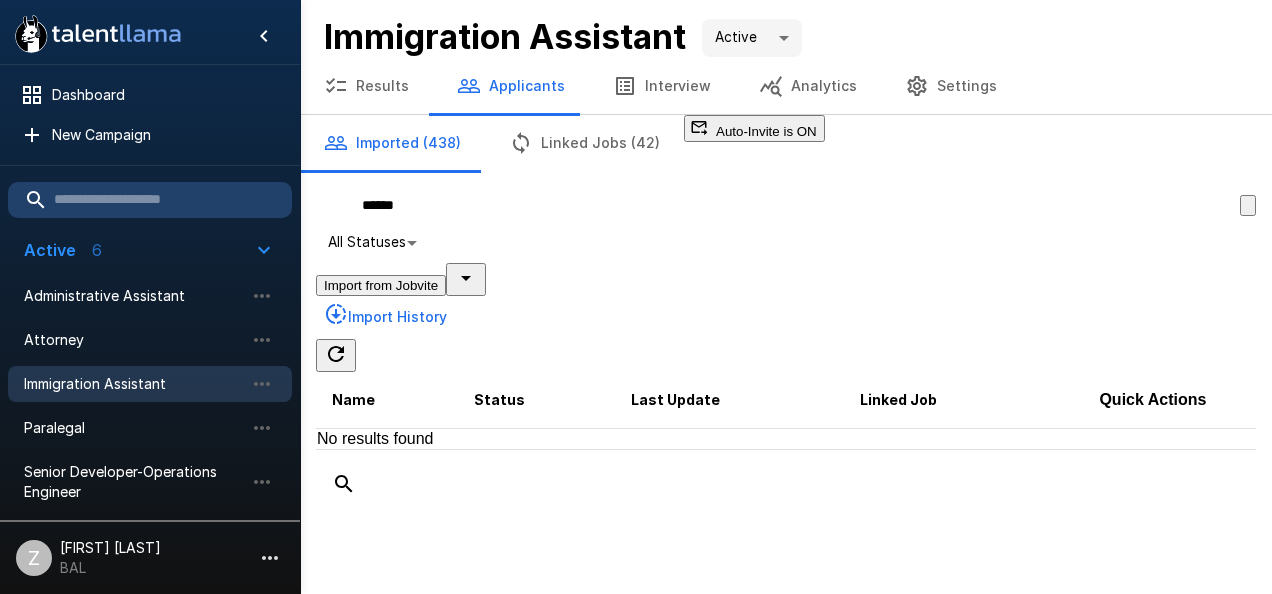 drag, startPoint x: 424, startPoint y: 243, endPoint x: 377, endPoint y: 240, distance: 47.095646 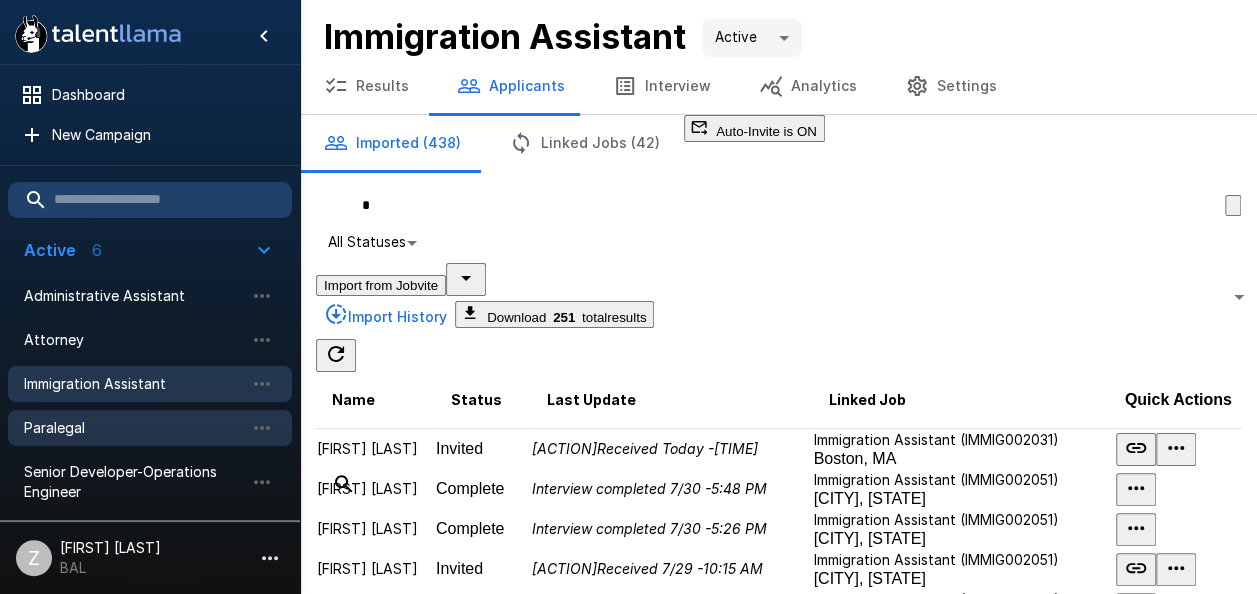 type on "*" 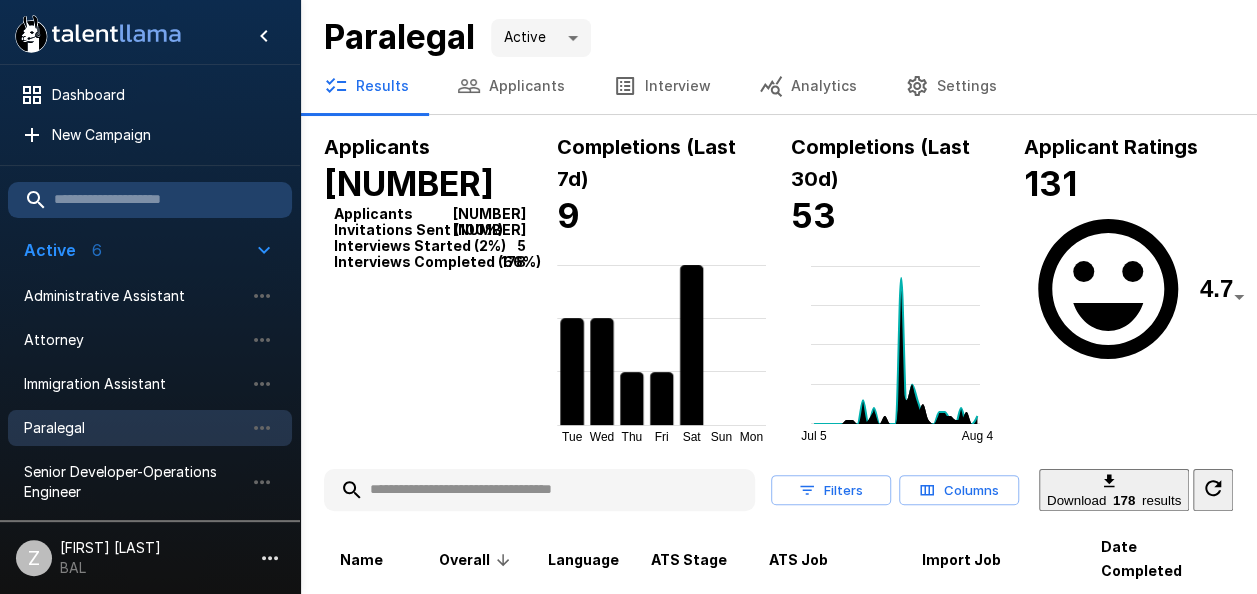 click on "Applicants" at bounding box center (511, 86) 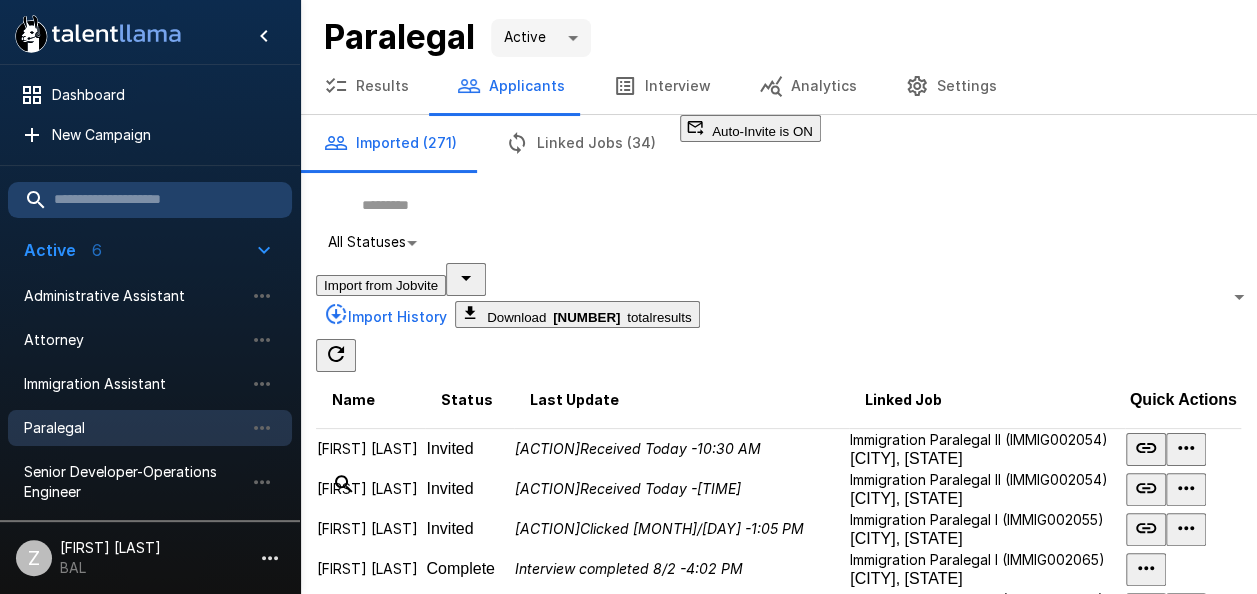 click at bounding box center [778, 205] 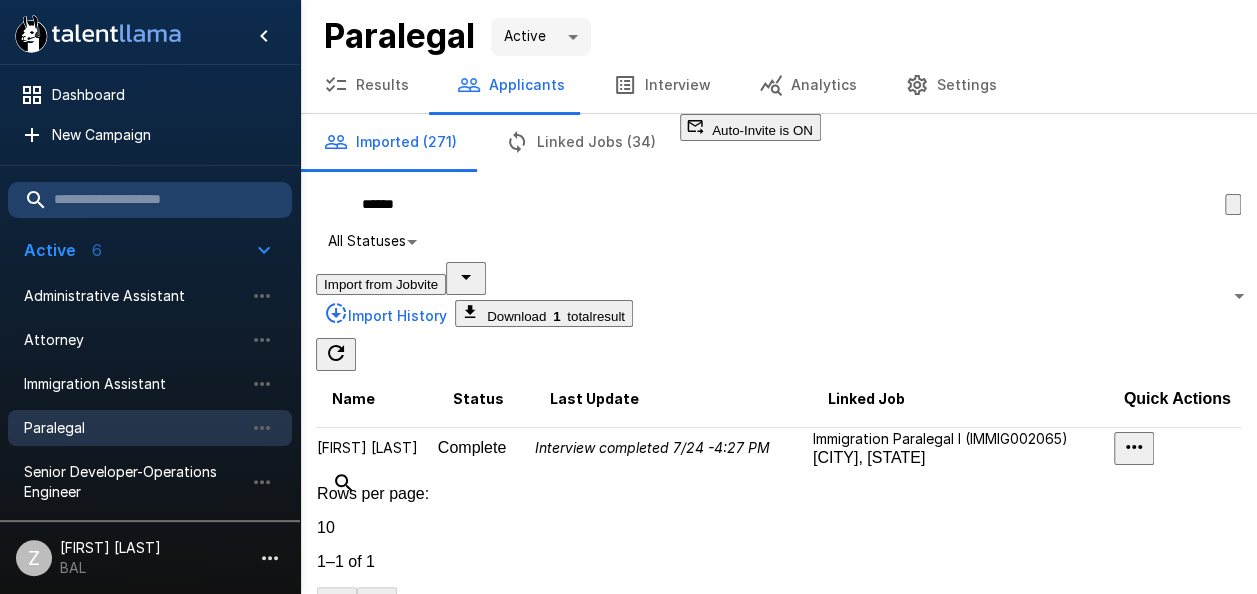 scroll, scrollTop: 0, scrollLeft: 0, axis: both 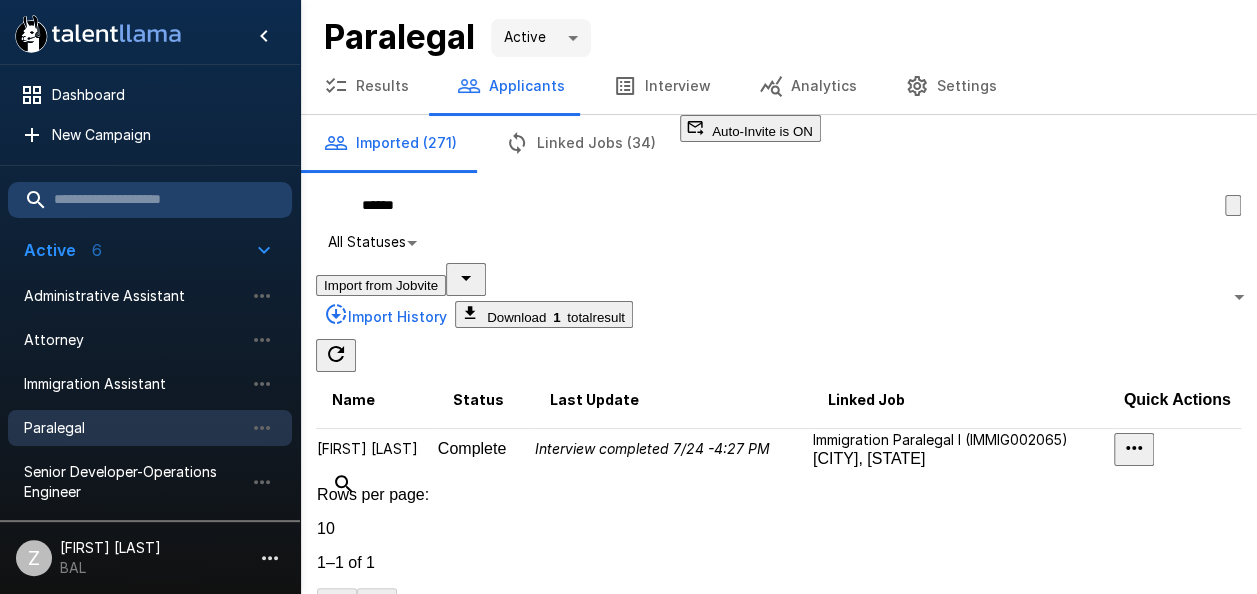 type on "******" 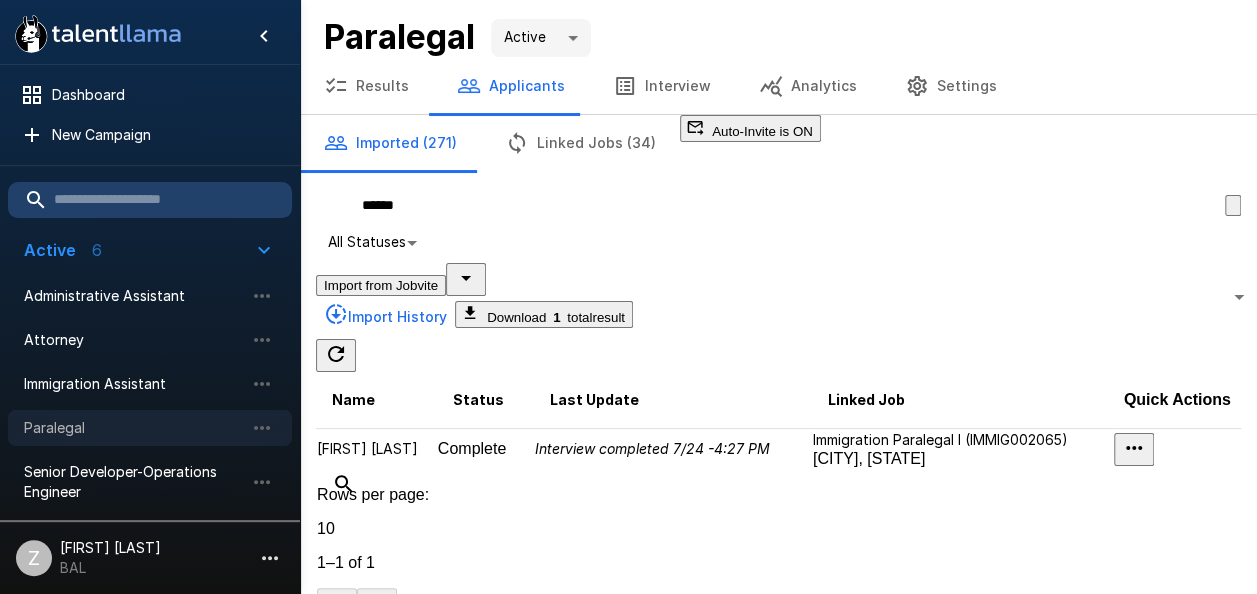 click on "Paralegal" at bounding box center [134, 428] 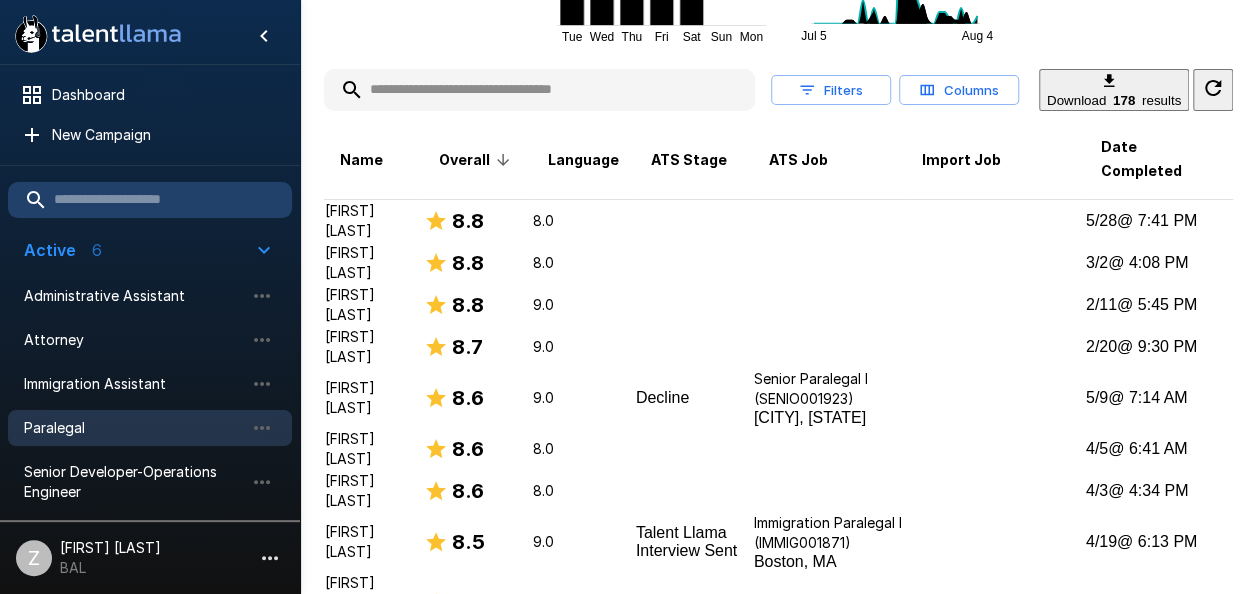 scroll, scrollTop: 0, scrollLeft: 0, axis: both 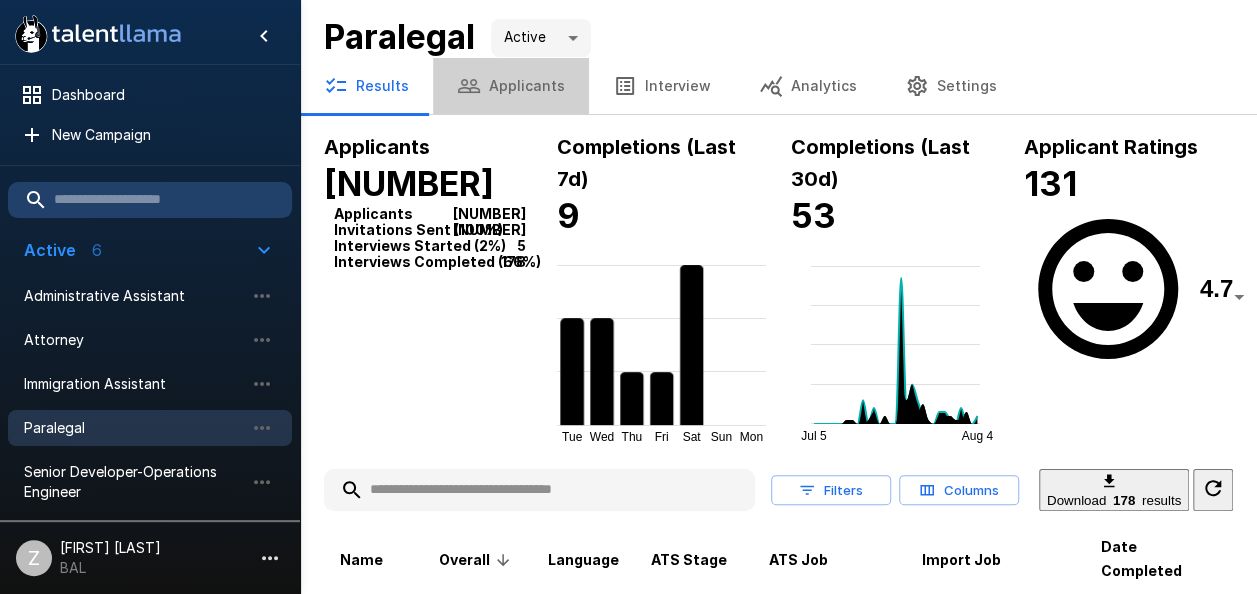click on "Applicants" at bounding box center [511, 86] 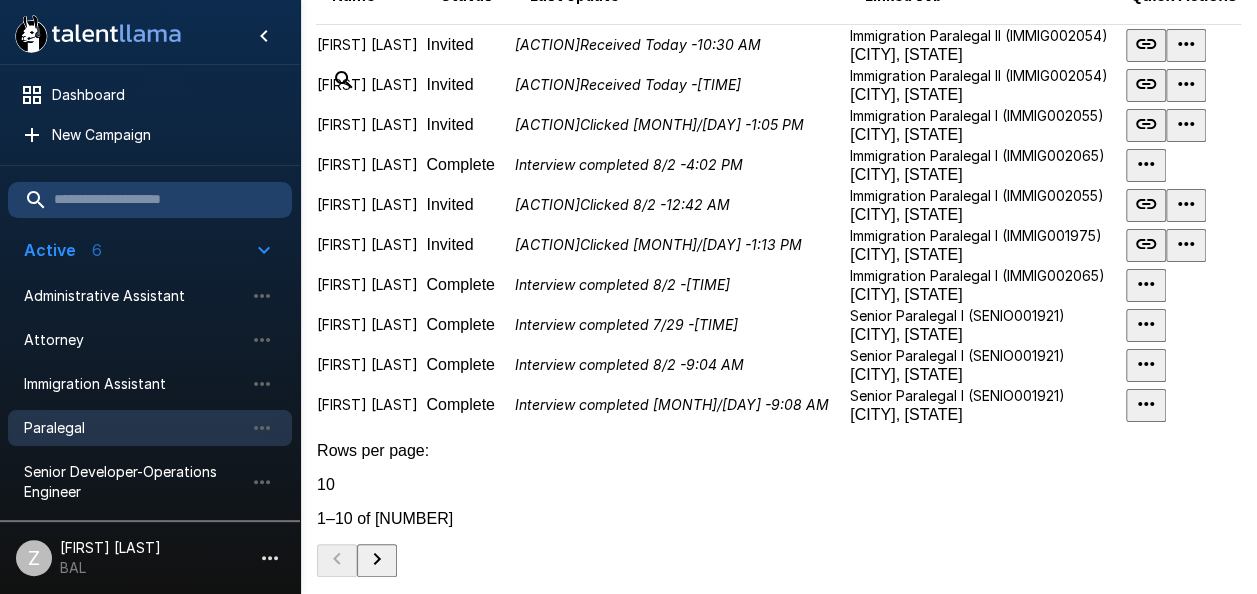 scroll, scrollTop: 986, scrollLeft: 0, axis: vertical 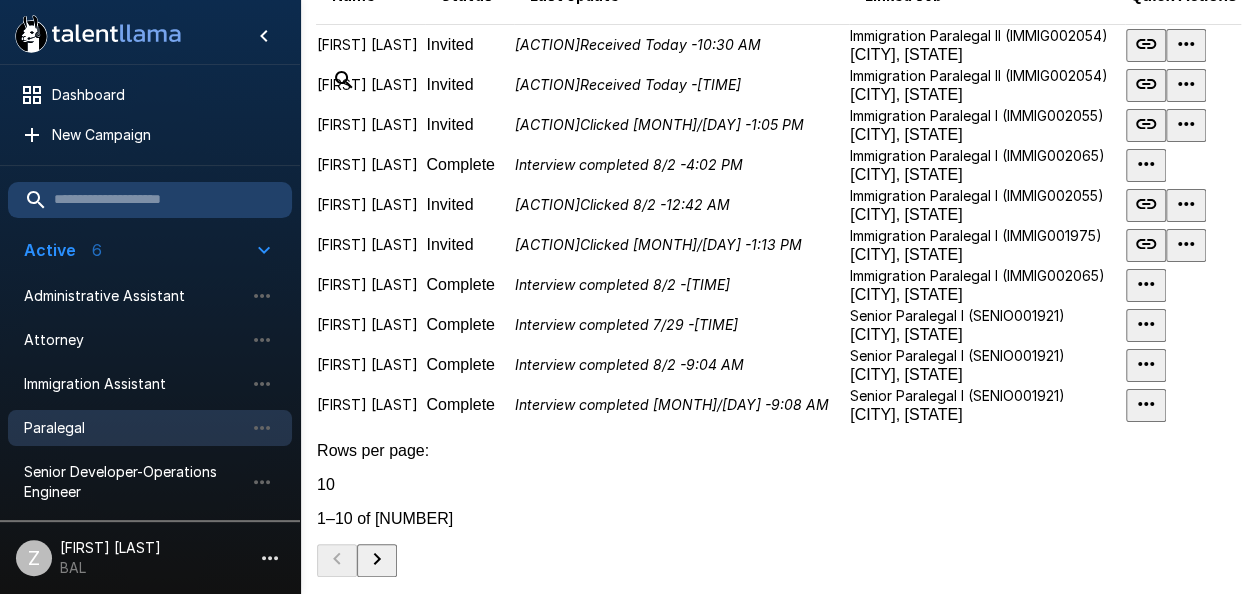 click 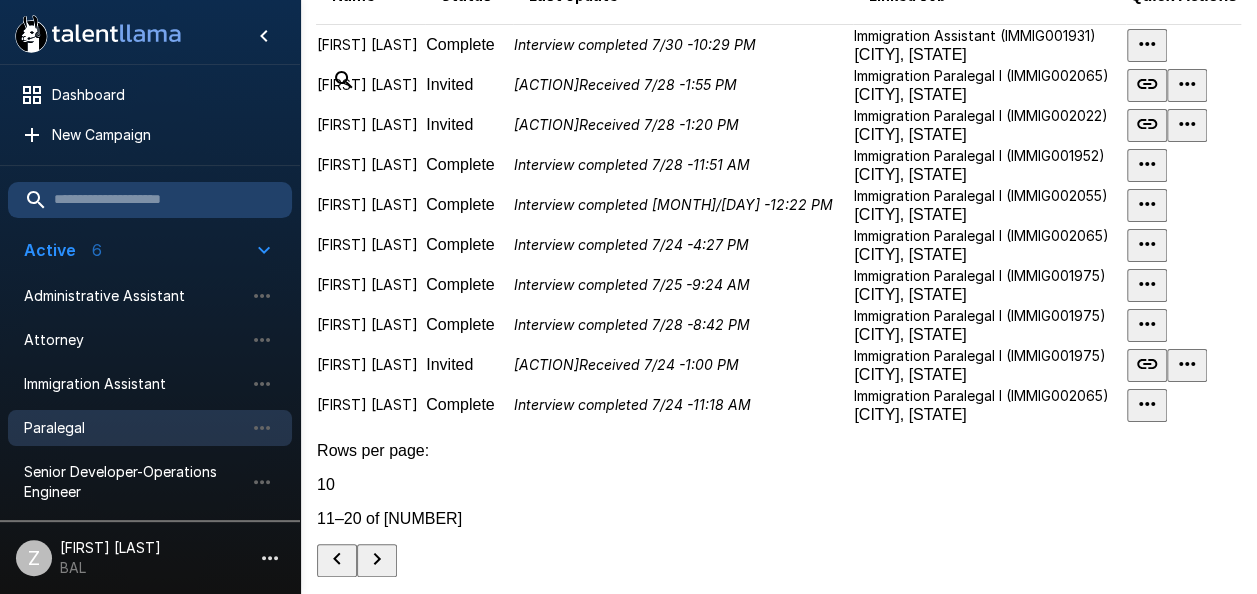 scroll, scrollTop: 952, scrollLeft: 0, axis: vertical 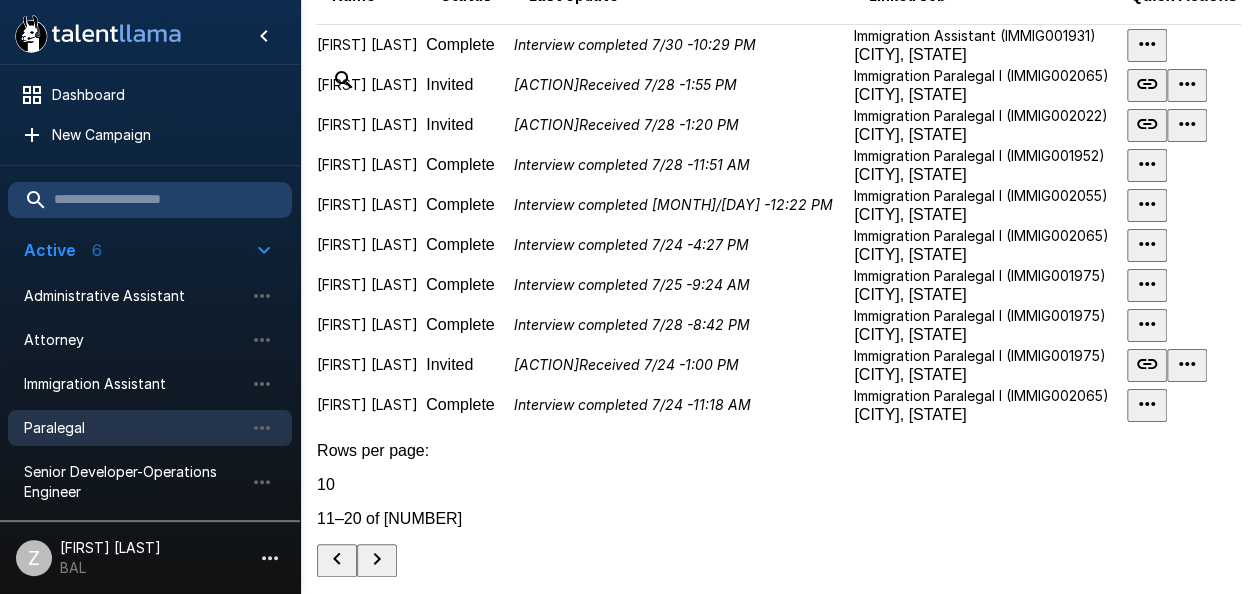 click 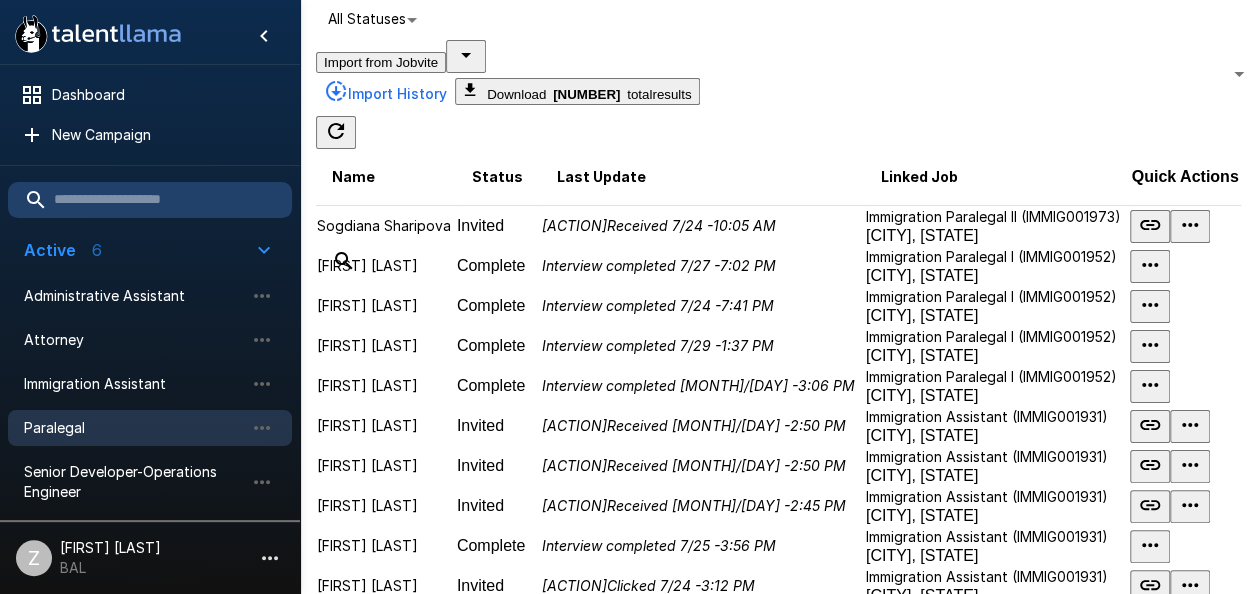 scroll, scrollTop: 1023, scrollLeft: 0, axis: vertical 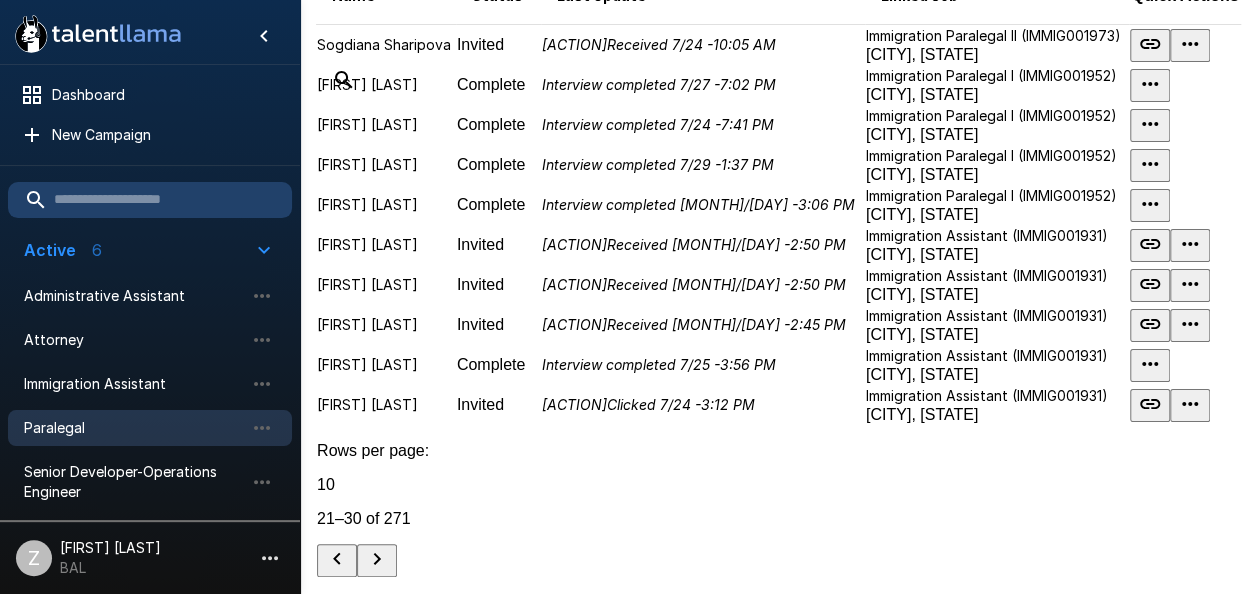 click 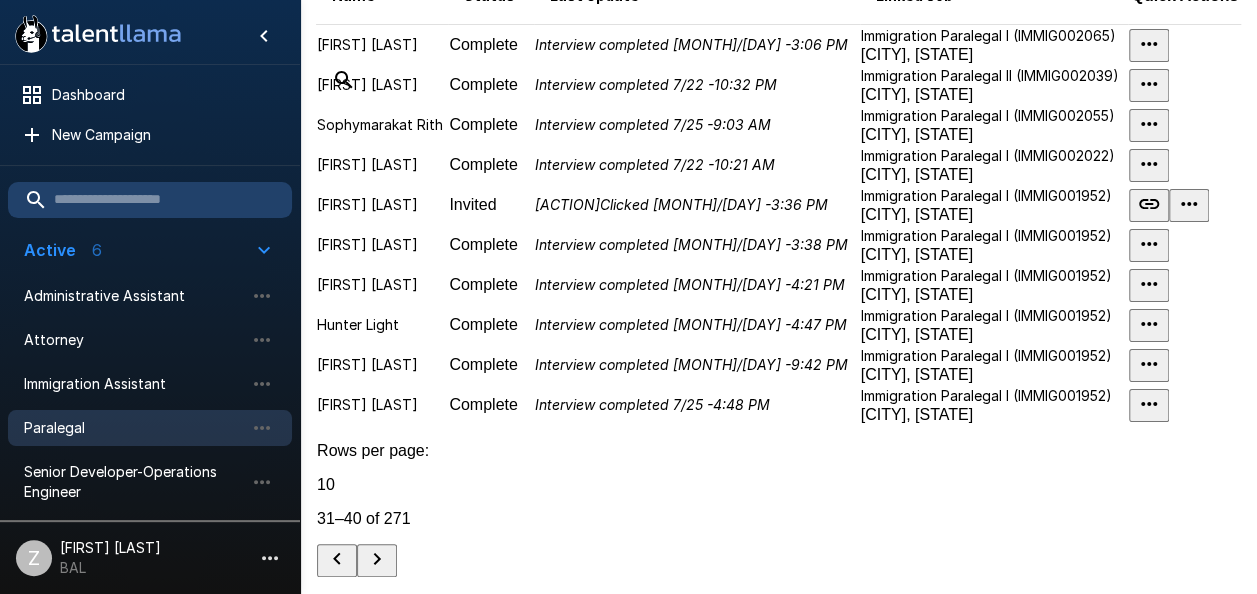 click 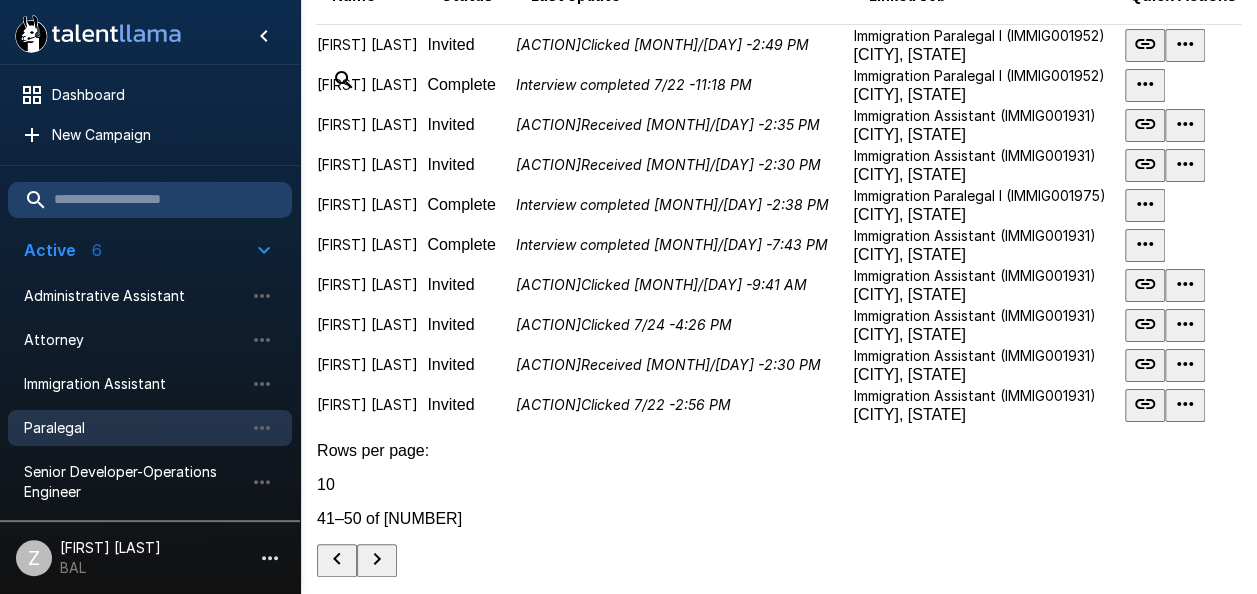 scroll, scrollTop: 1094, scrollLeft: 0, axis: vertical 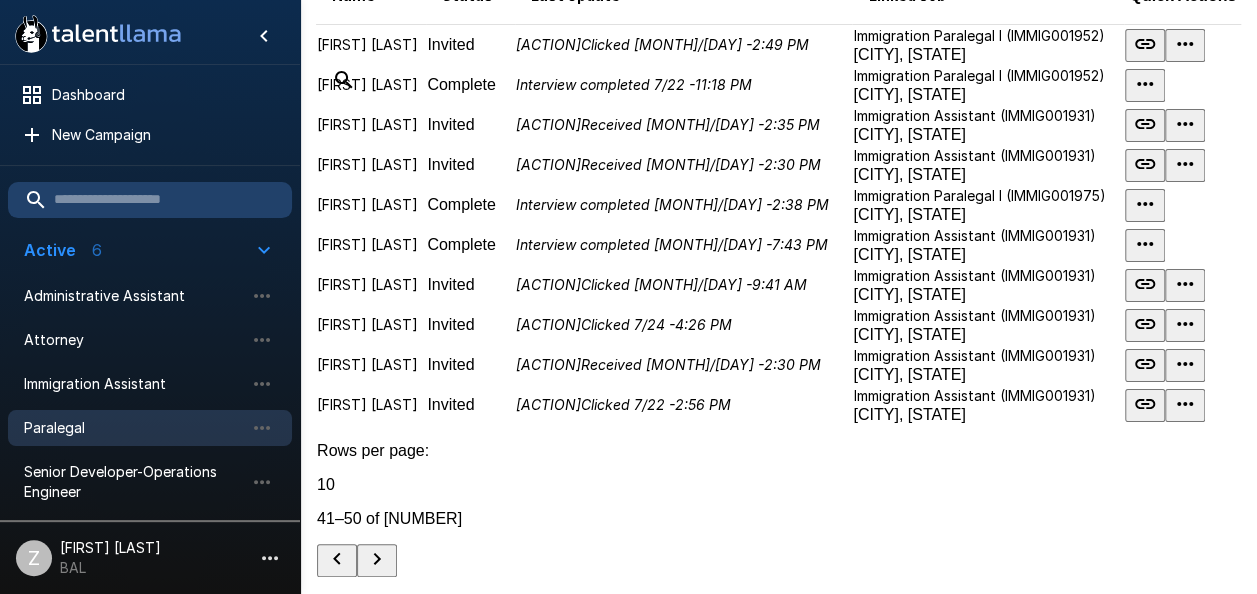 click 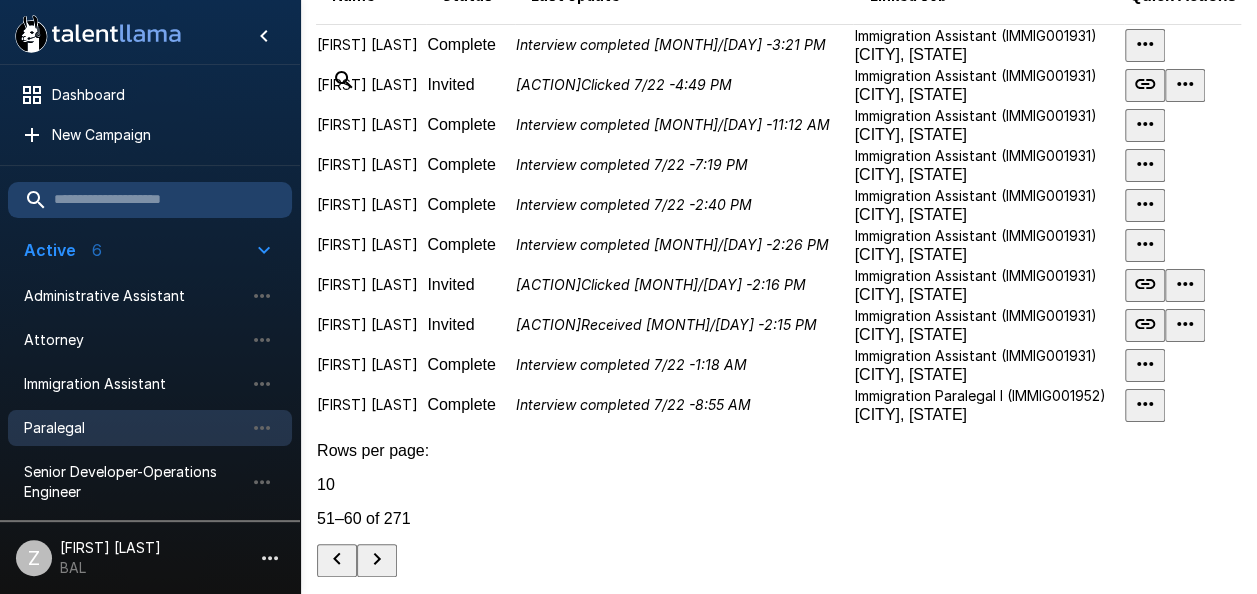 scroll, scrollTop: 952, scrollLeft: 0, axis: vertical 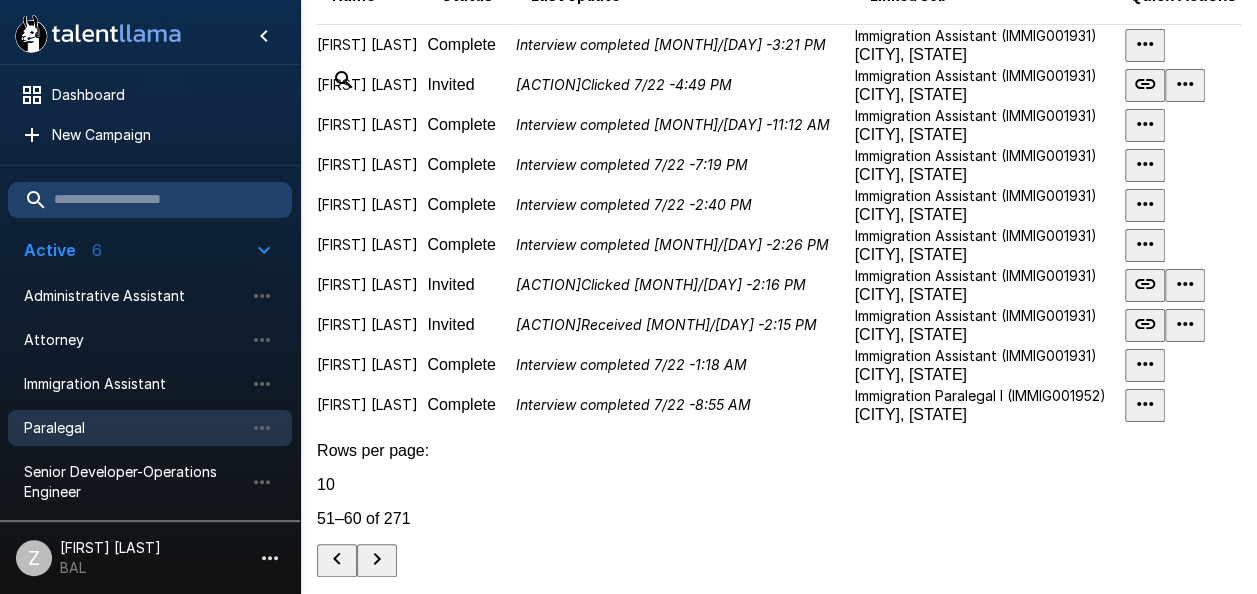 click 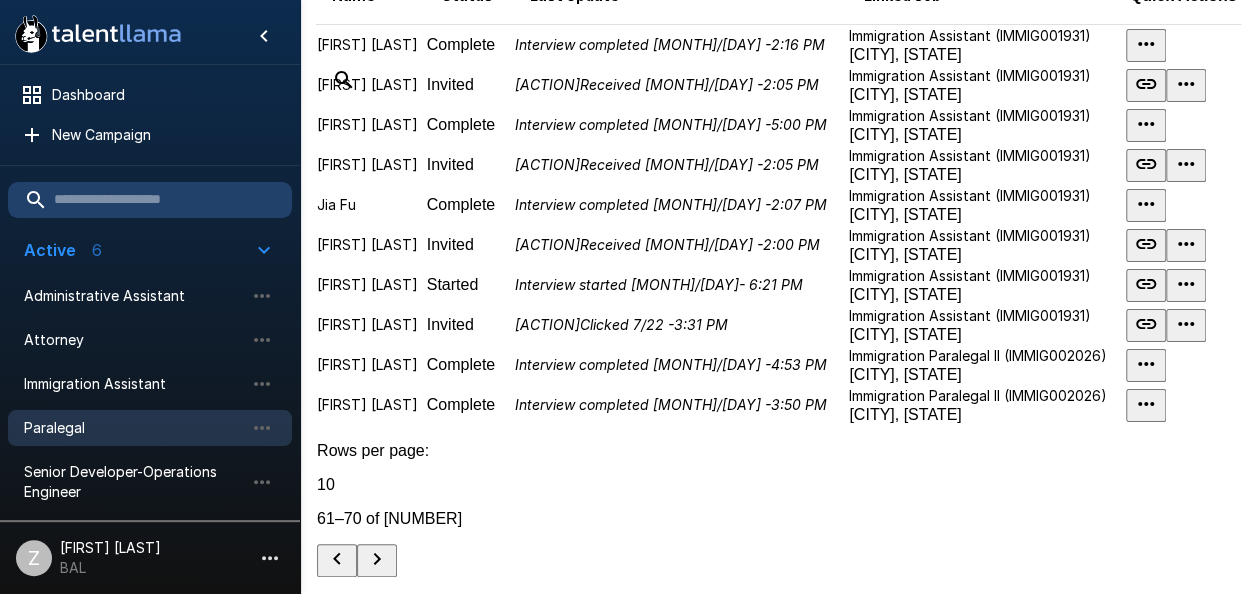 scroll, scrollTop: 1023, scrollLeft: 0, axis: vertical 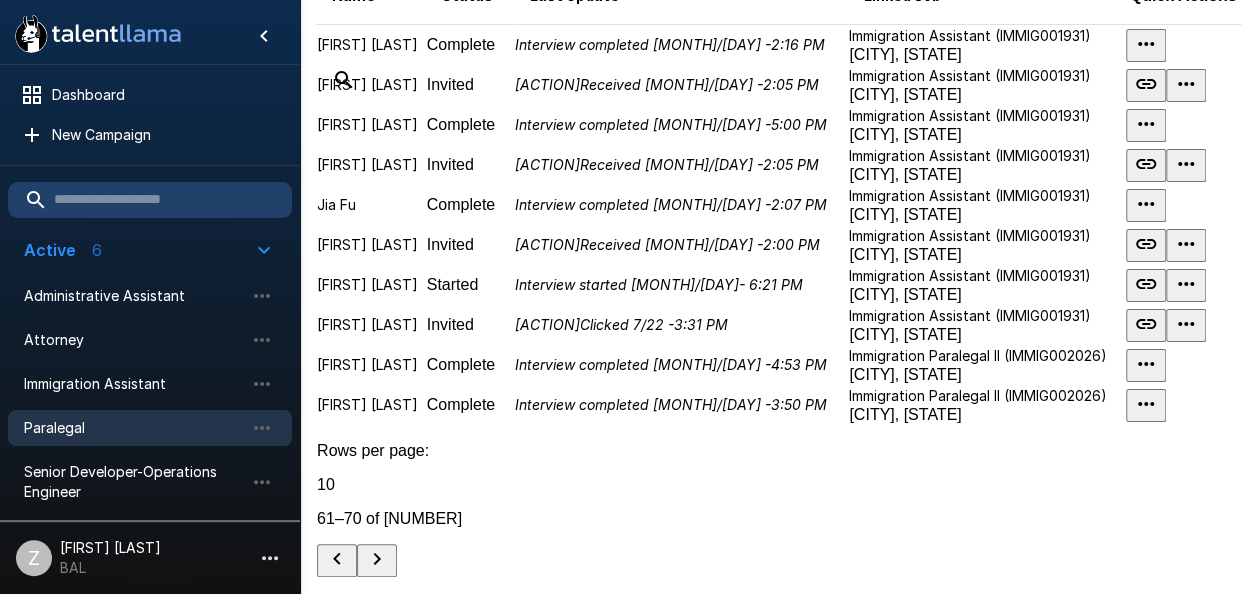 click 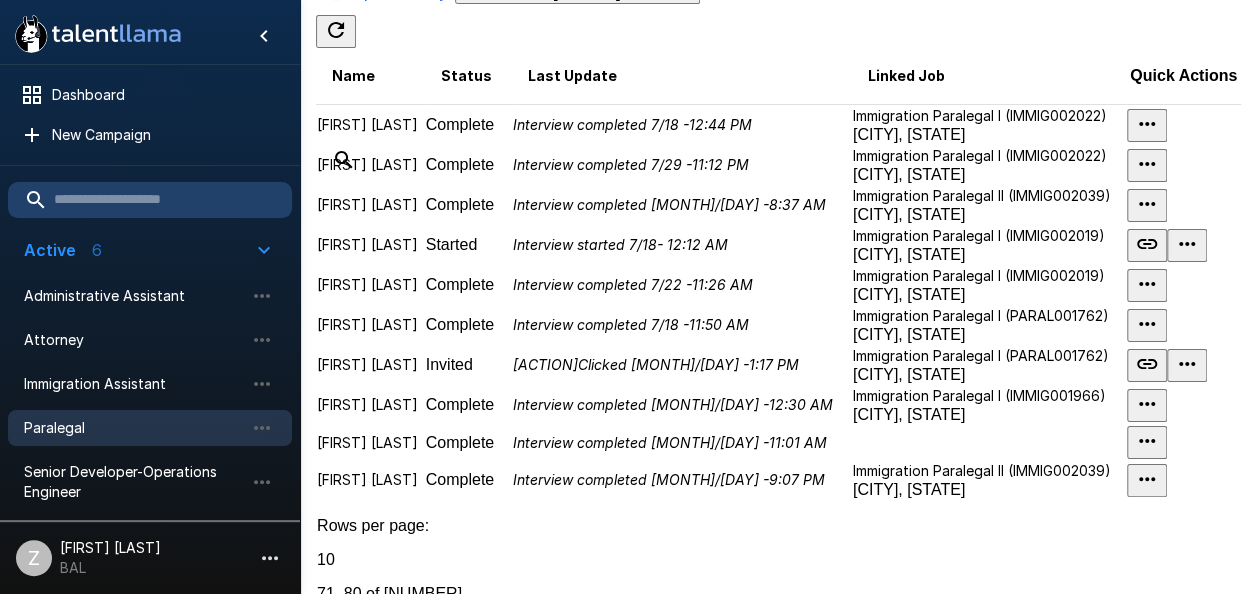 scroll, scrollTop: 904, scrollLeft: 0, axis: vertical 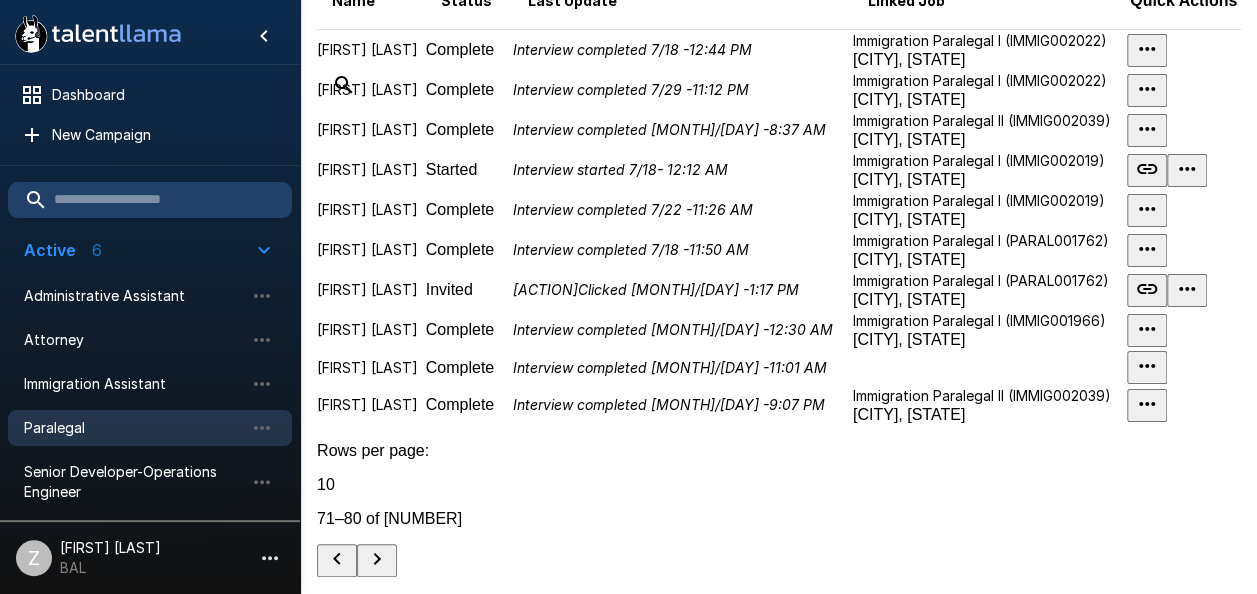 click 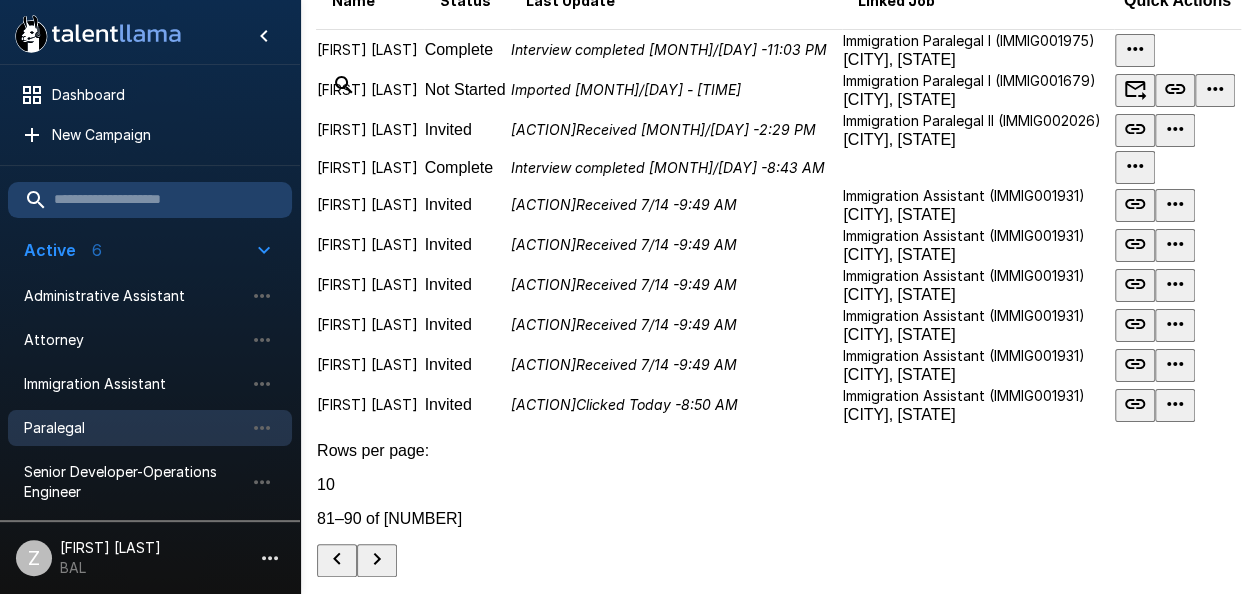 scroll, scrollTop: 845, scrollLeft: 0, axis: vertical 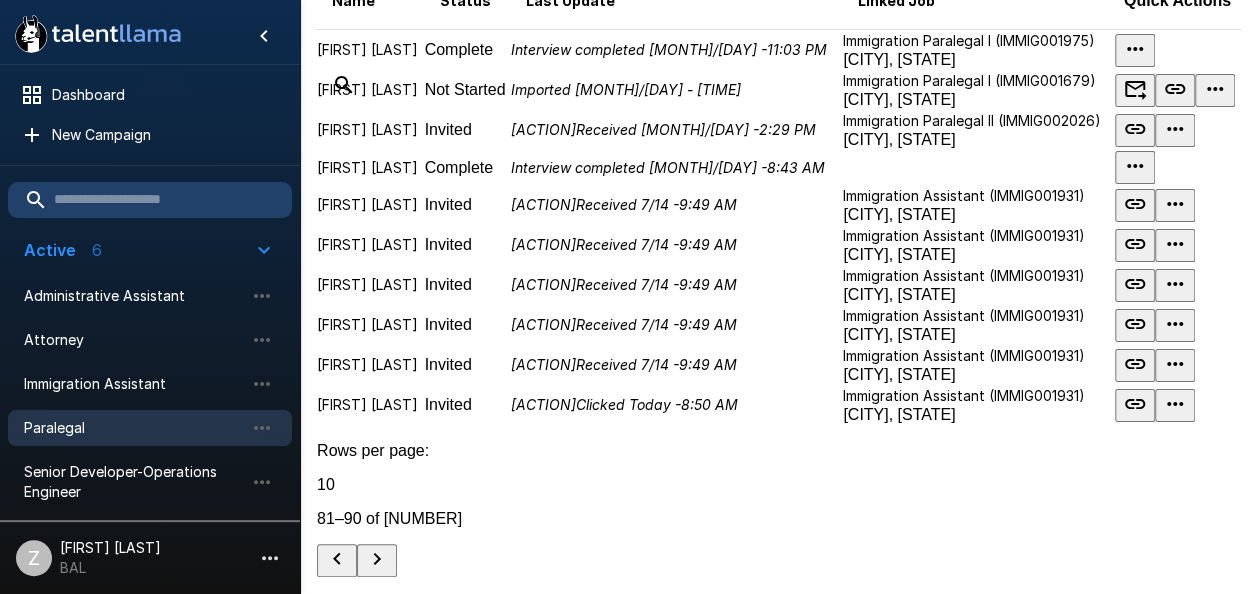 click 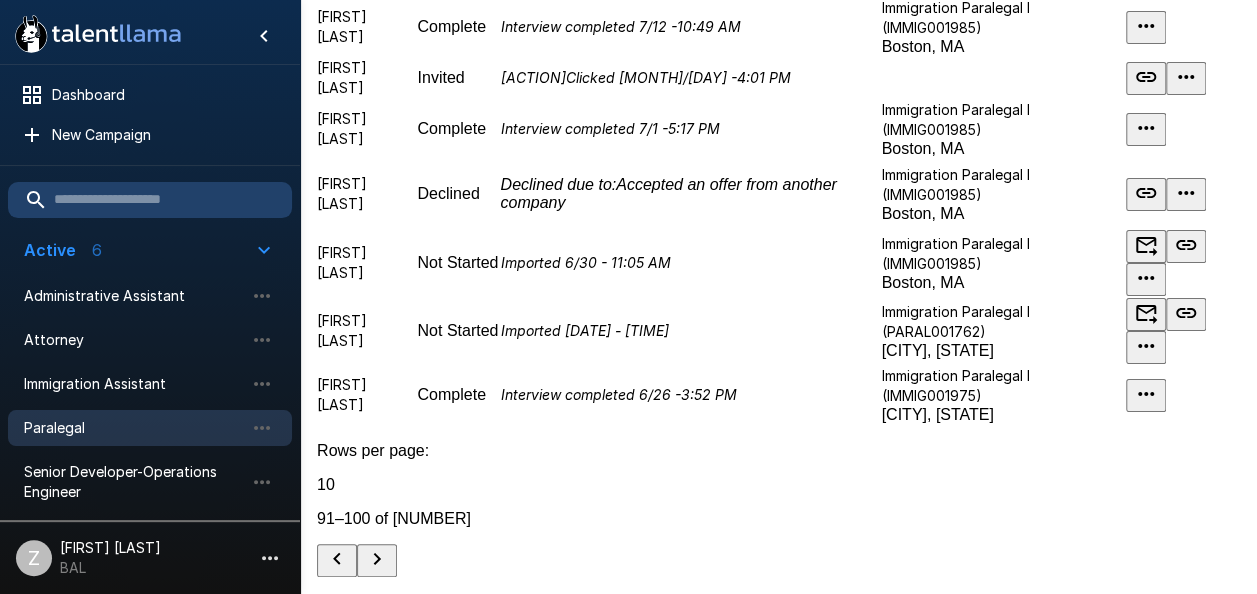 scroll, scrollTop: 916, scrollLeft: 0, axis: vertical 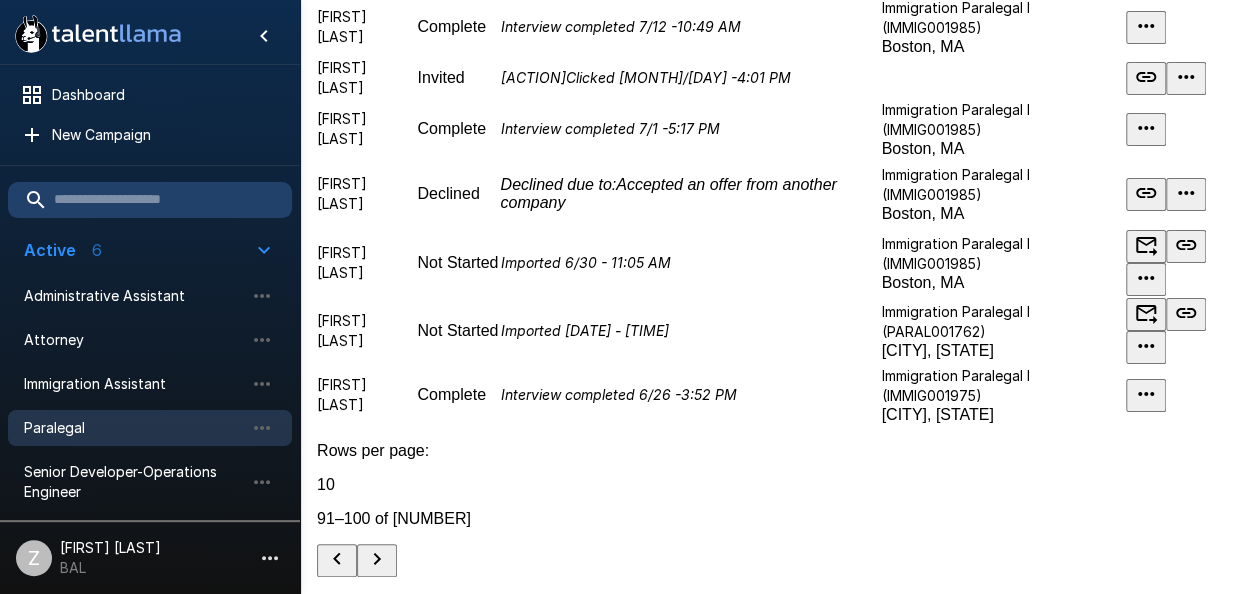 click 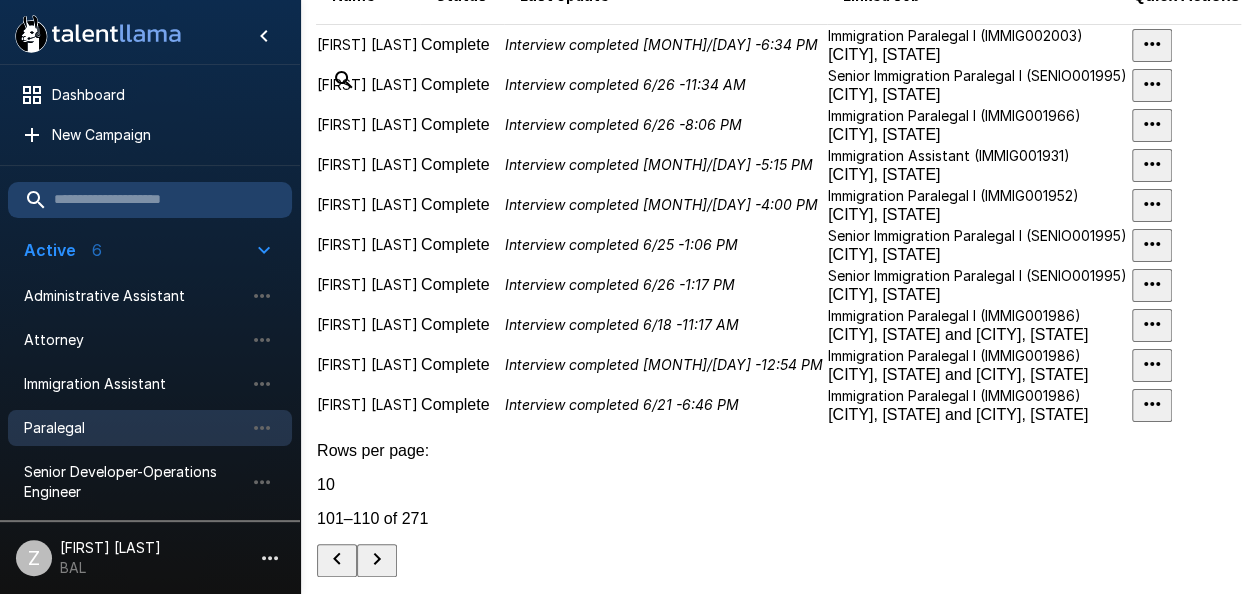 scroll, scrollTop: 846, scrollLeft: 0, axis: vertical 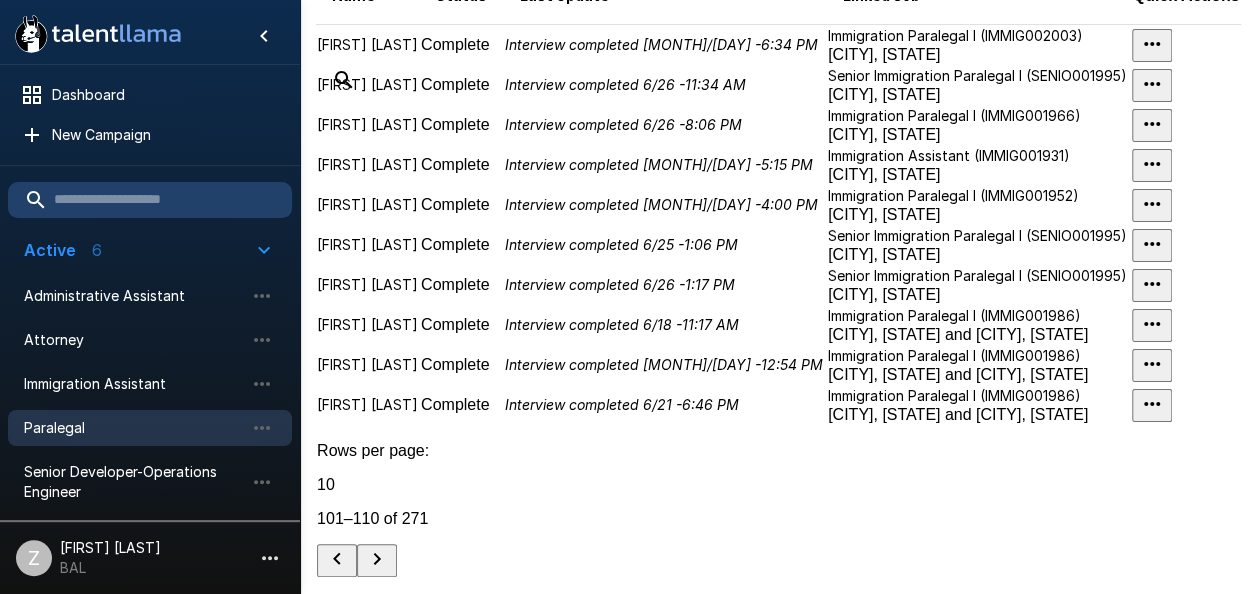 click 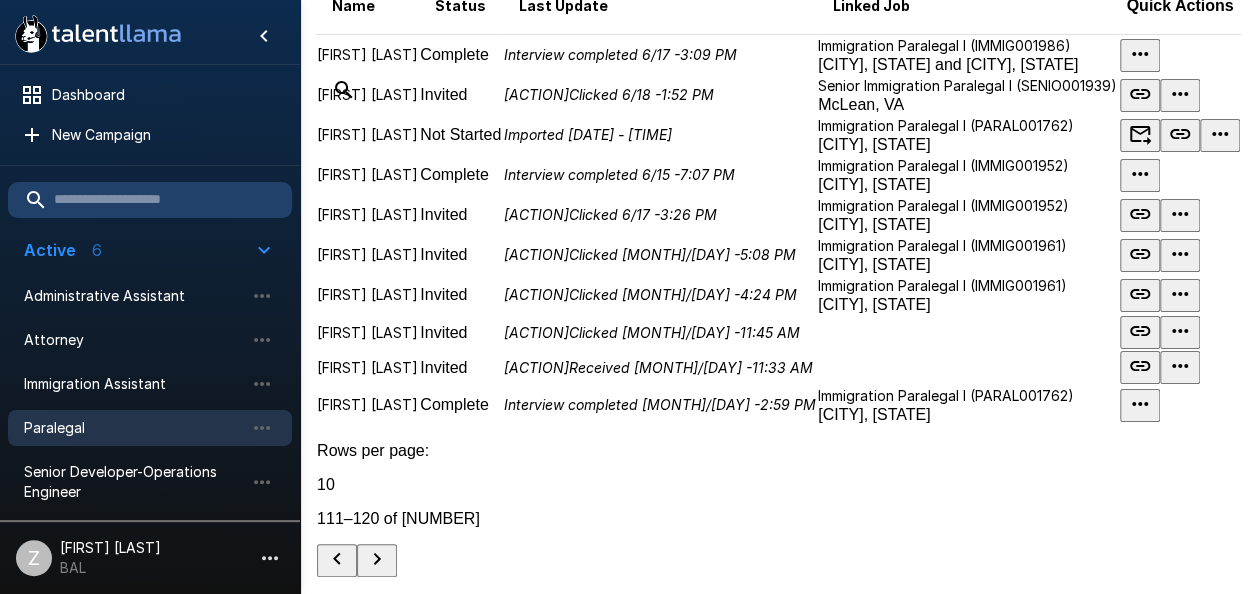 scroll, scrollTop: 832, scrollLeft: 0, axis: vertical 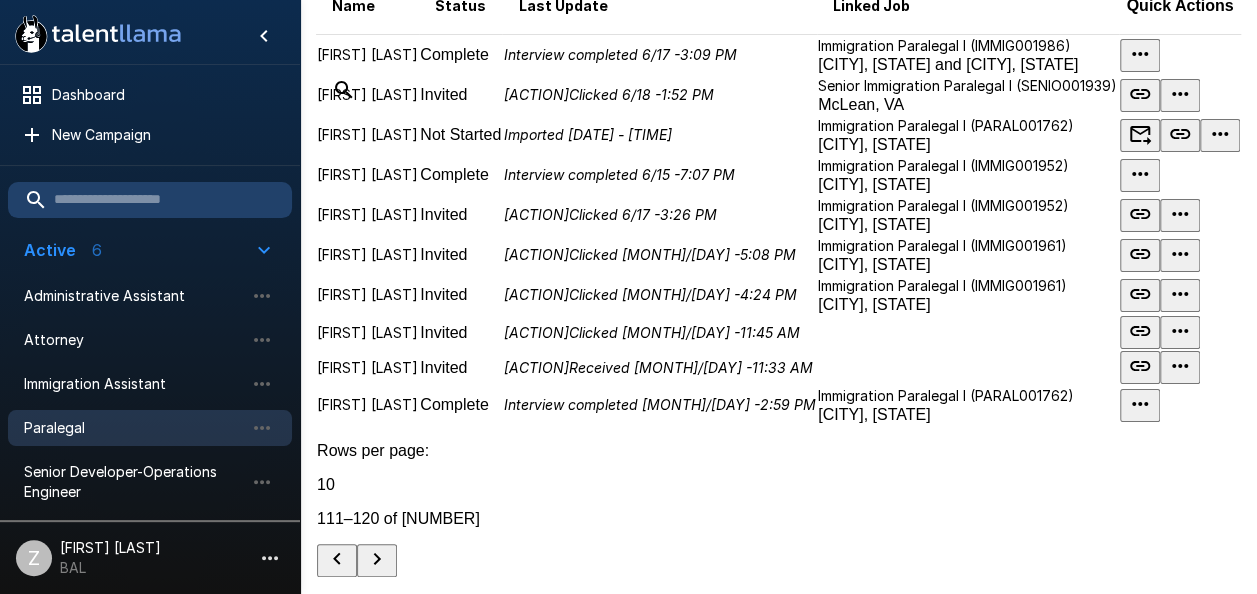 click 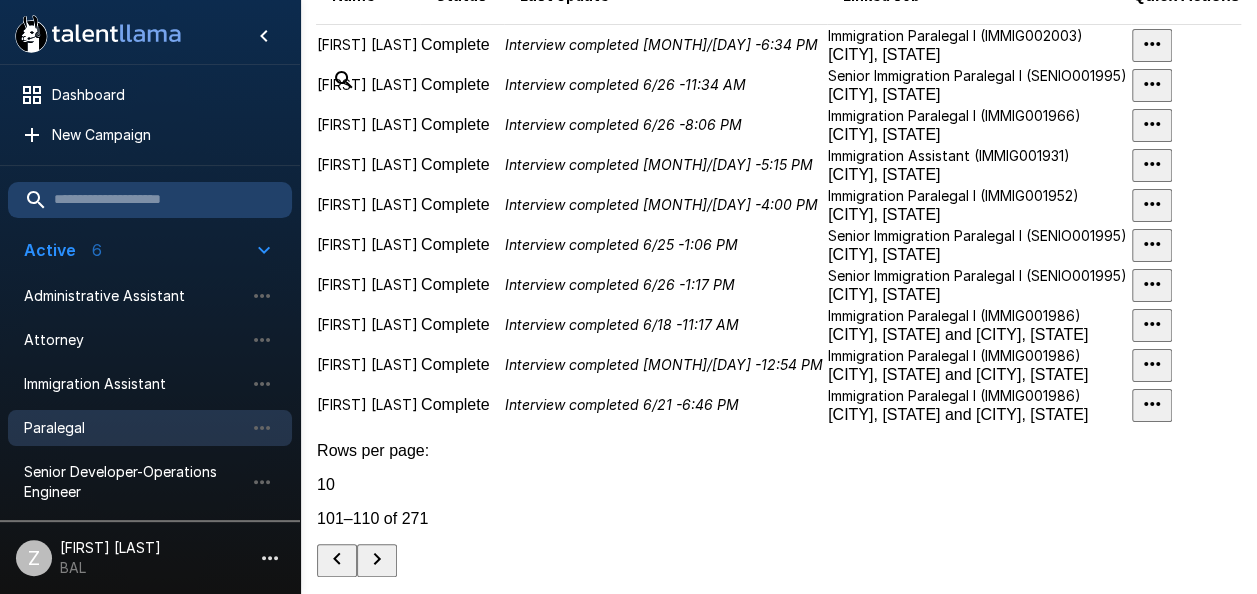 click 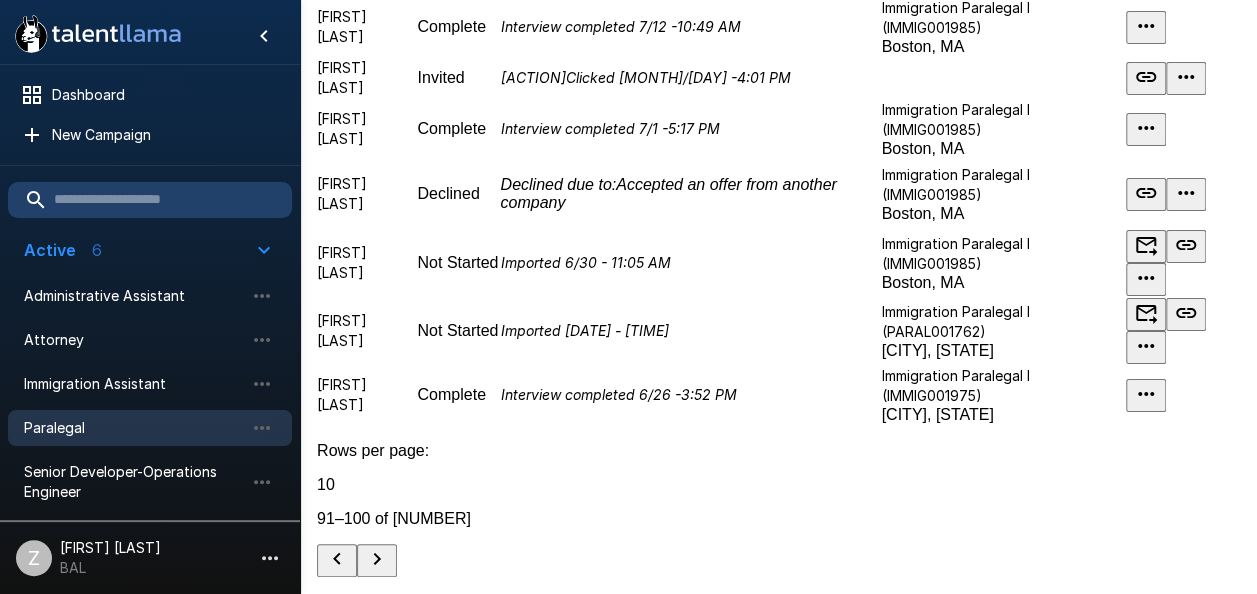 click 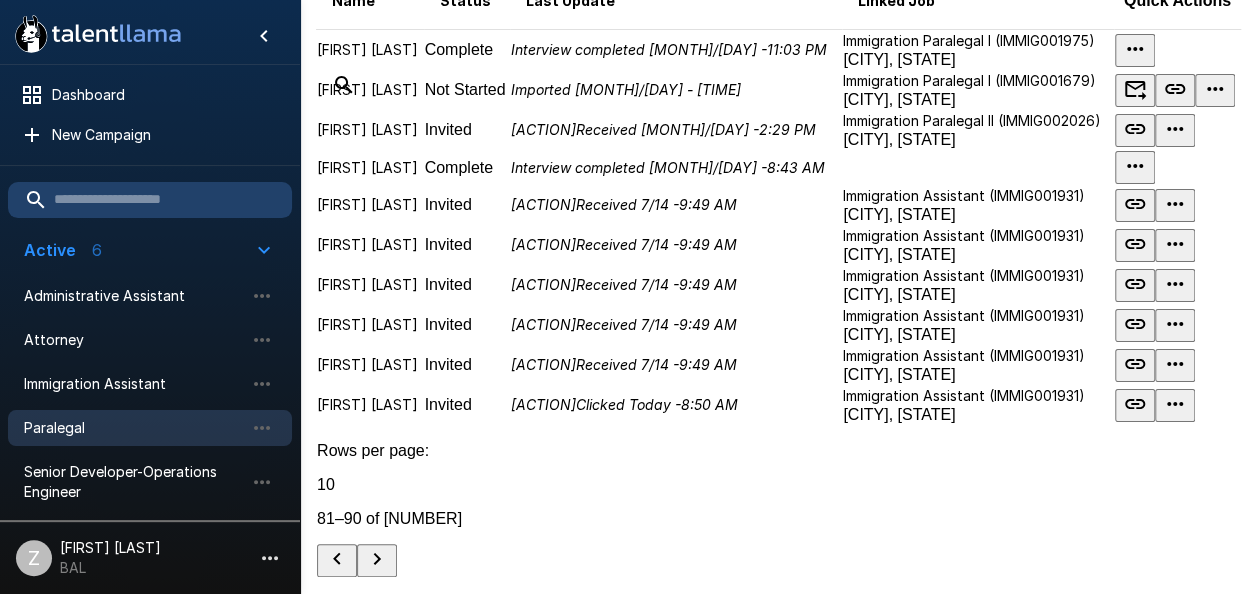 click 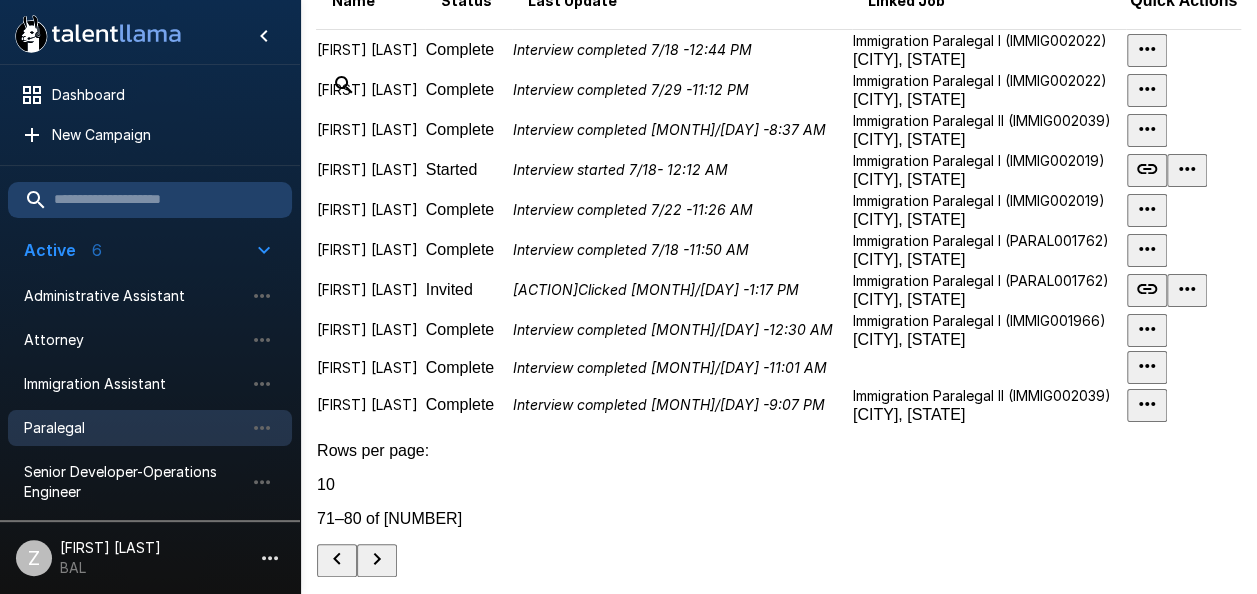 click 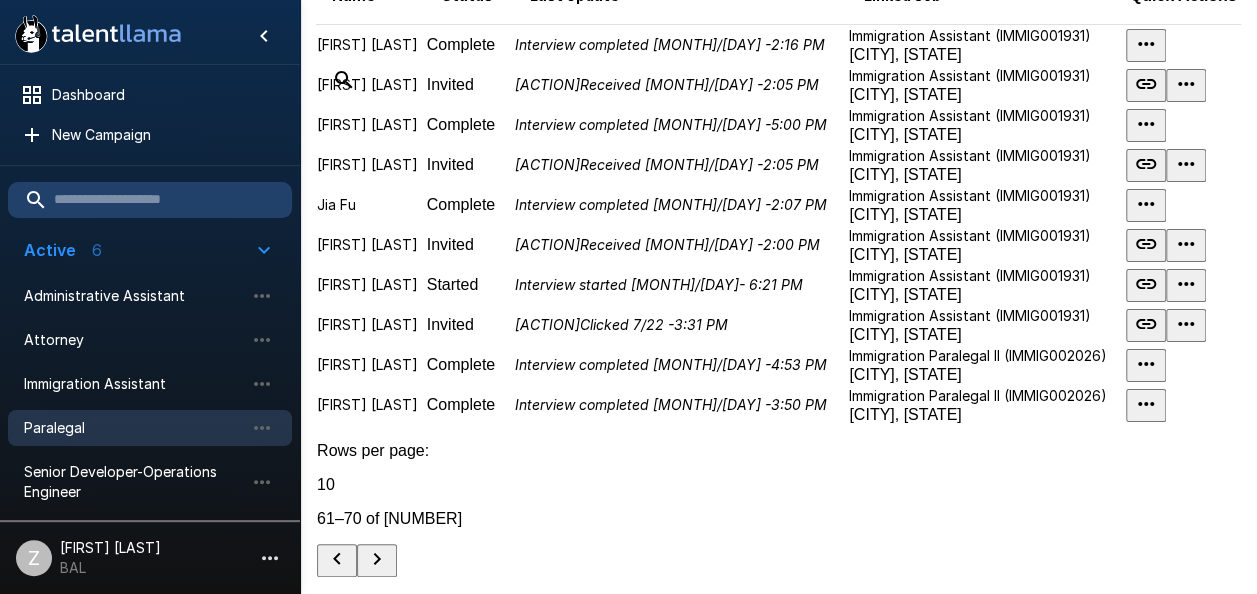 scroll, scrollTop: 1023, scrollLeft: 0, axis: vertical 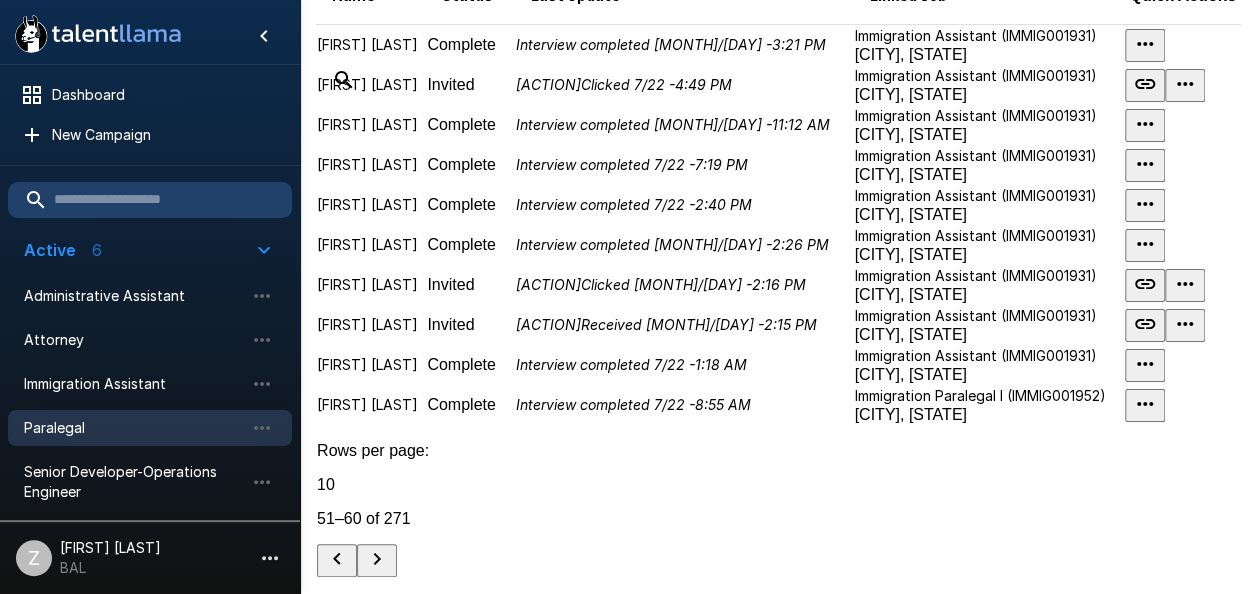 click 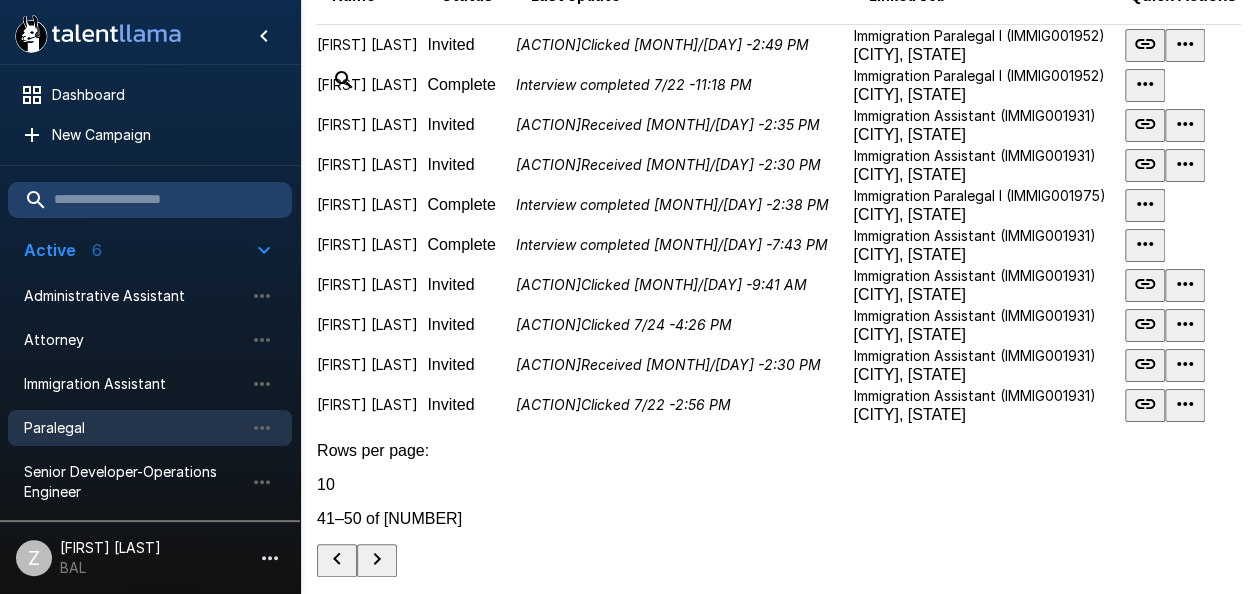 click 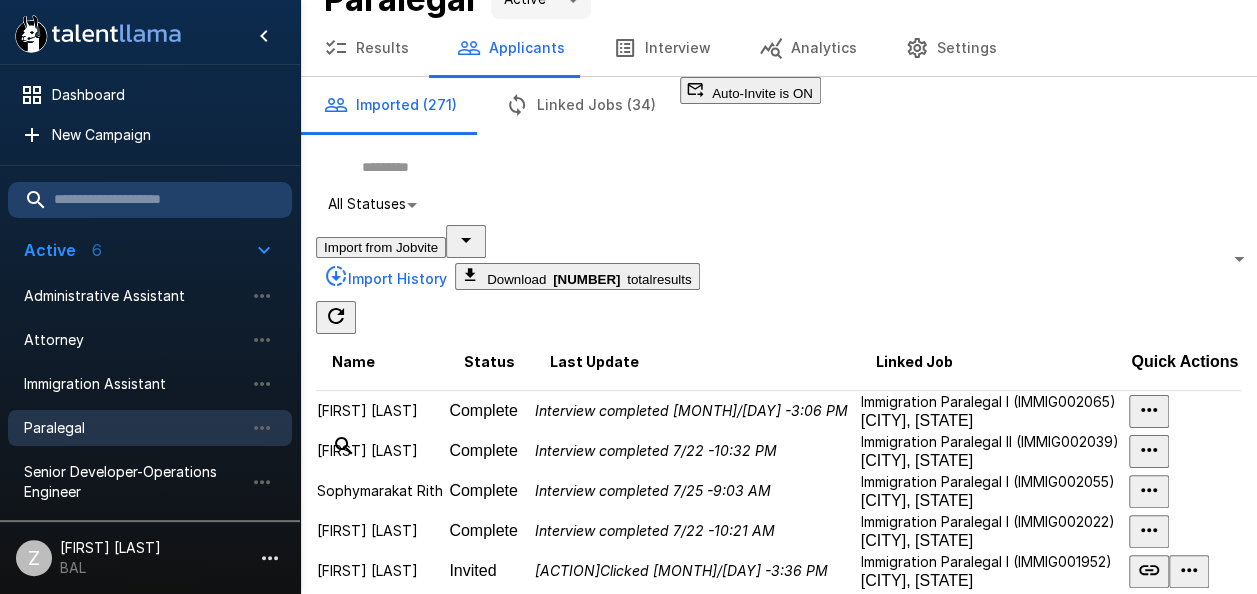 scroll, scrollTop: 0, scrollLeft: 0, axis: both 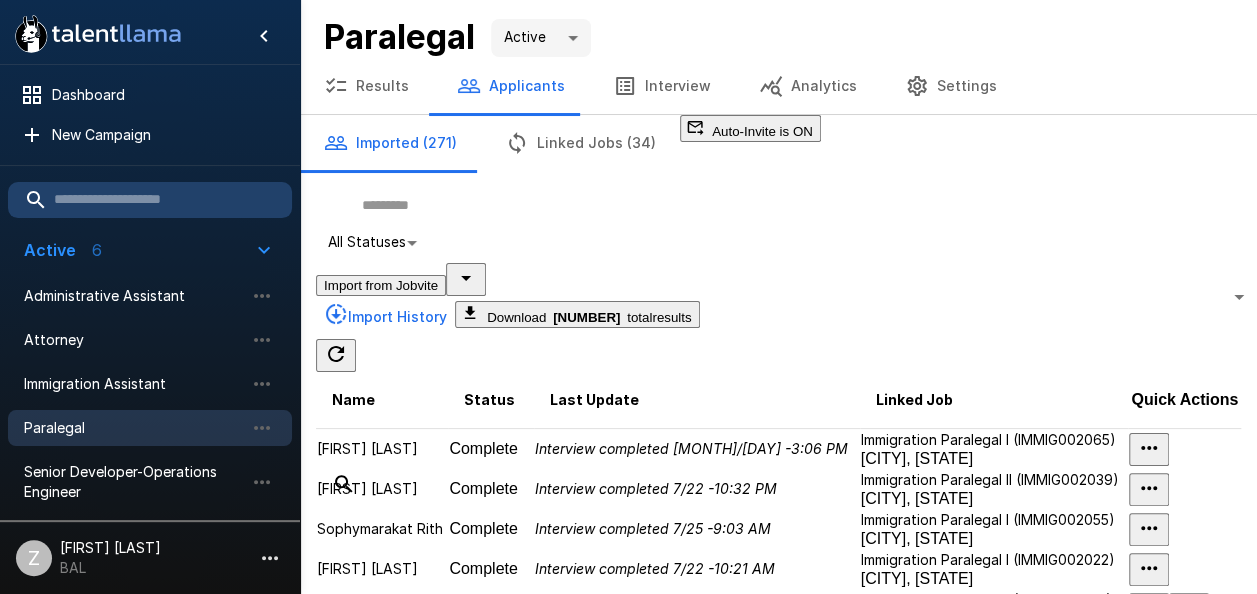 click on "Linked Jobs (34)" at bounding box center (580, 143) 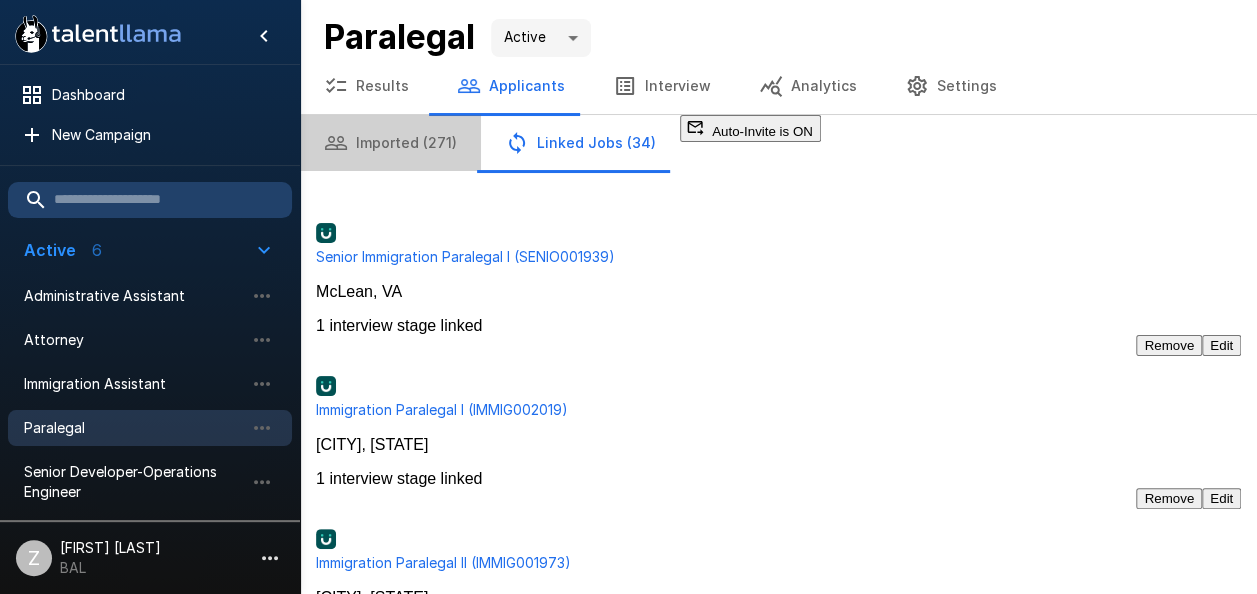 click on "Imported (271)" at bounding box center (390, 143) 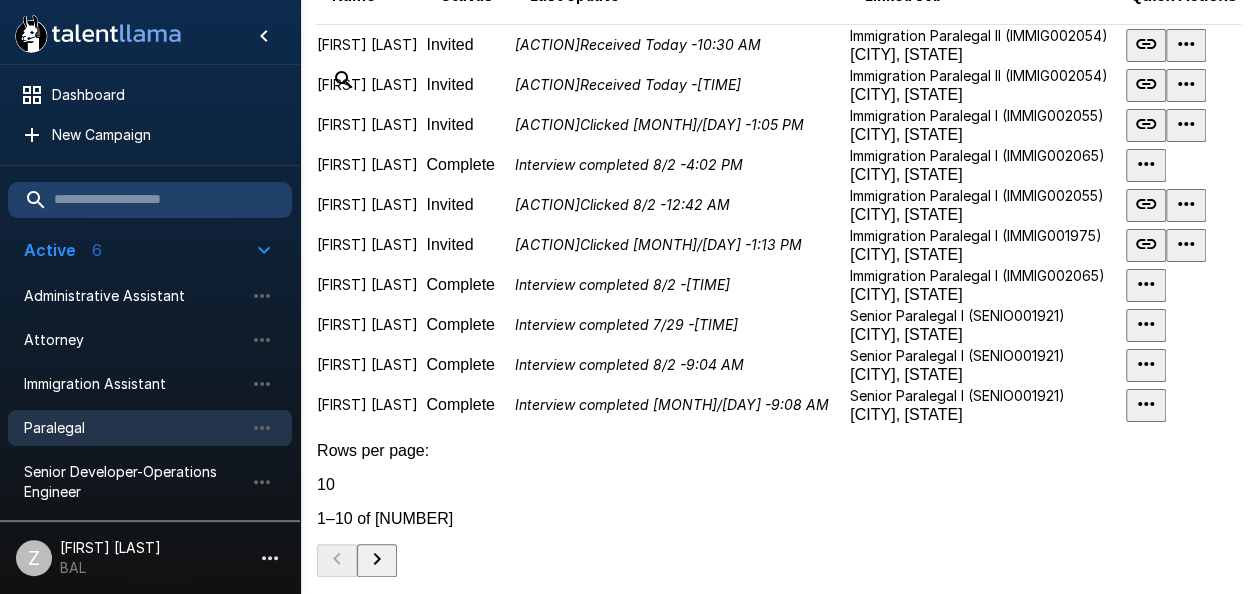 scroll, scrollTop: 986, scrollLeft: 0, axis: vertical 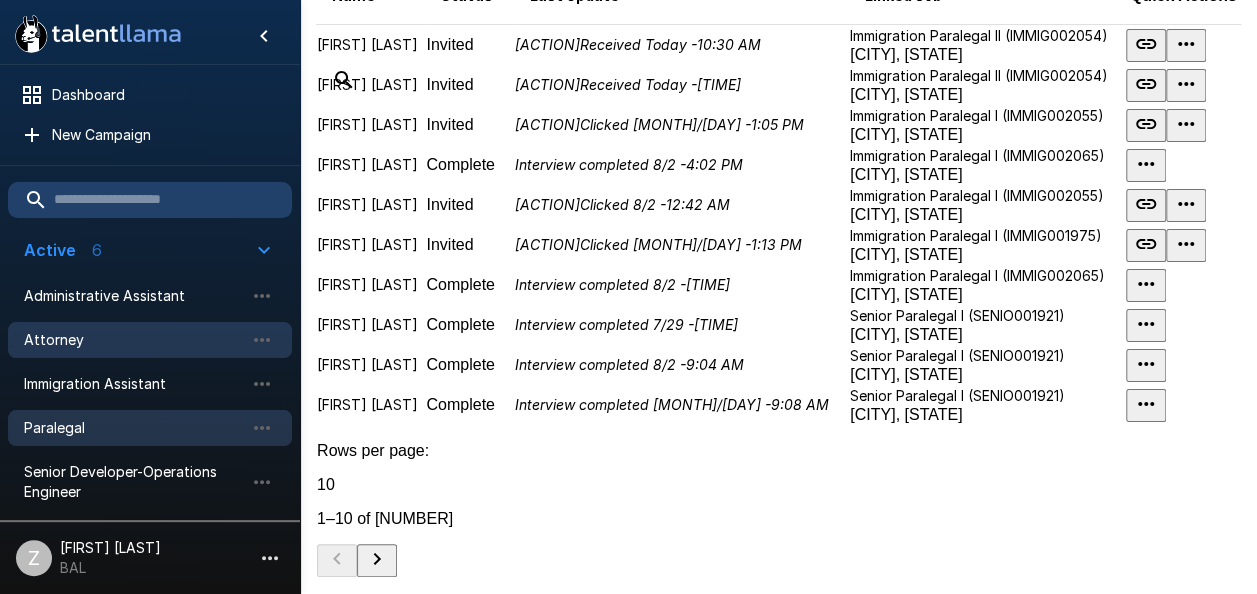 click on "Attorney" at bounding box center (134, 340) 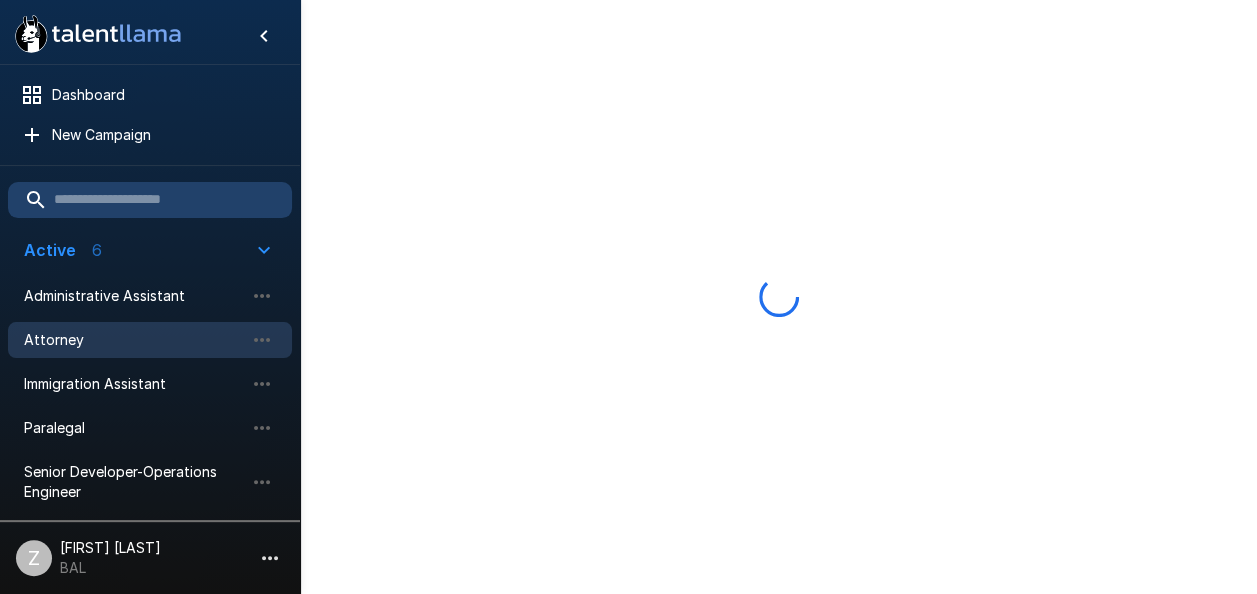scroll, scrollTop: 0, scrollLeft: 0, axis: both 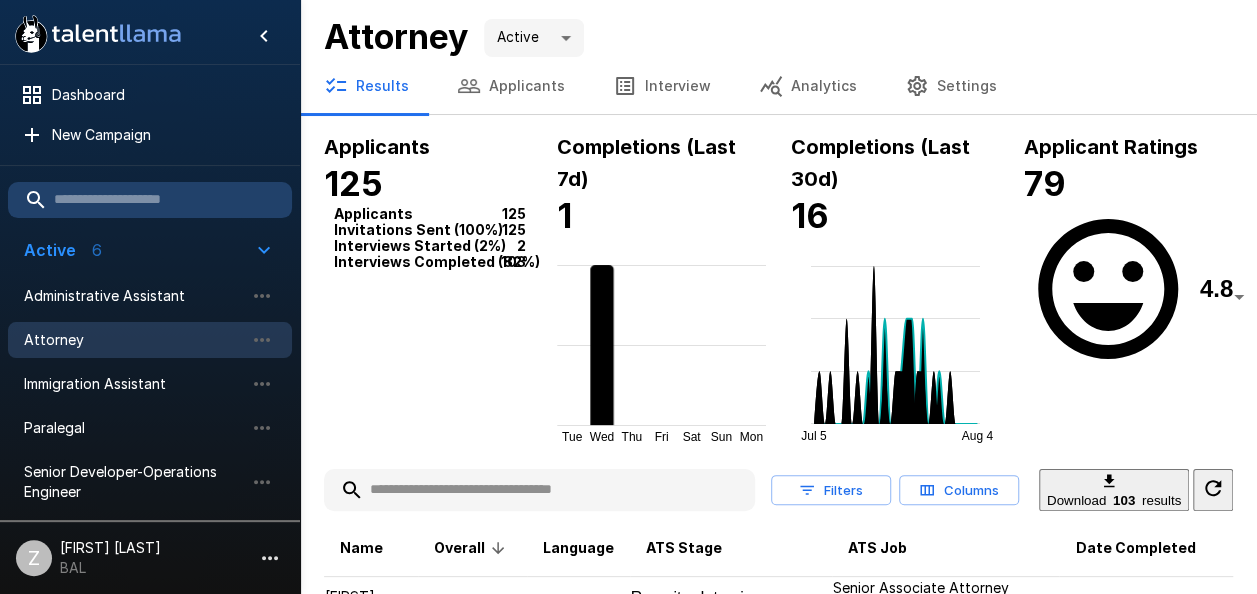click on "Applicants" at bounding box center (511, 86) 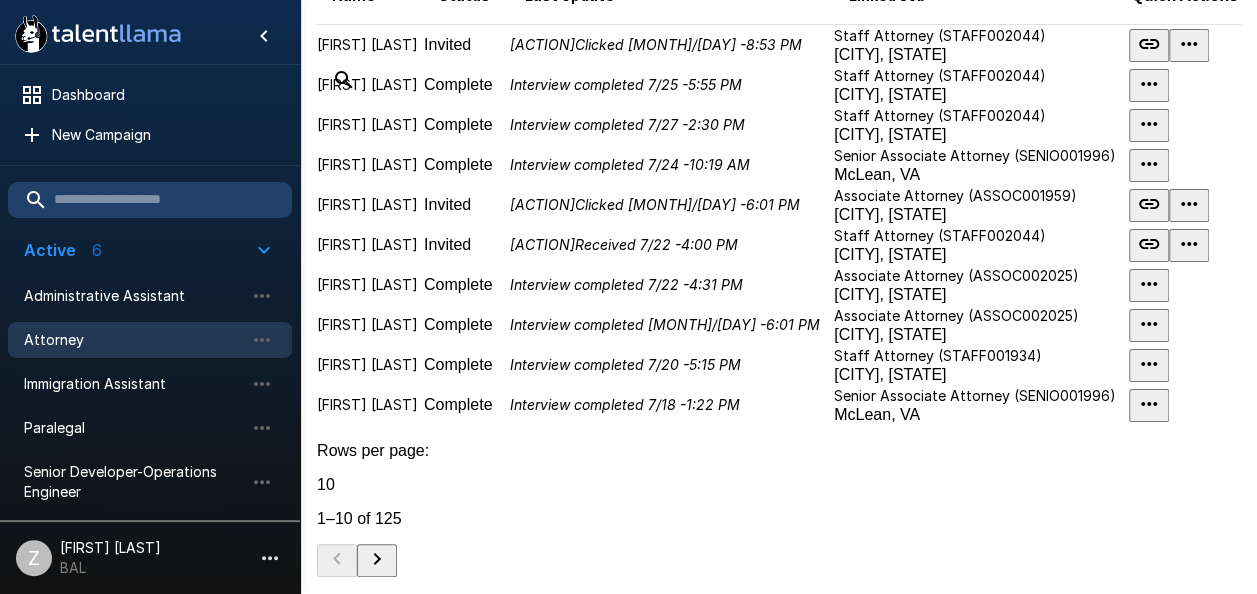 scroll, scrollTop: 914, scrollLeft: 0, axis: vertical 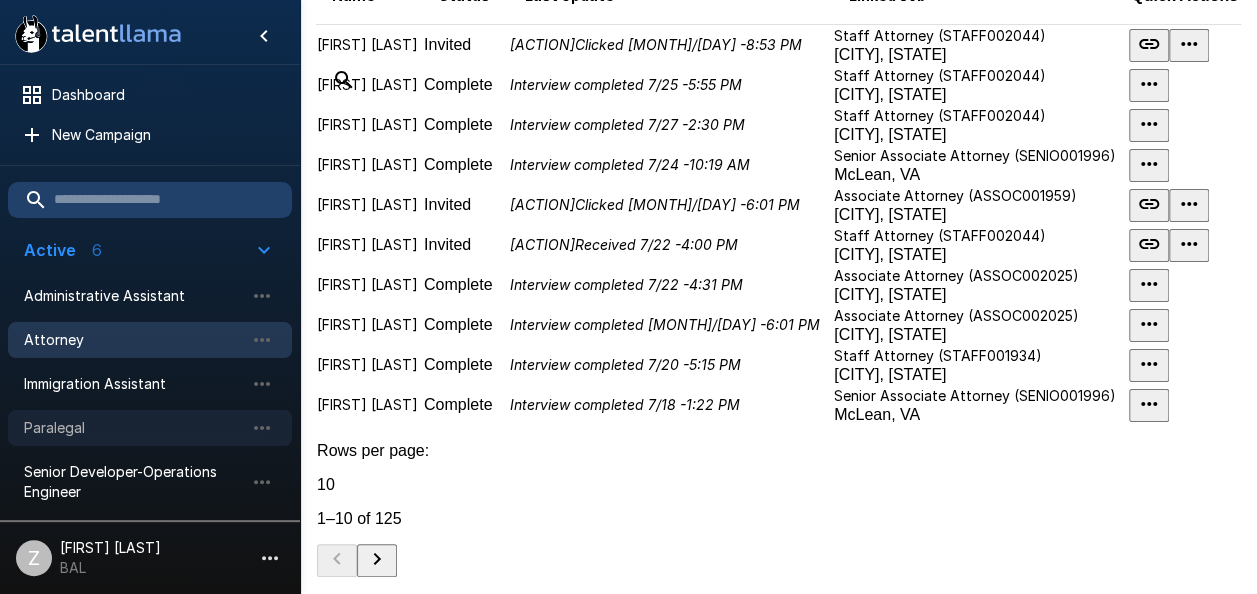 click on "Paralegal" at bounding box center [134, 428] 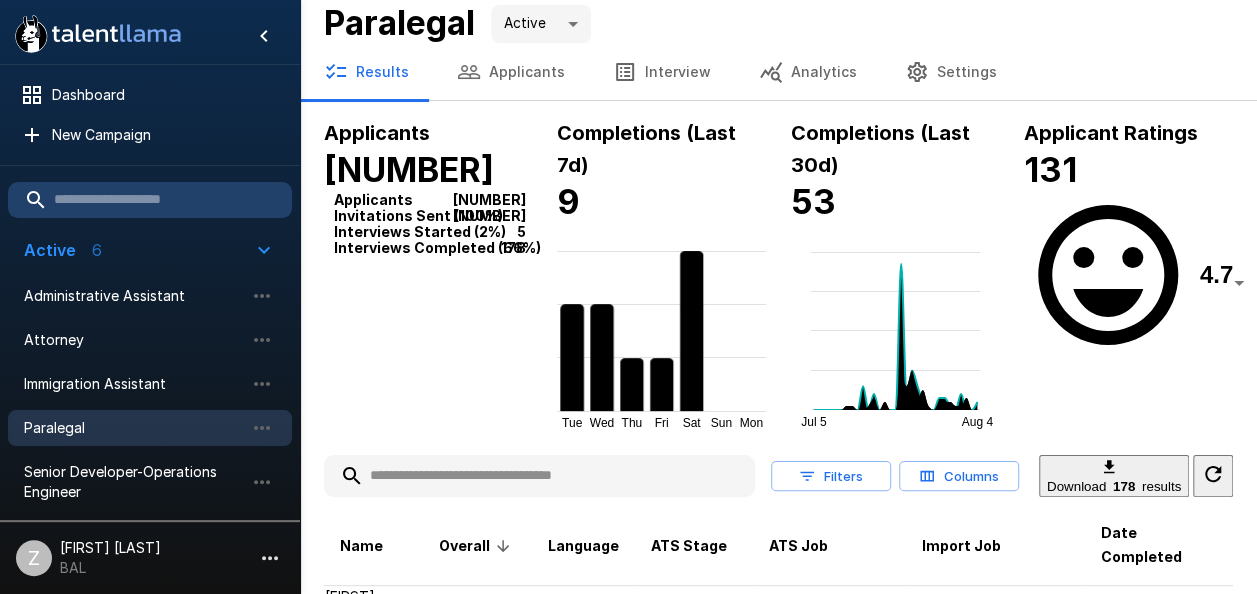 scroll, scrollTop: 0, scrollLeft: 0, axis: both 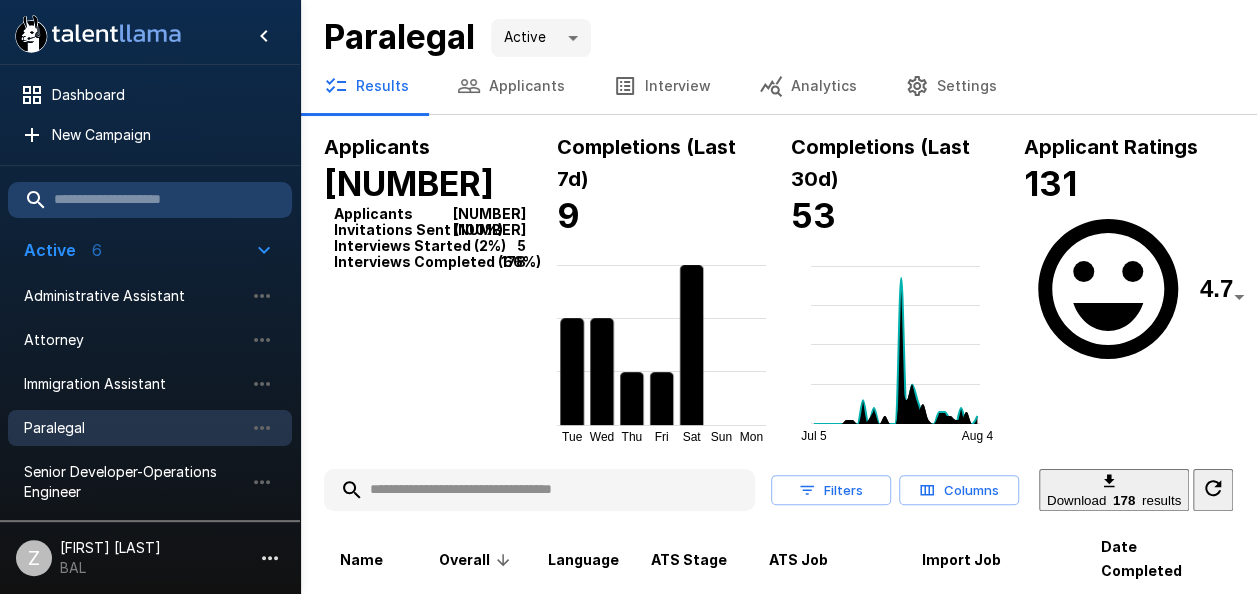 click on "Applicants" at bounding box center (511, 86) 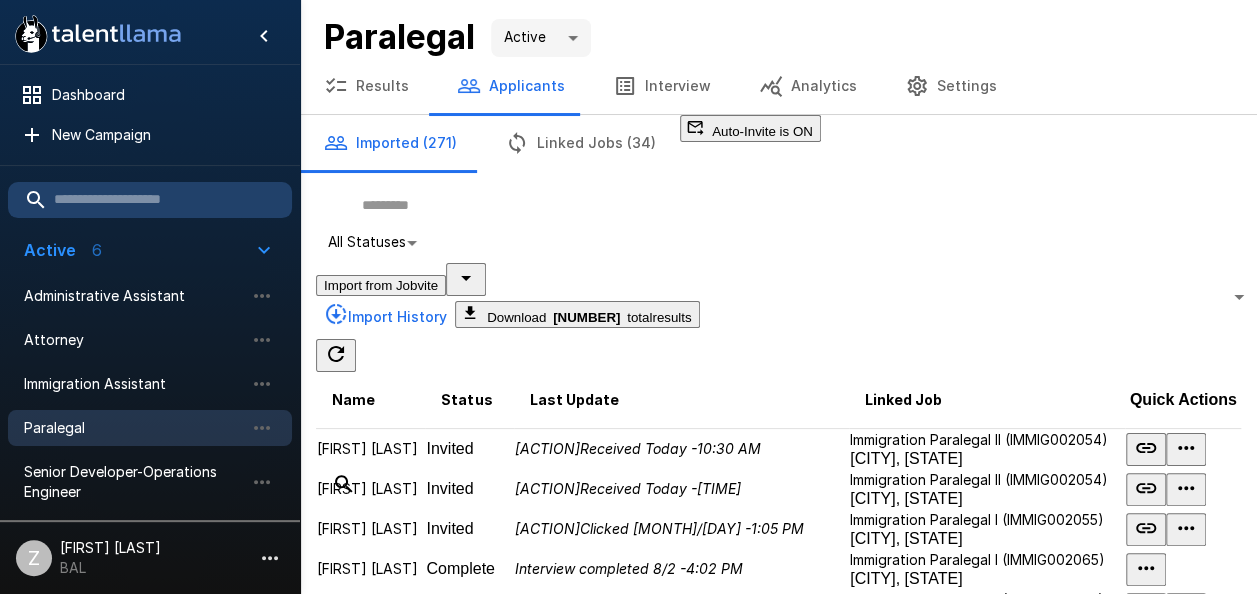 click at bounding box center [778, 205] 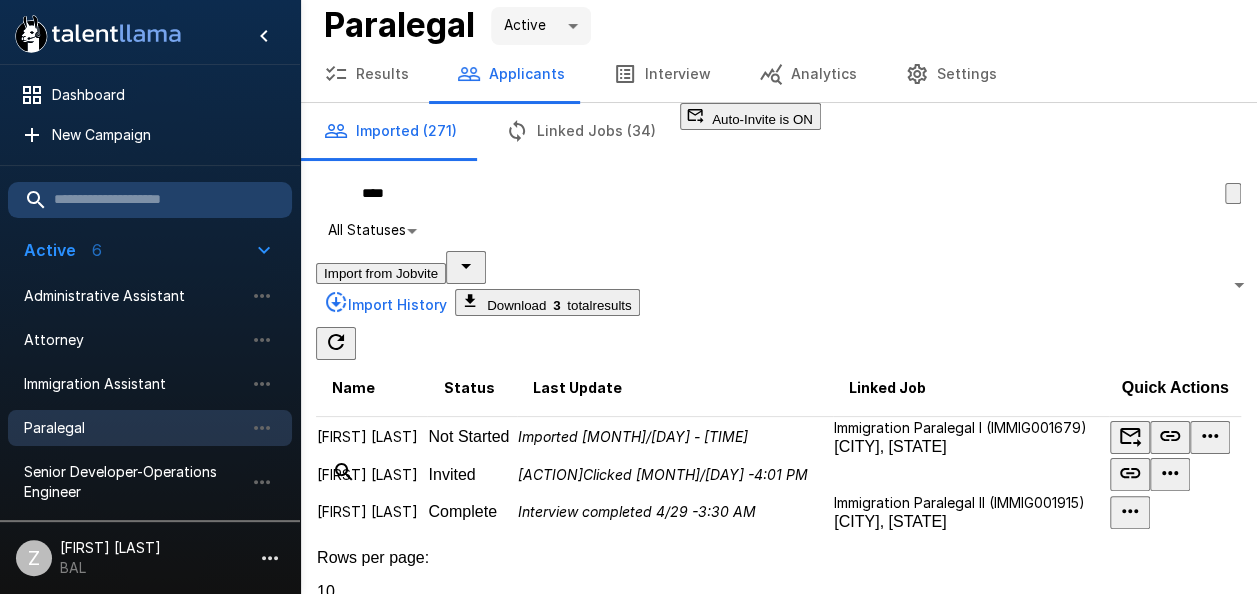 scroll, scrollTop: 0, scrollLeft: 0, axis: both 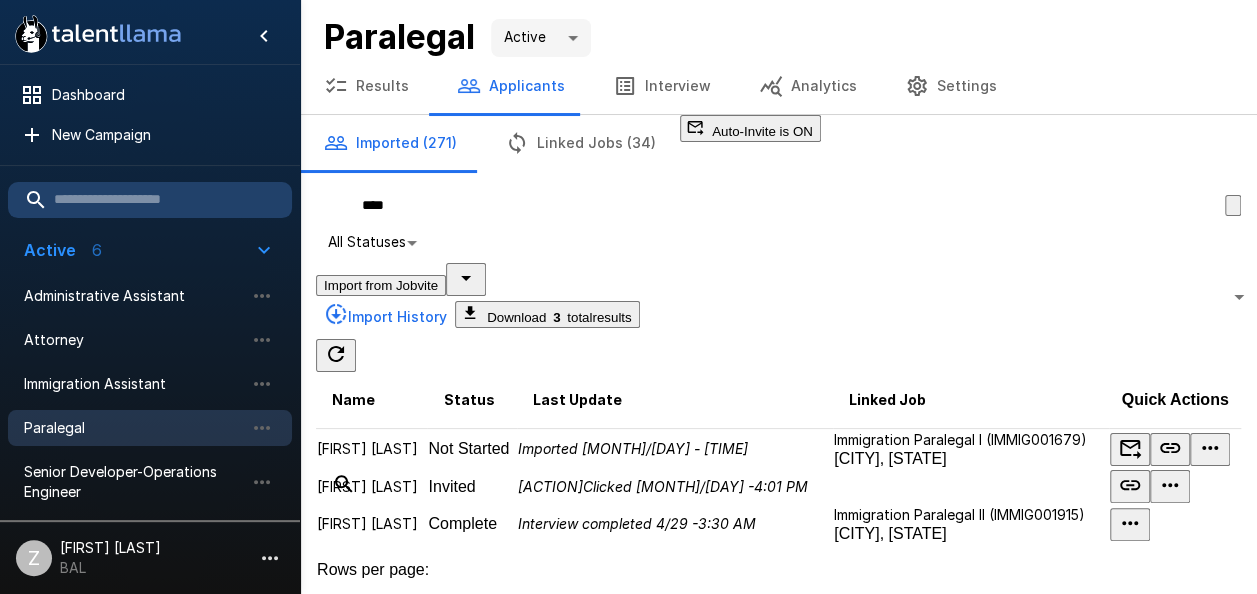 click on "****" at bounding box center (770, 205) 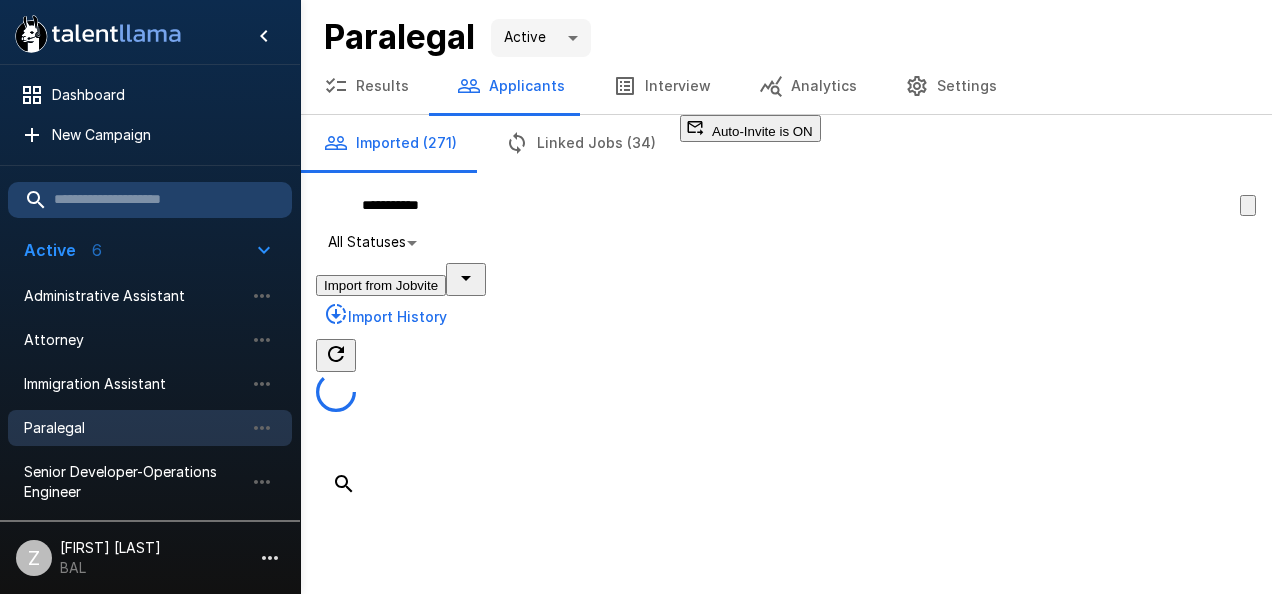 type on "**********" 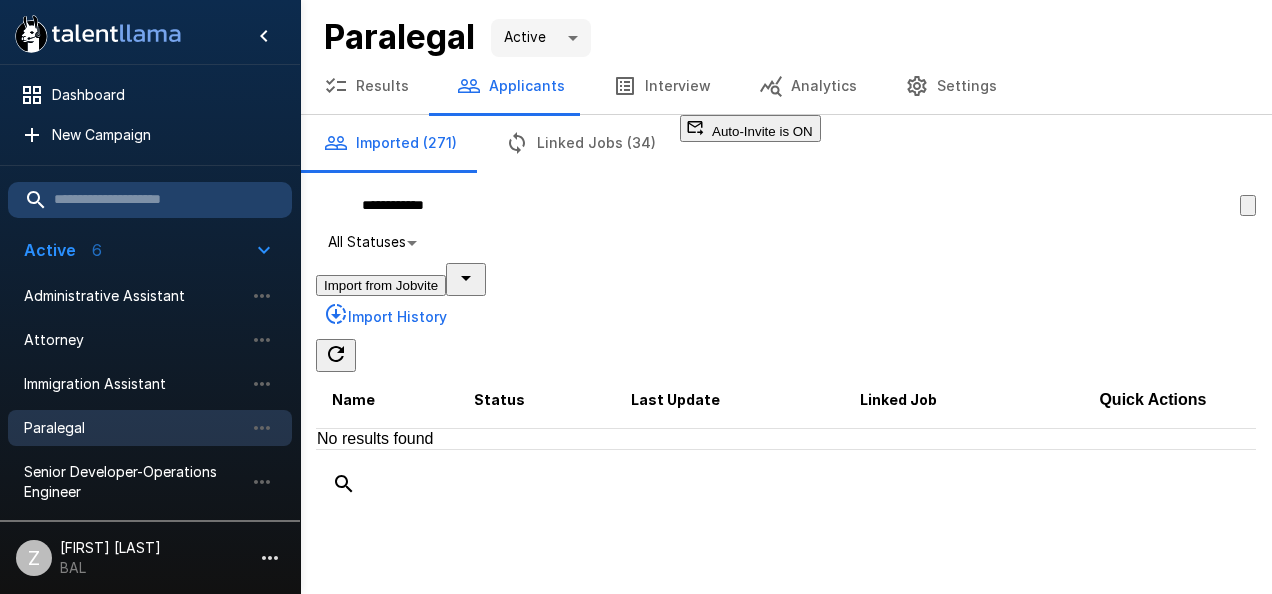 drag, startPoint x: 479, startPoint y: 242, endPoint x: 358, endPoint y: 238, distance: 121.0661 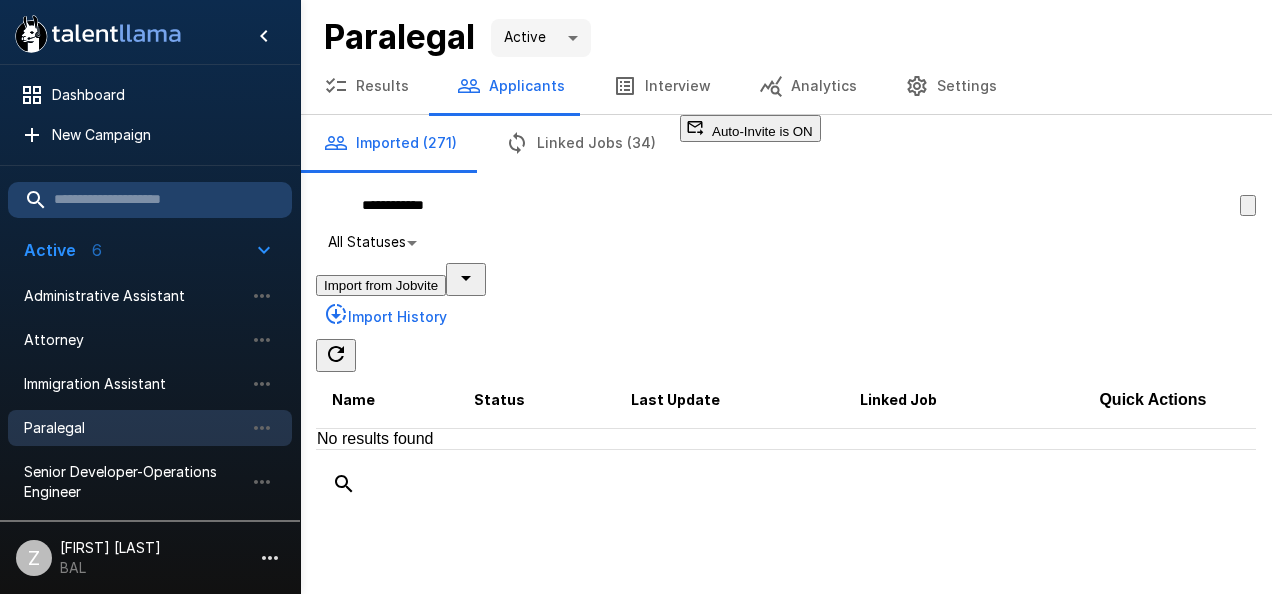 click on "**********" at bounding box center (778, 205) 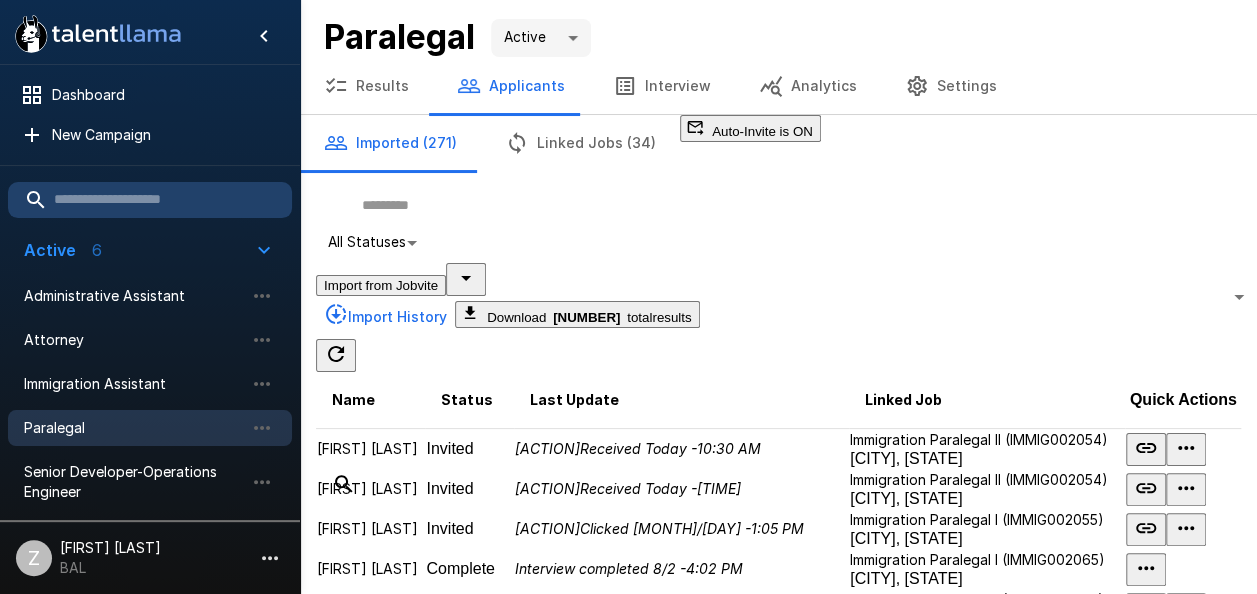 click on "Paralegal" at bounding box center (134, 428) 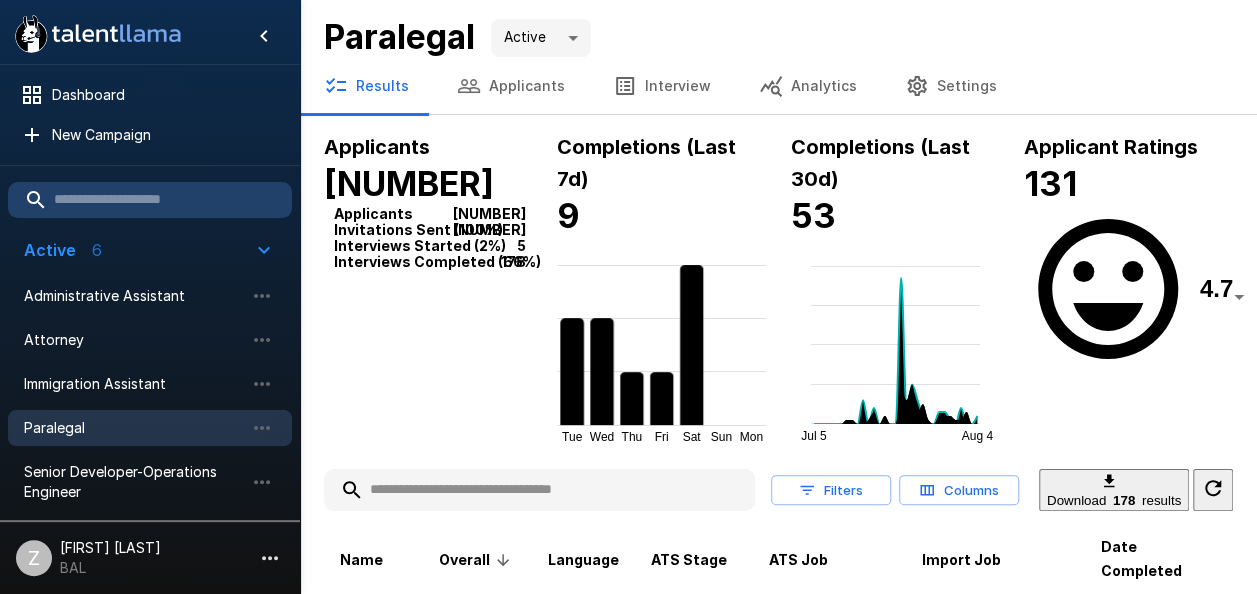 click on "Applicants" at bounding box center [511, 86] 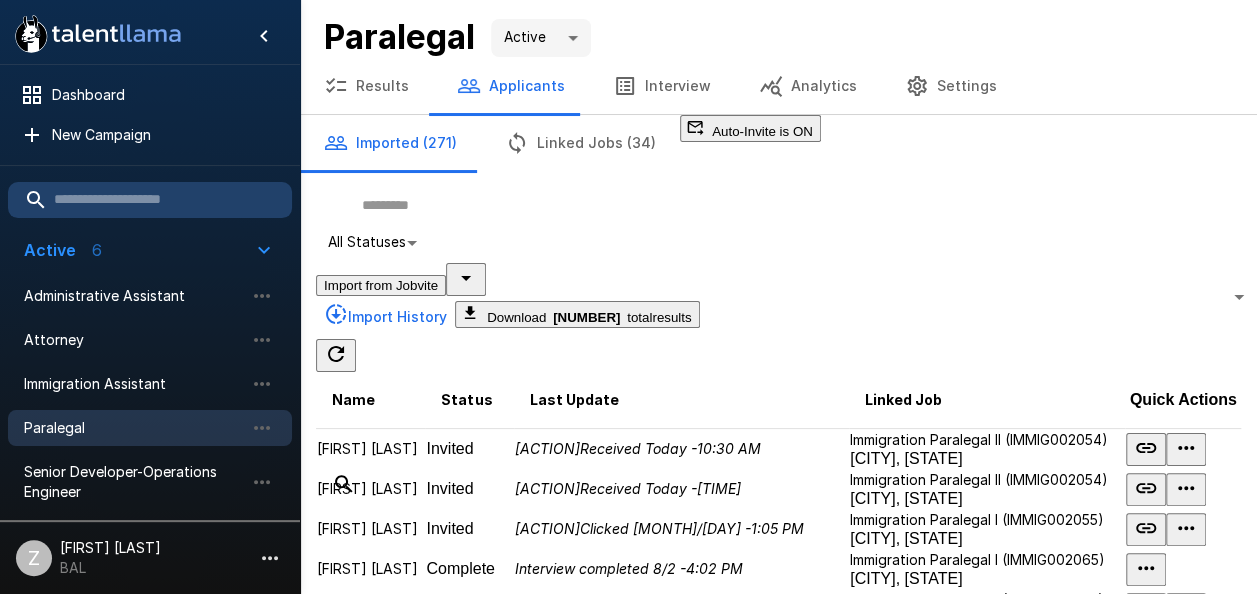 click at bounding box center (778, 205) 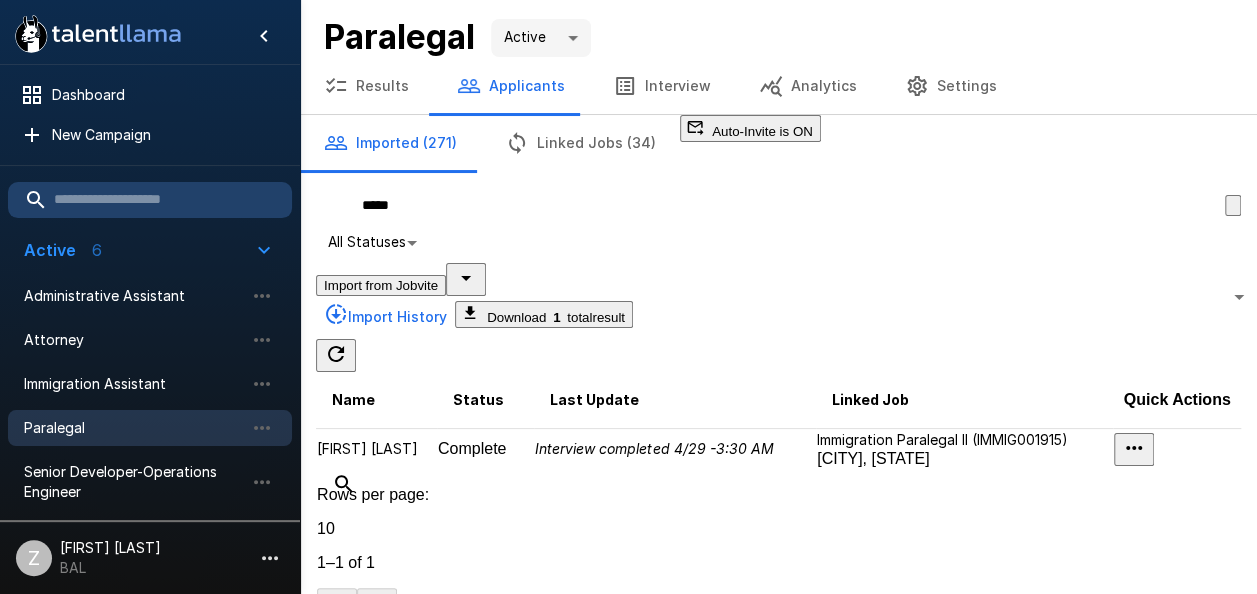 type on "****" 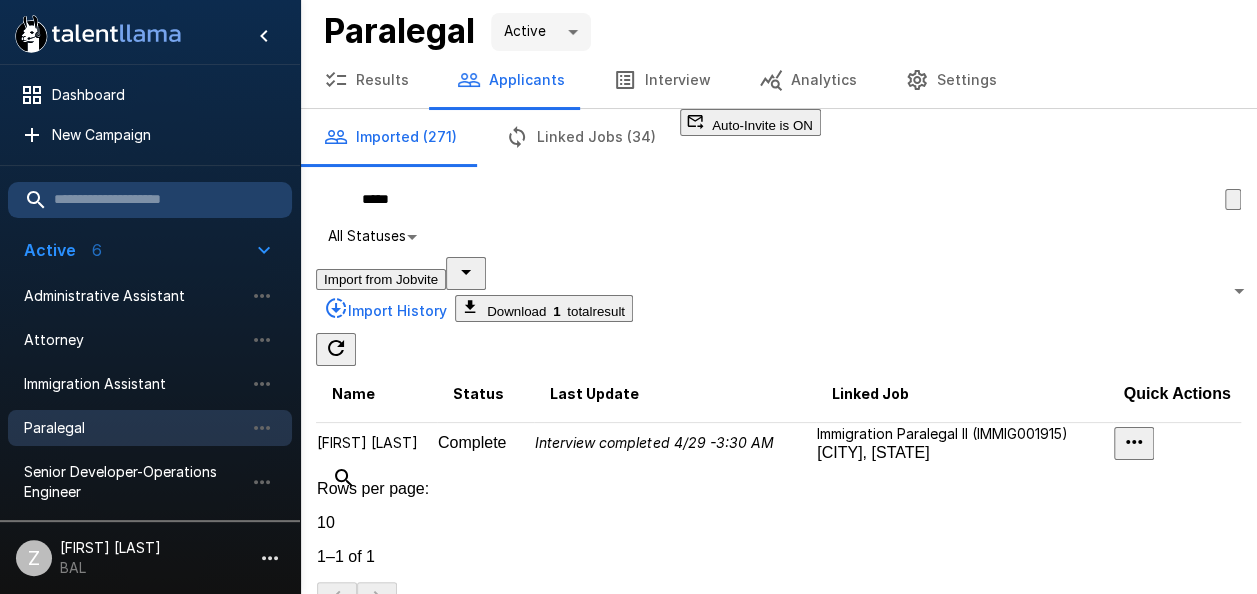 scroll, scrollTop: 7, scrollLeft: 0, axis: vertical 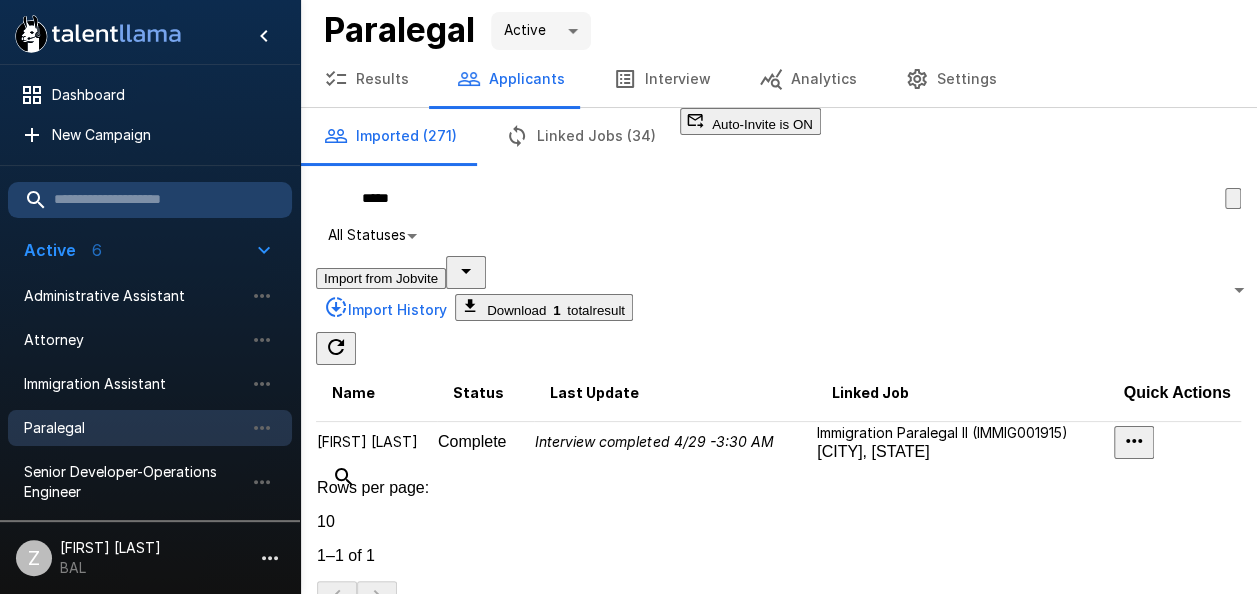 drag, startPoint x: 460, startPoint y: 235, endPoint x: 357, endPoint y: 232, distance: 103.04368 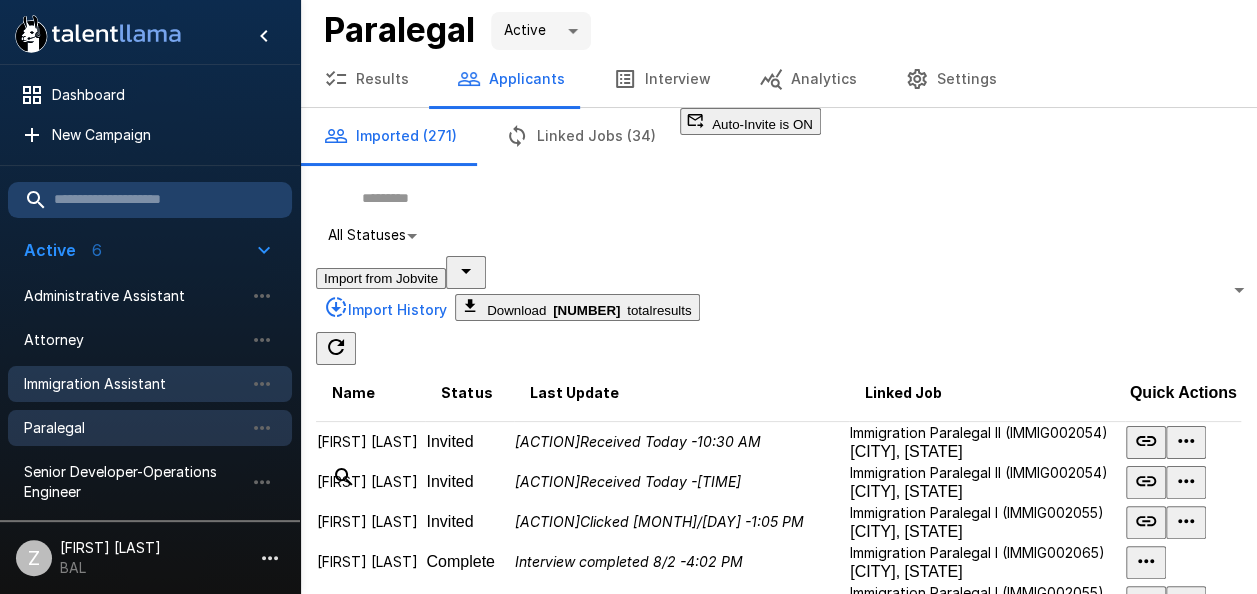 type 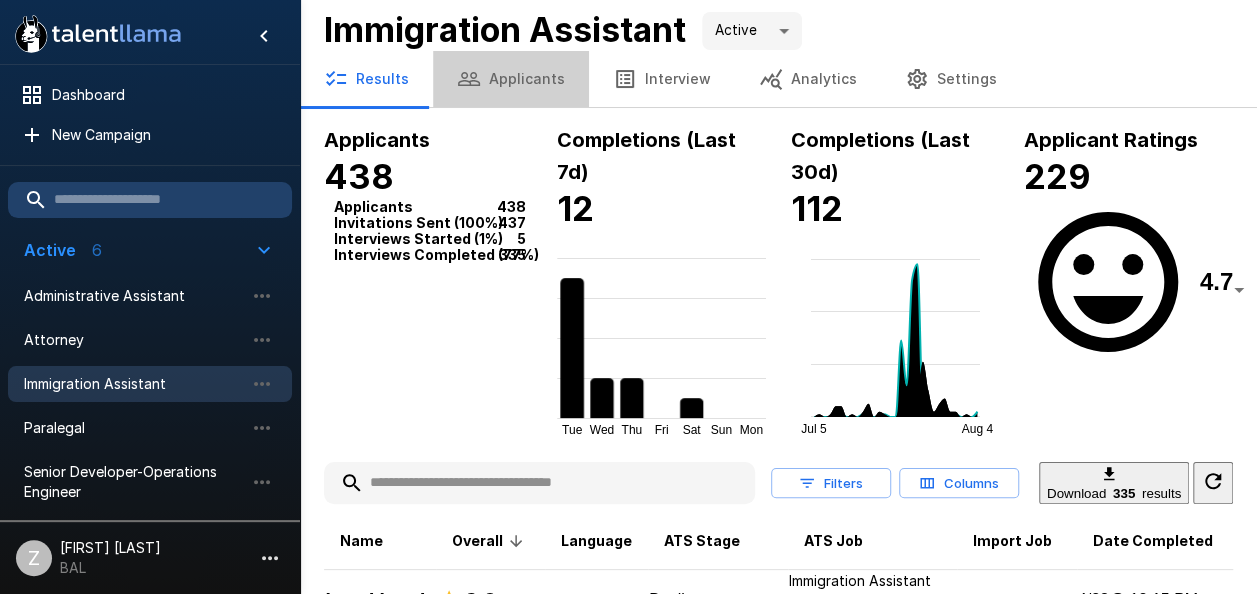 click on "Applicants" at bounding box center (511, 79) 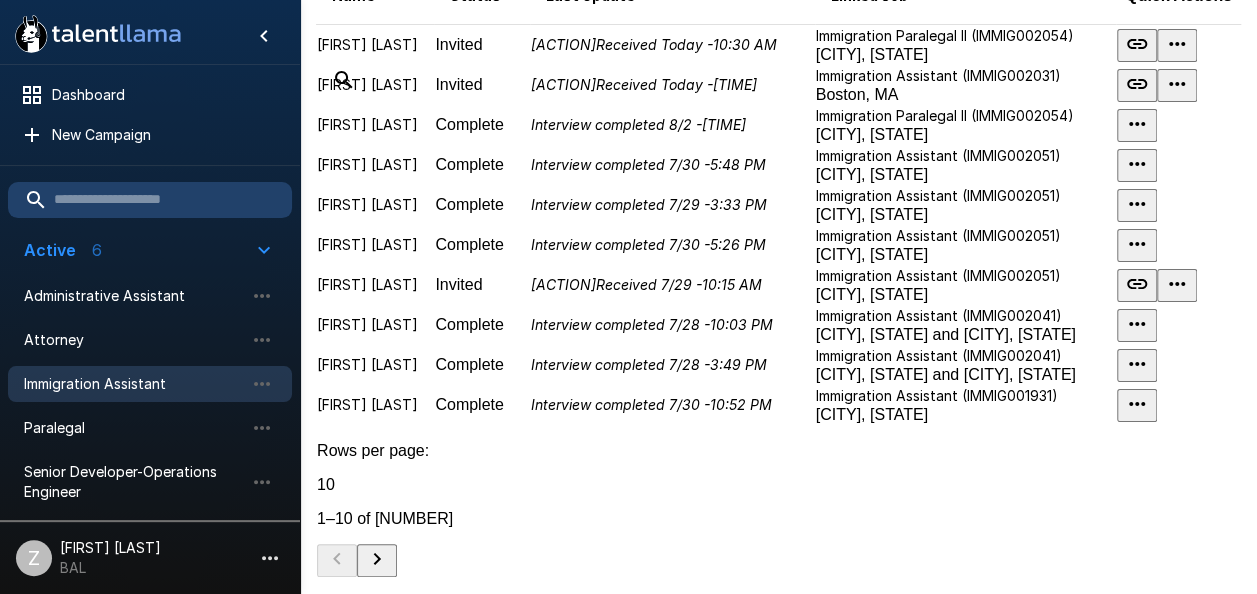 scroll, scrollTop: 952, scrollLeft: 0, axis: vertical 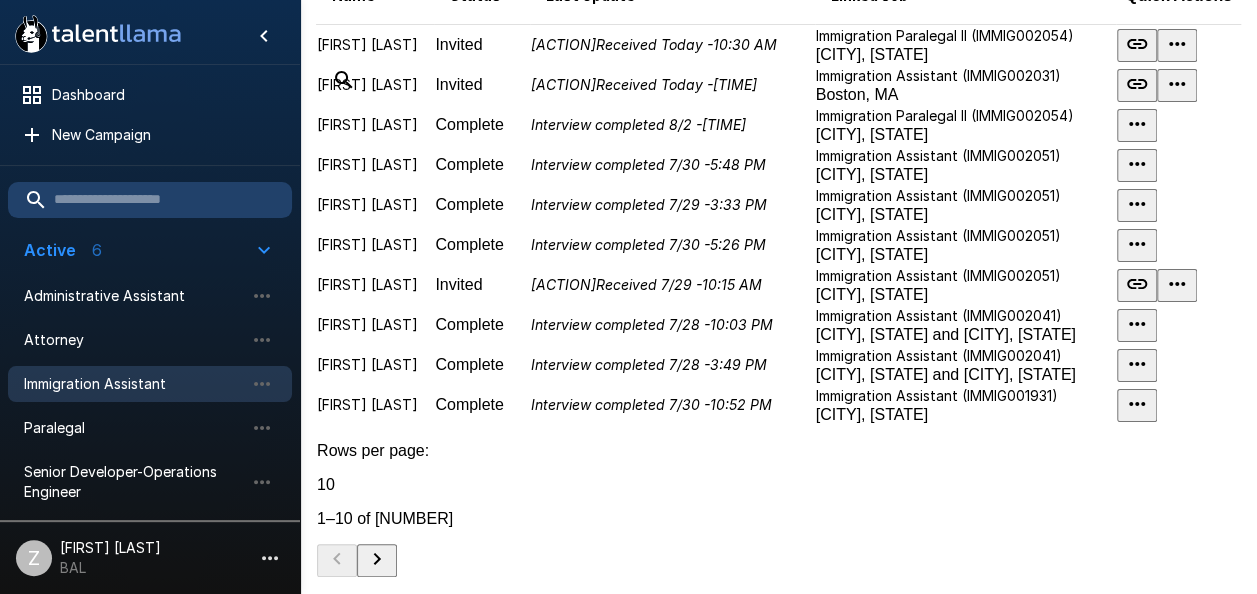 click 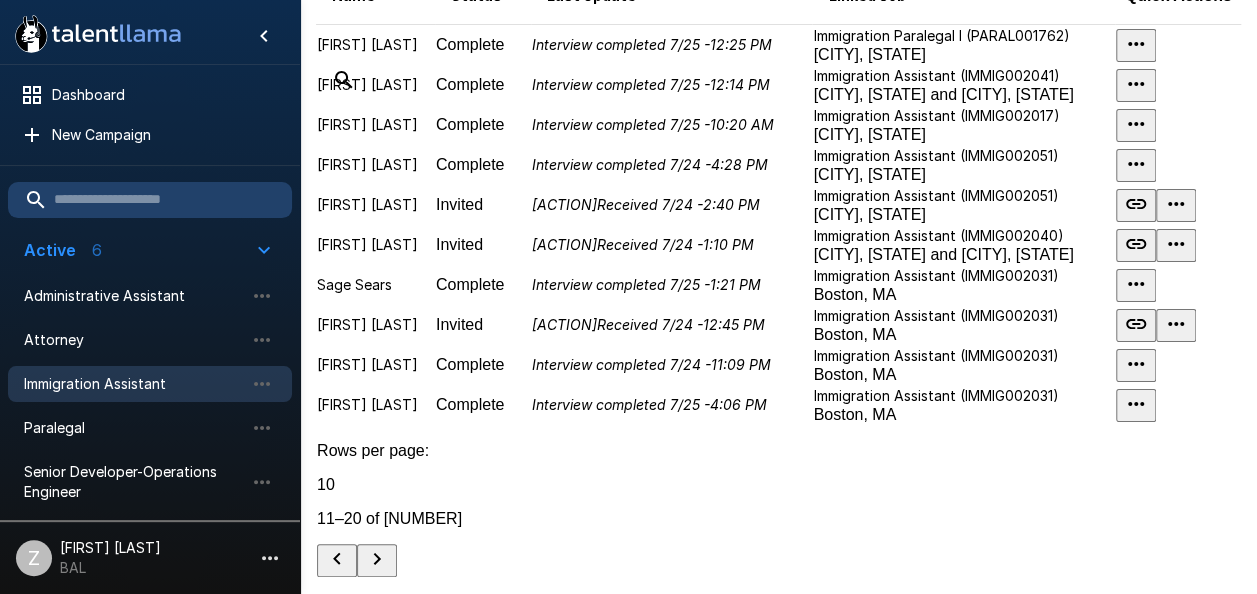 scroll, scrollTop: 952, scrollLeft: 0, axis: vertical 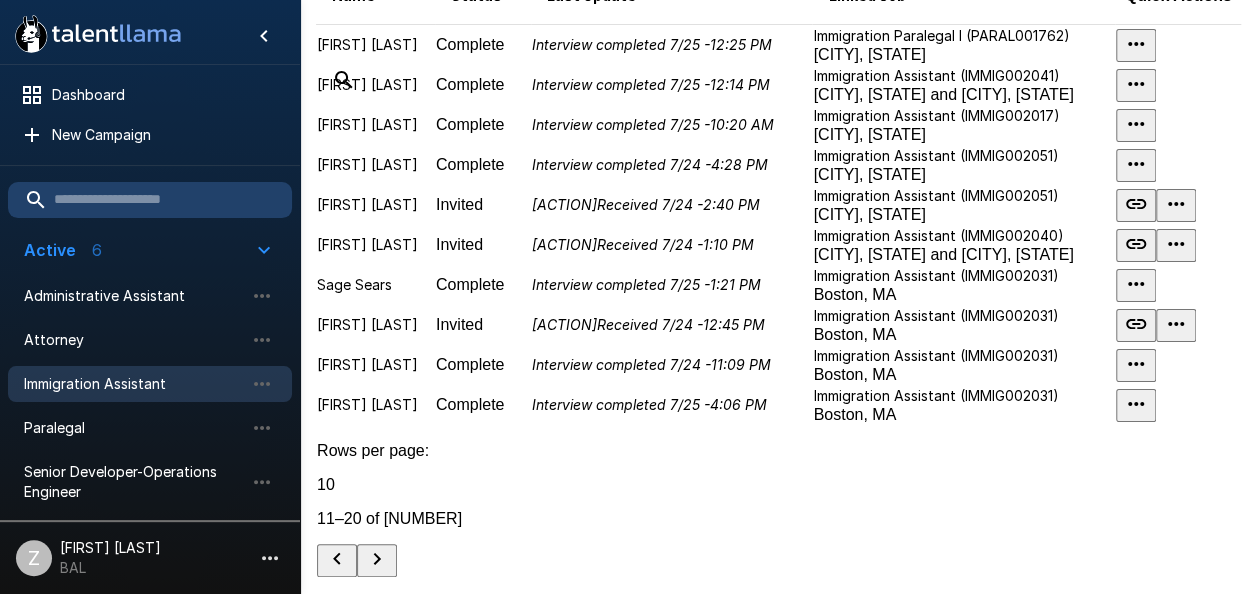 click 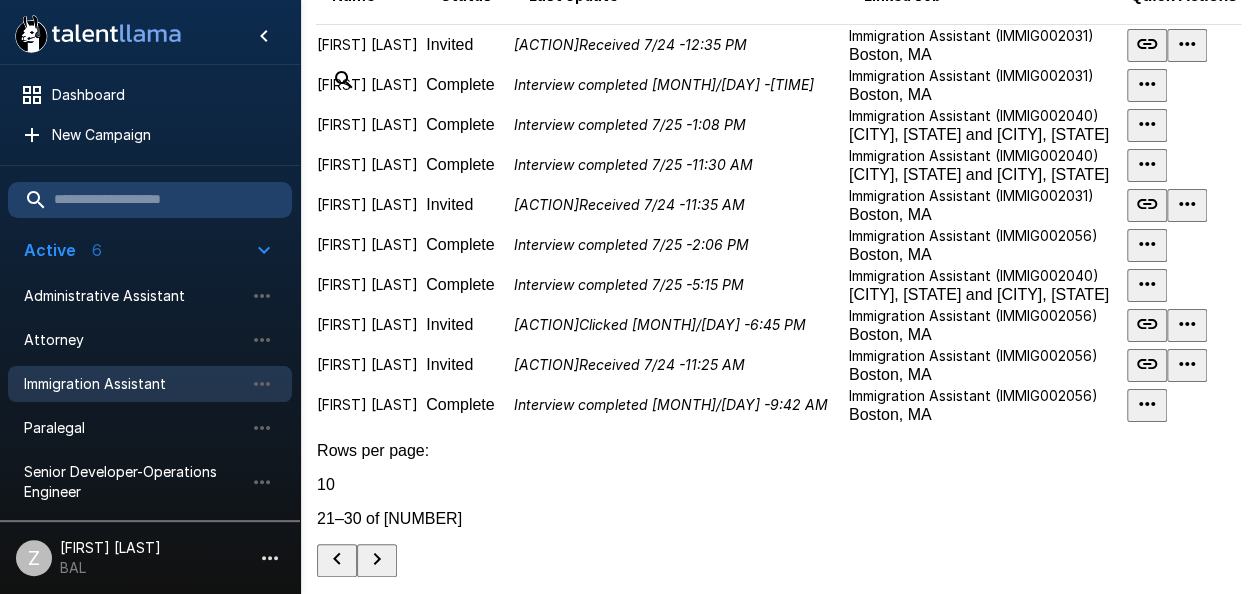 scroll, scrollTop: 988, scrollLeft: 0, axis: vertical 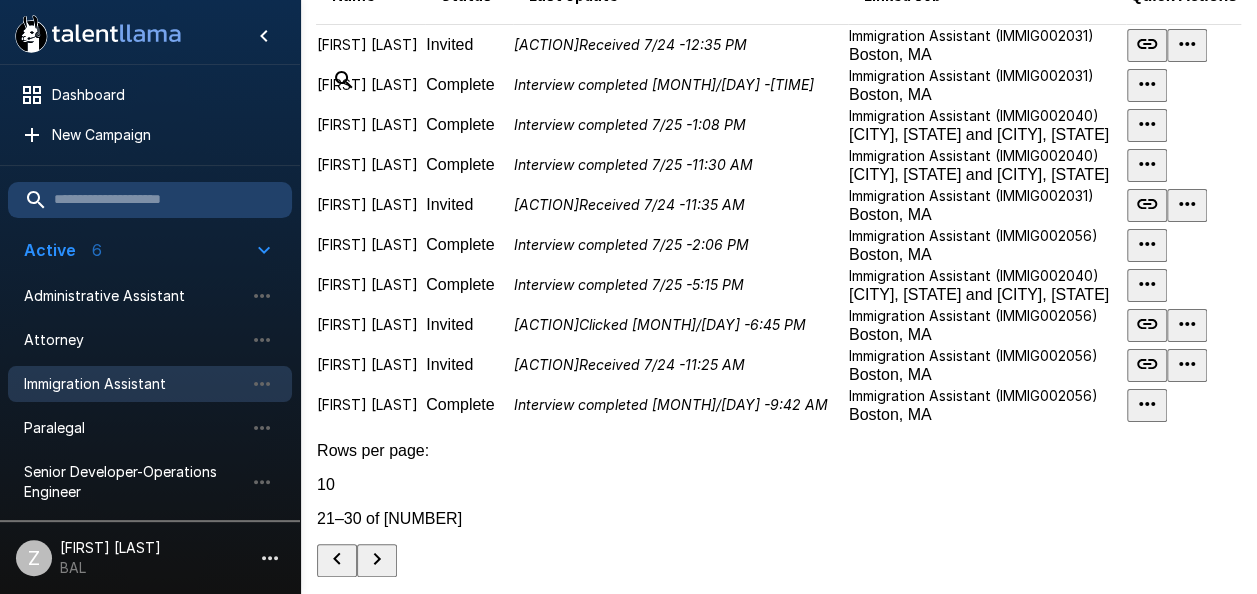 click 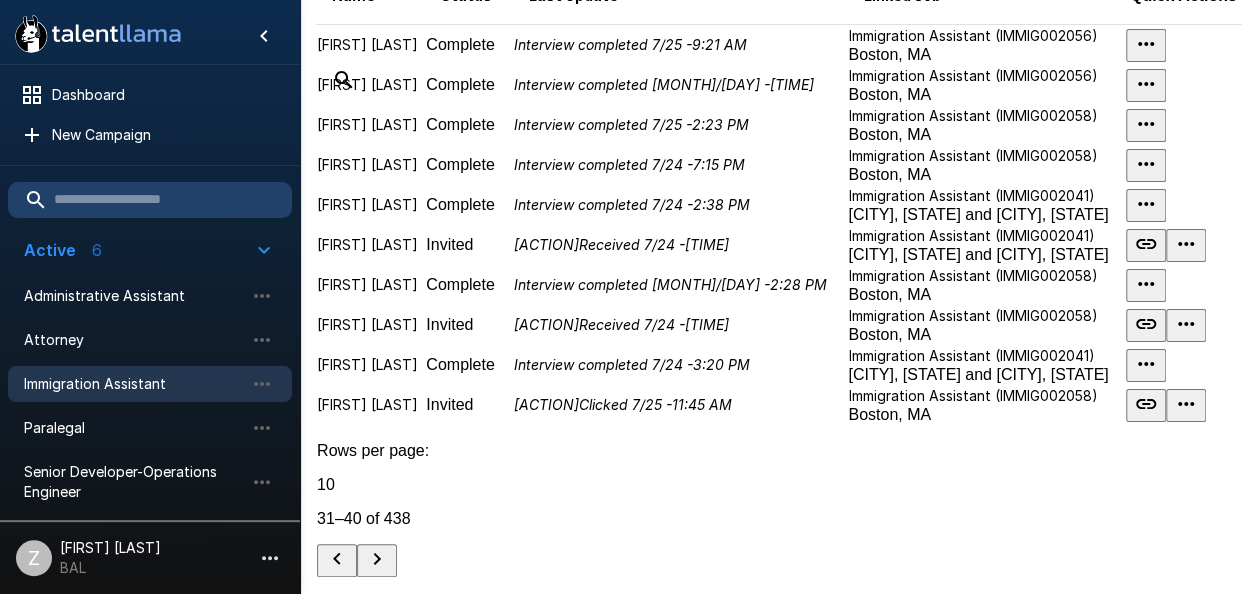 scroll, scrollTop: 952, scrollLeft: 0, axis: vertical 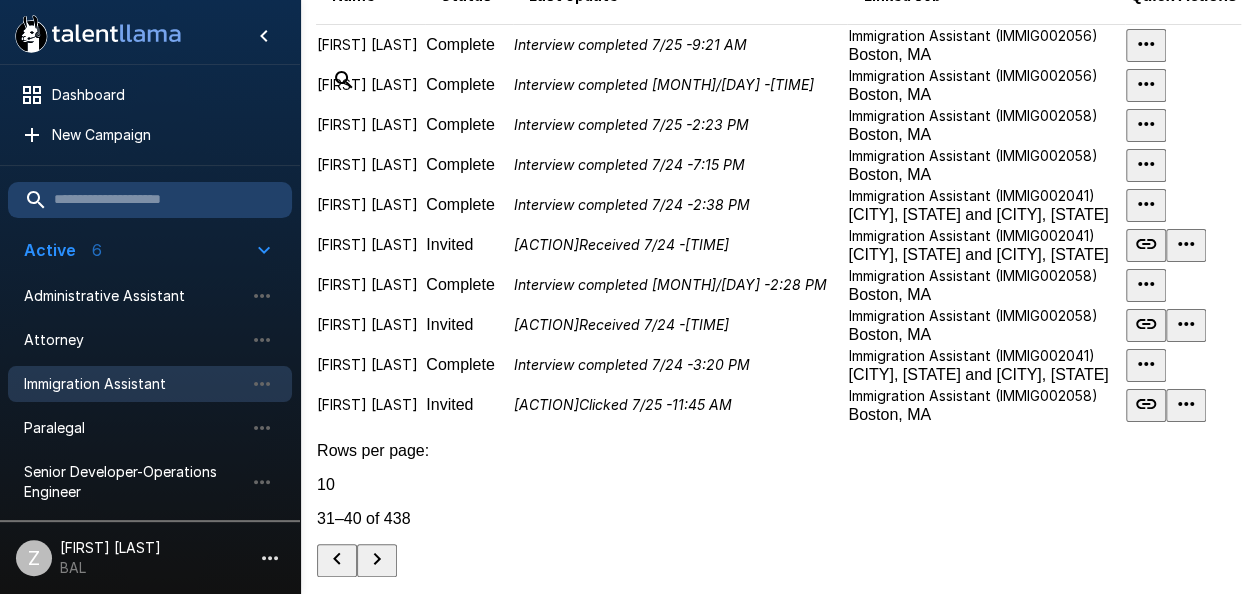 click 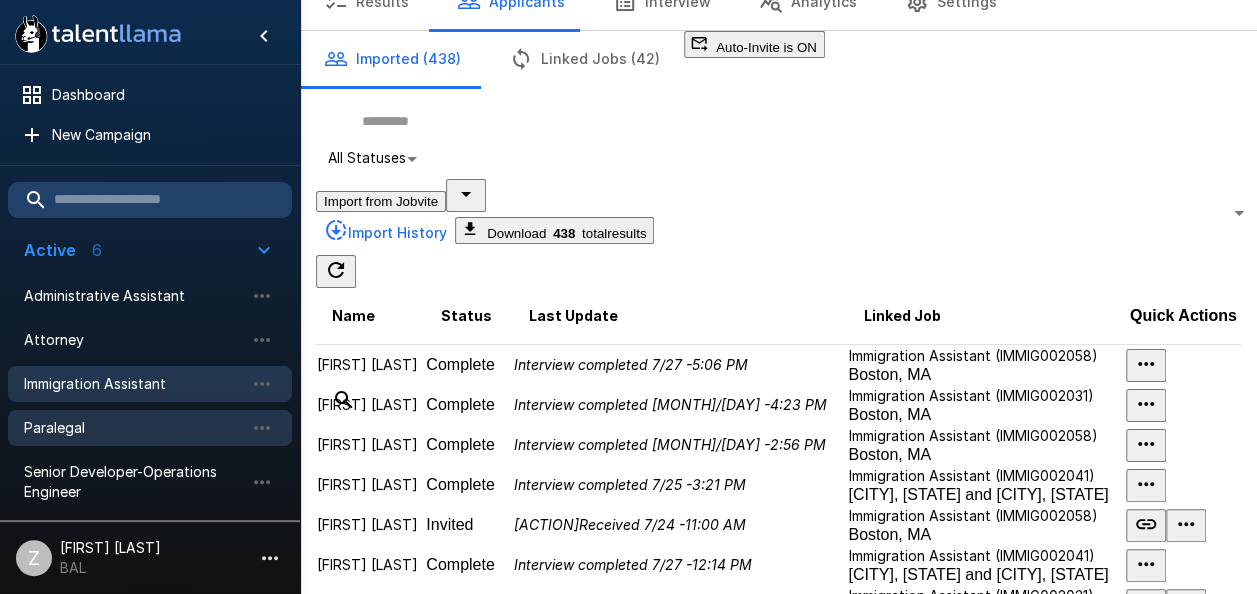 scroll, scrollTop: 52, scrollLeft: 0, axis: vertical 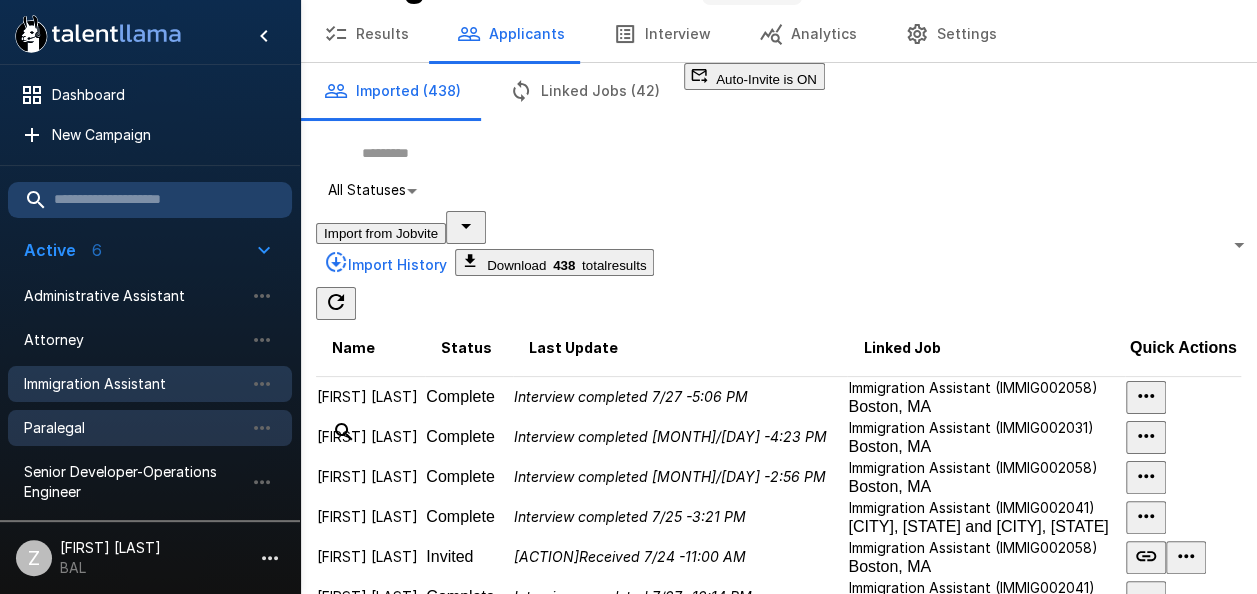 click on "Paralegal" at bounding box center (134, 428) 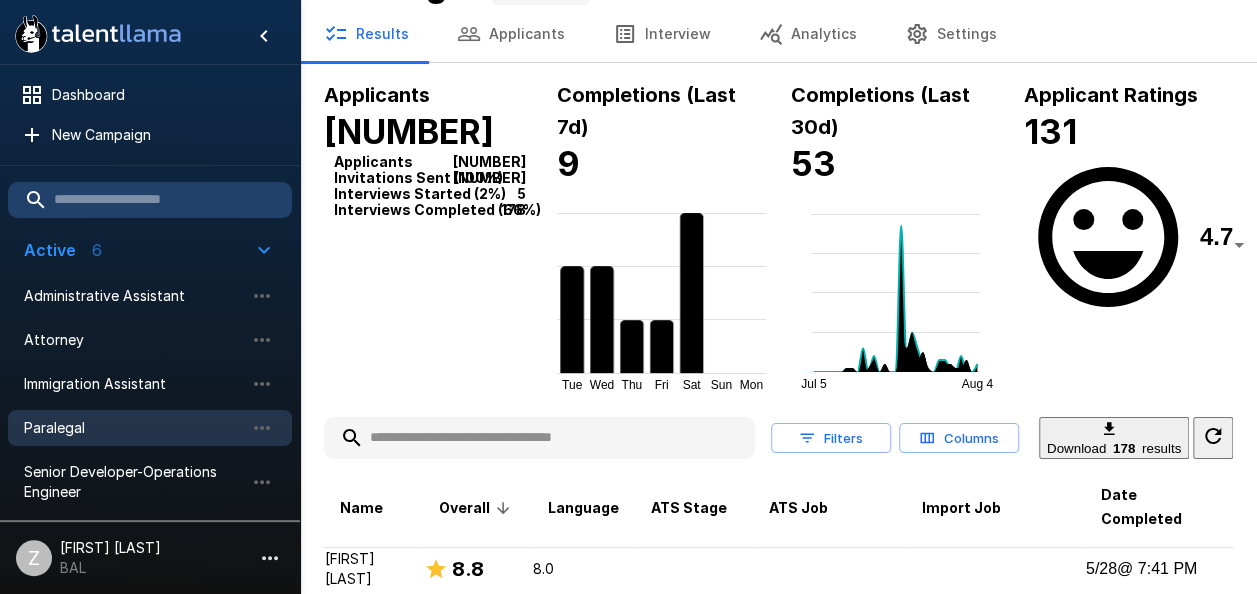 click on "Applicants" at bounding box center (511, 34) 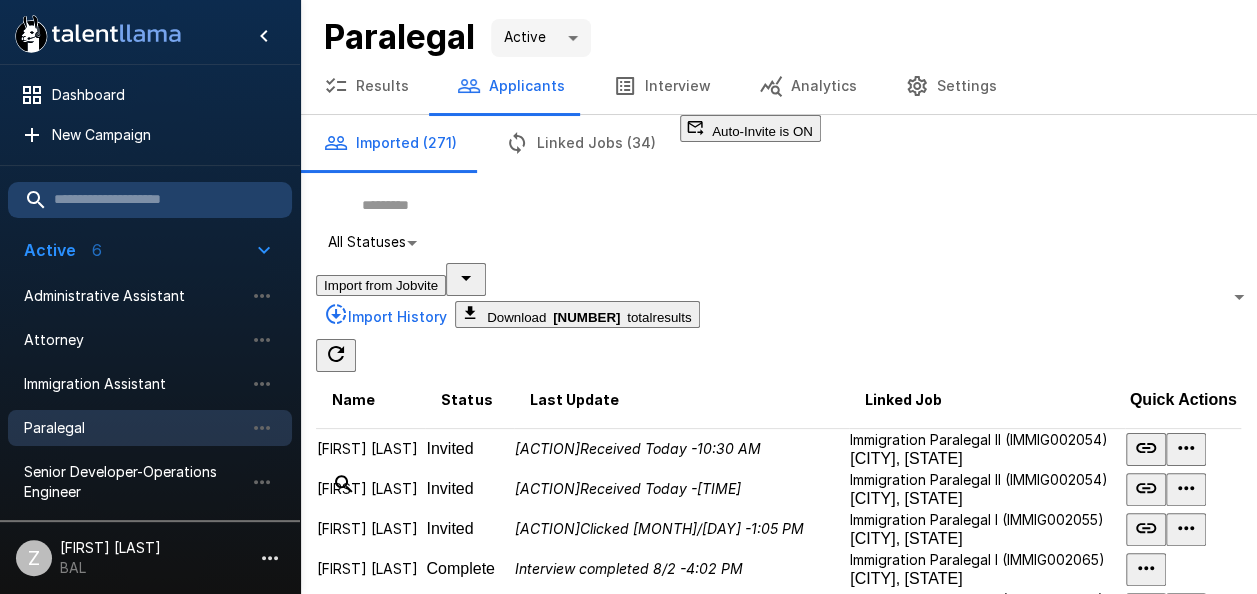 click at bounding box center [778, 205] 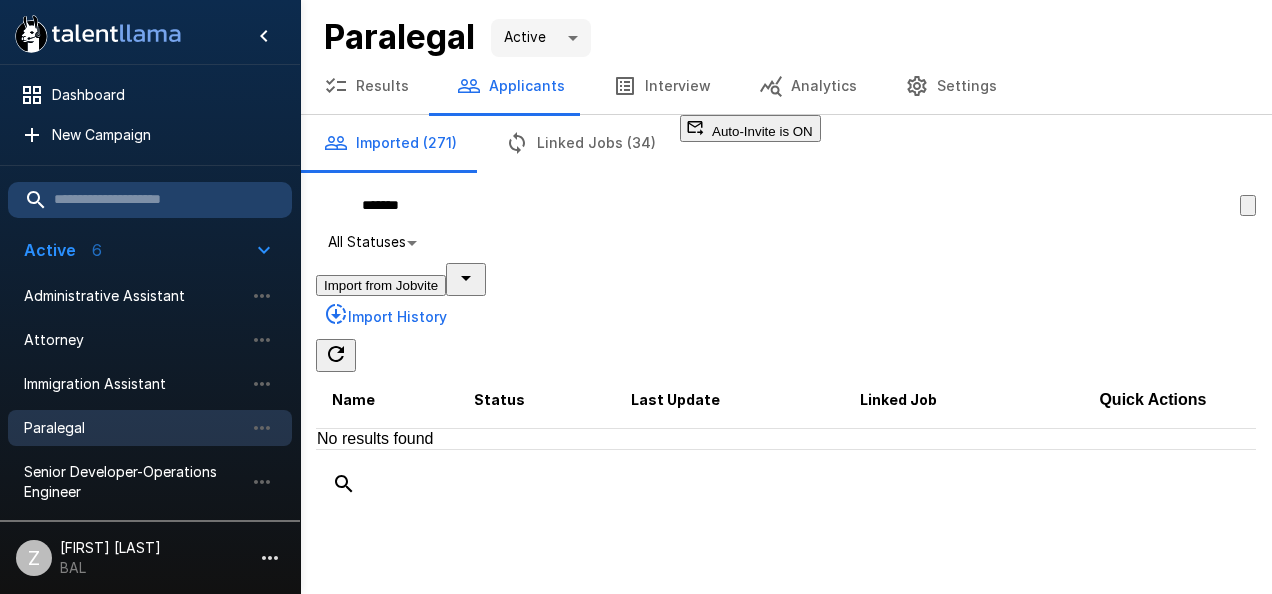 click on "*******" at bounding box center (778, 205) 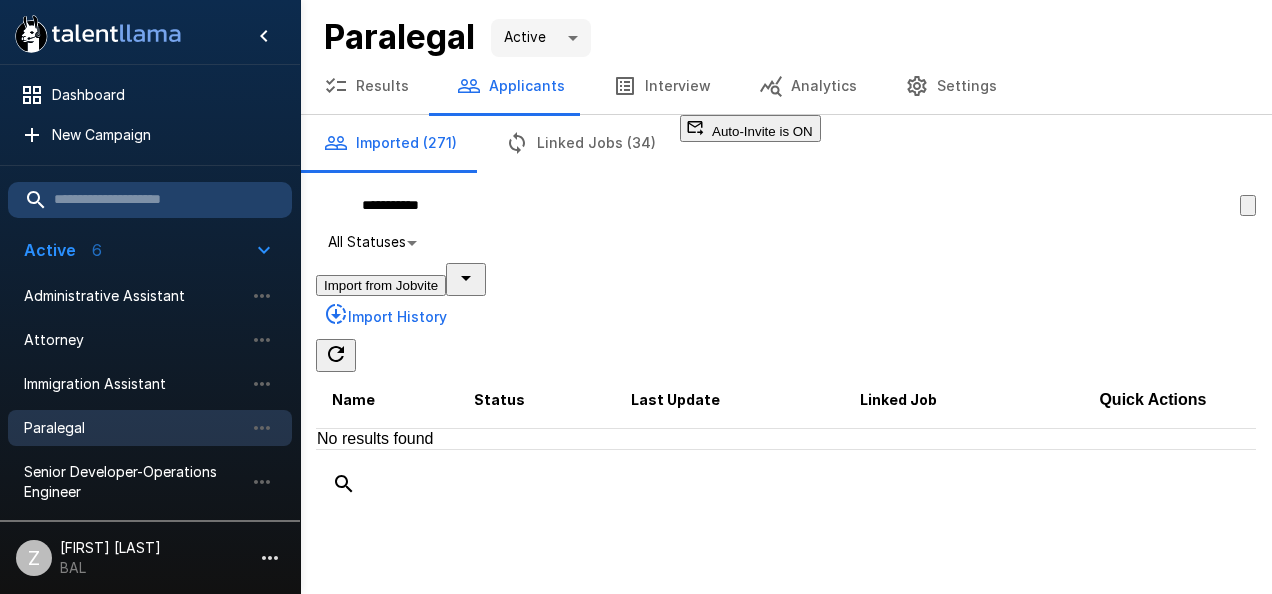 type on "**********" 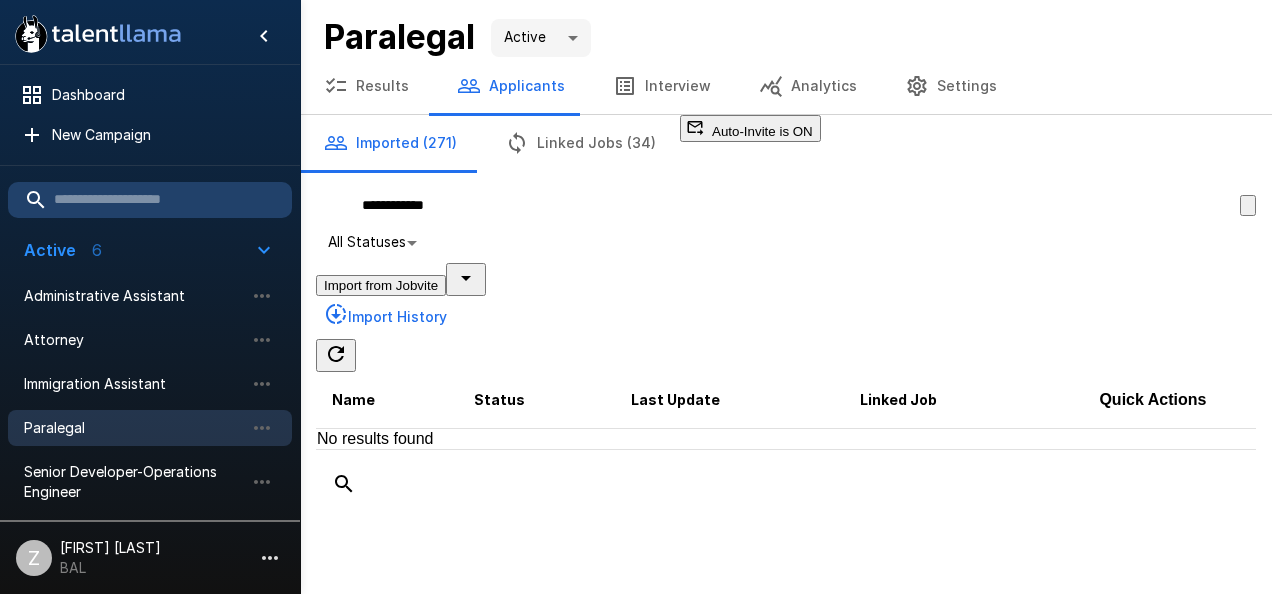 drag, startPoint x: 500, startPoint y: 237, endPoint x: 336, endPoint y: 248, distance: 164.36848 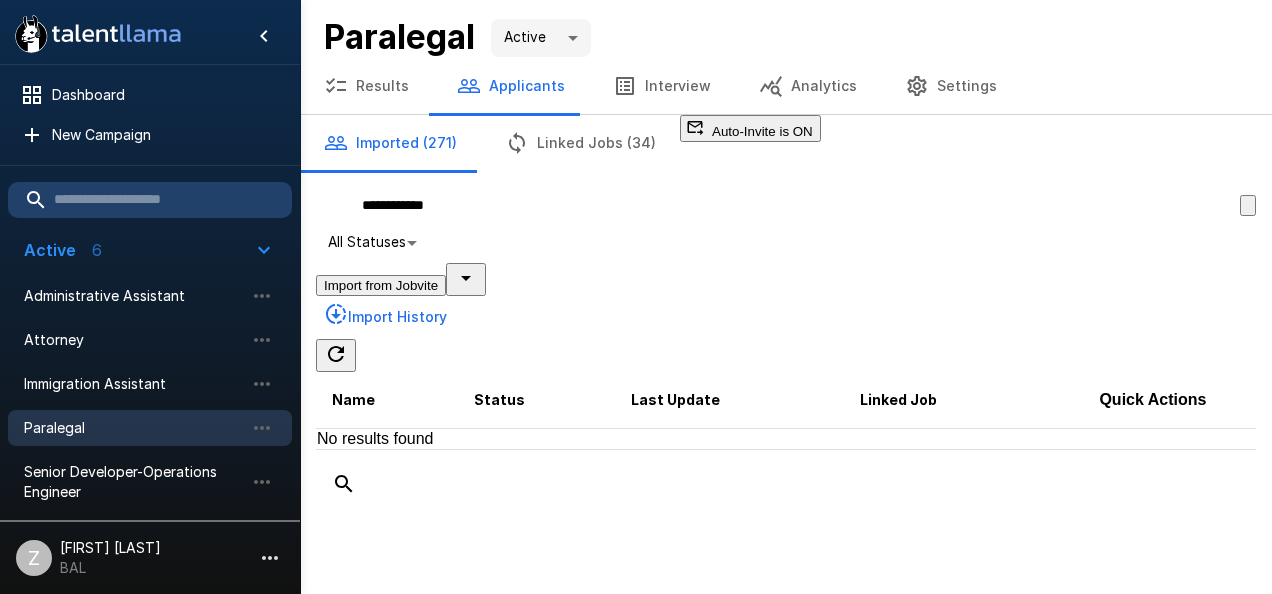 click on "Campaigns Name Status Last Update Linked Job Quick Actions No results found" at bounding box center (786, 318) 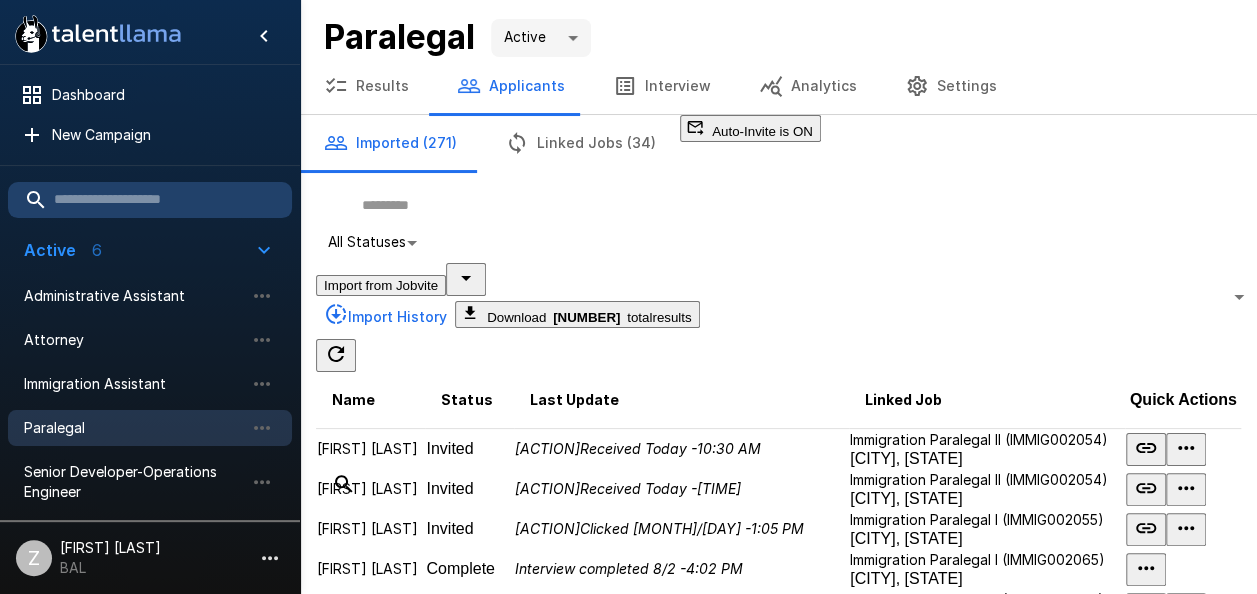 paste on "**********" 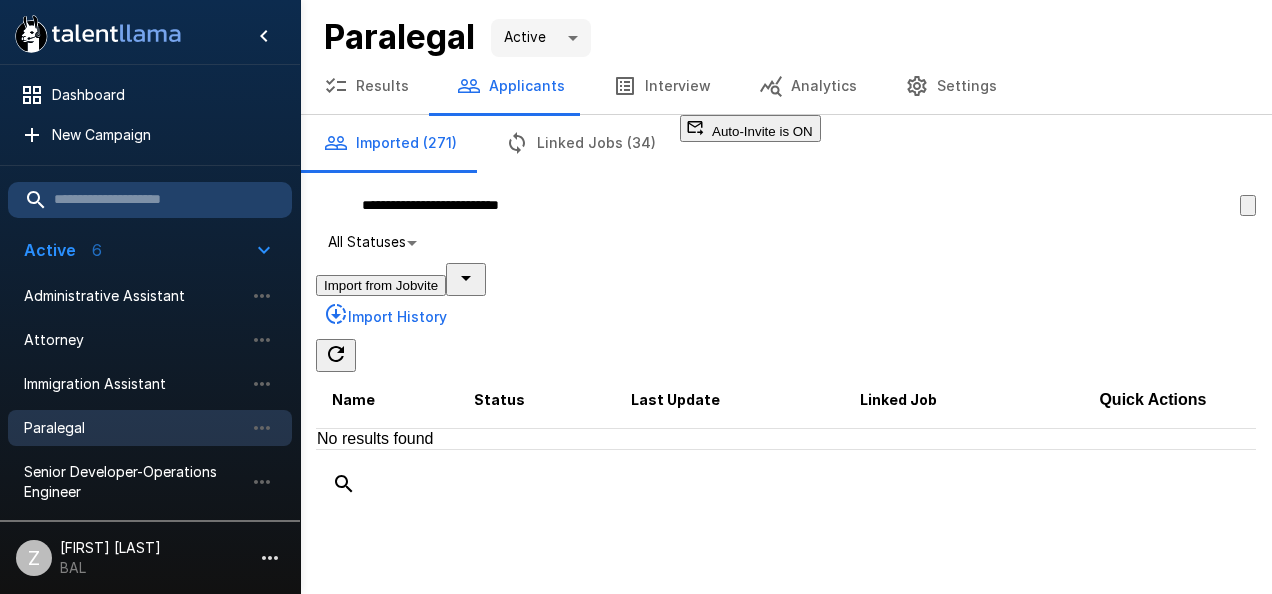 type on "**********" 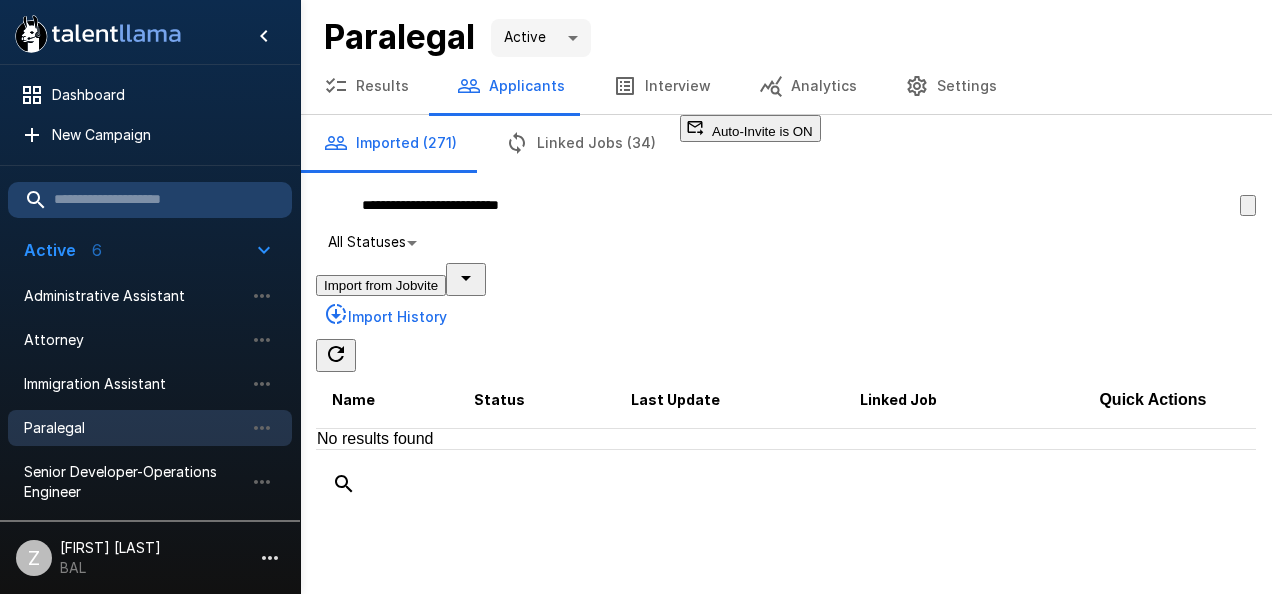 drag, startPoint x: 605, startPoint y: 250, endPoint x: 328, endPoint y: 247, distance: 277.01624 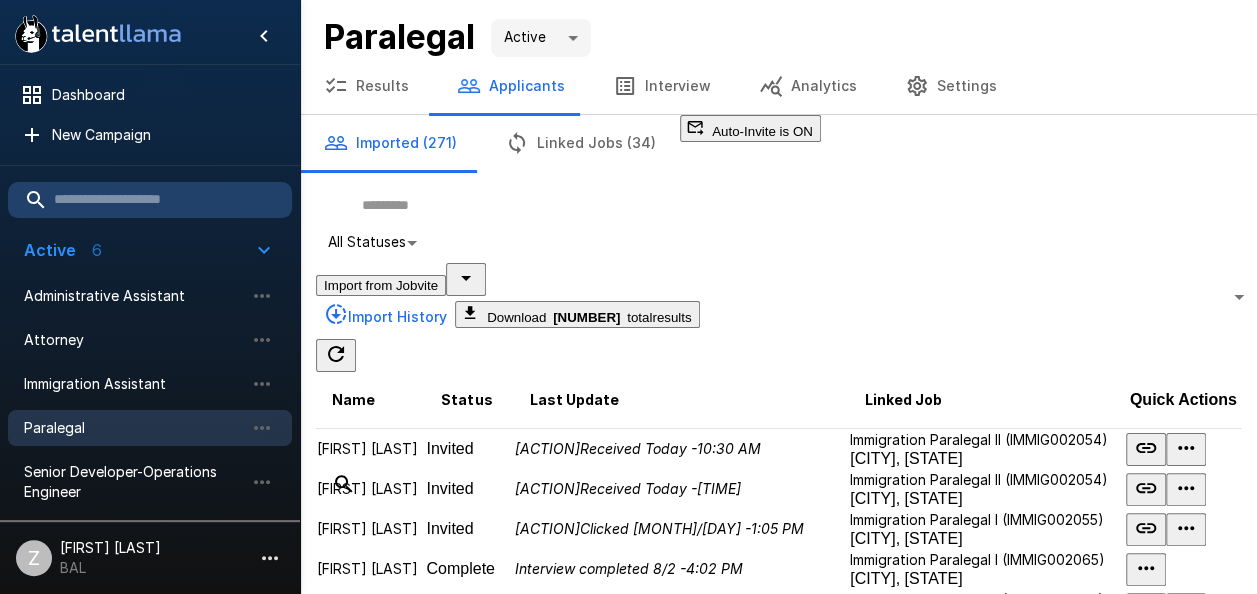 scroll, scrollTop: 0, scrollLeft: 0, axis: both 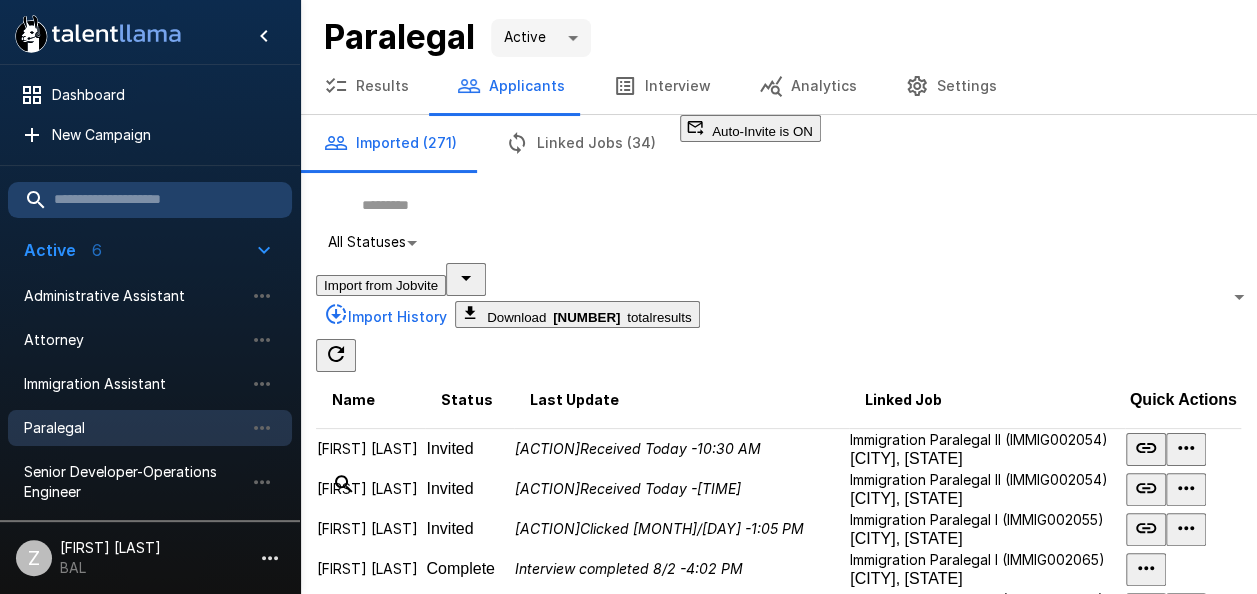 type 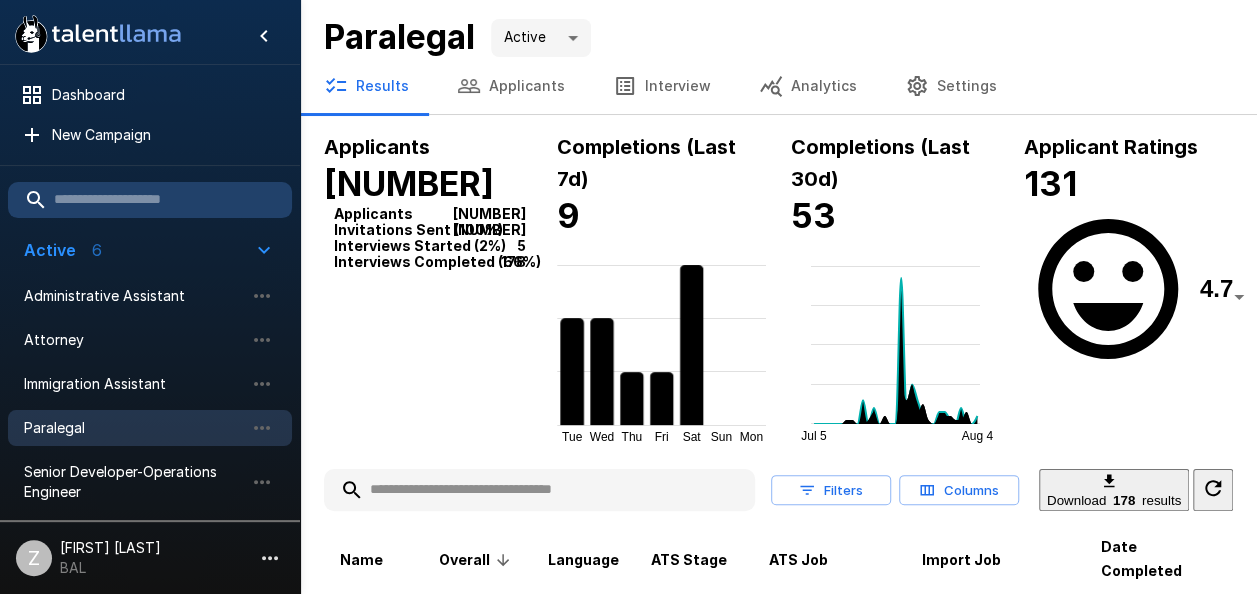 click on "Applicants" at bounding box center (511, 86) 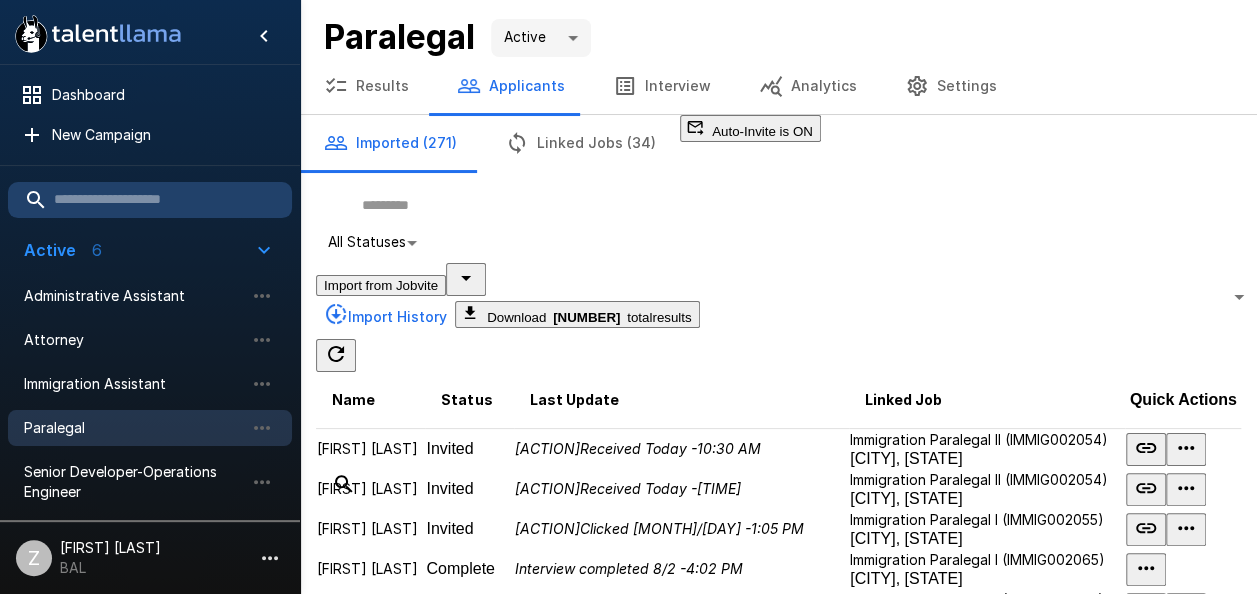 click at bounding box center [778, 205] 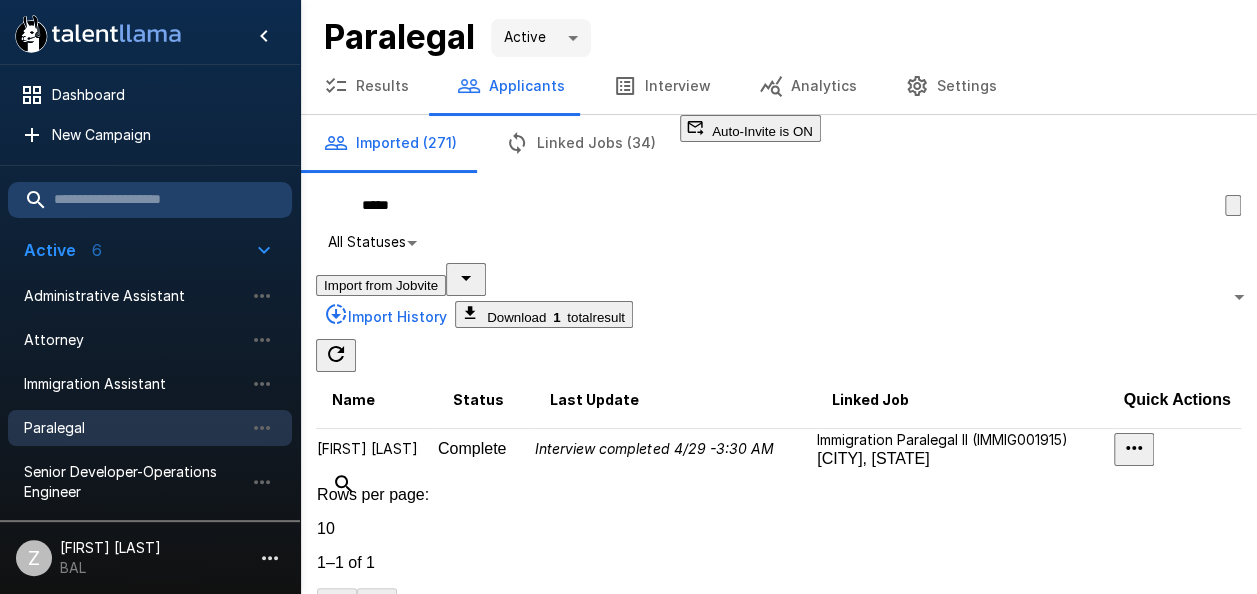 type on "****" 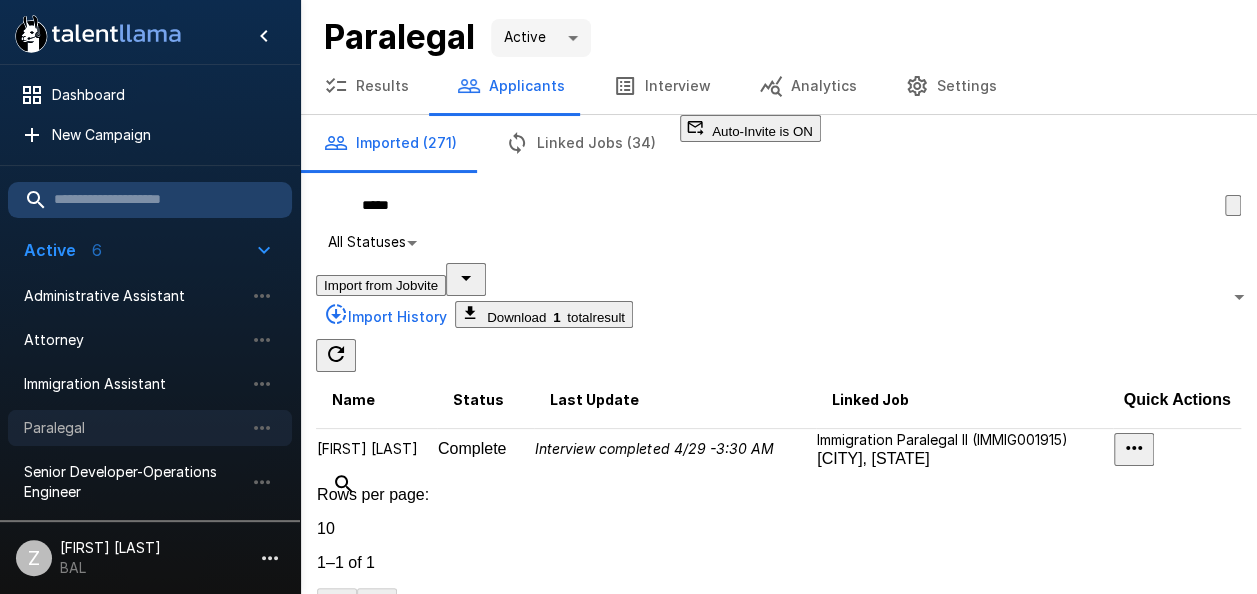 click on "Paralegal" at bounding box center [134, 428] 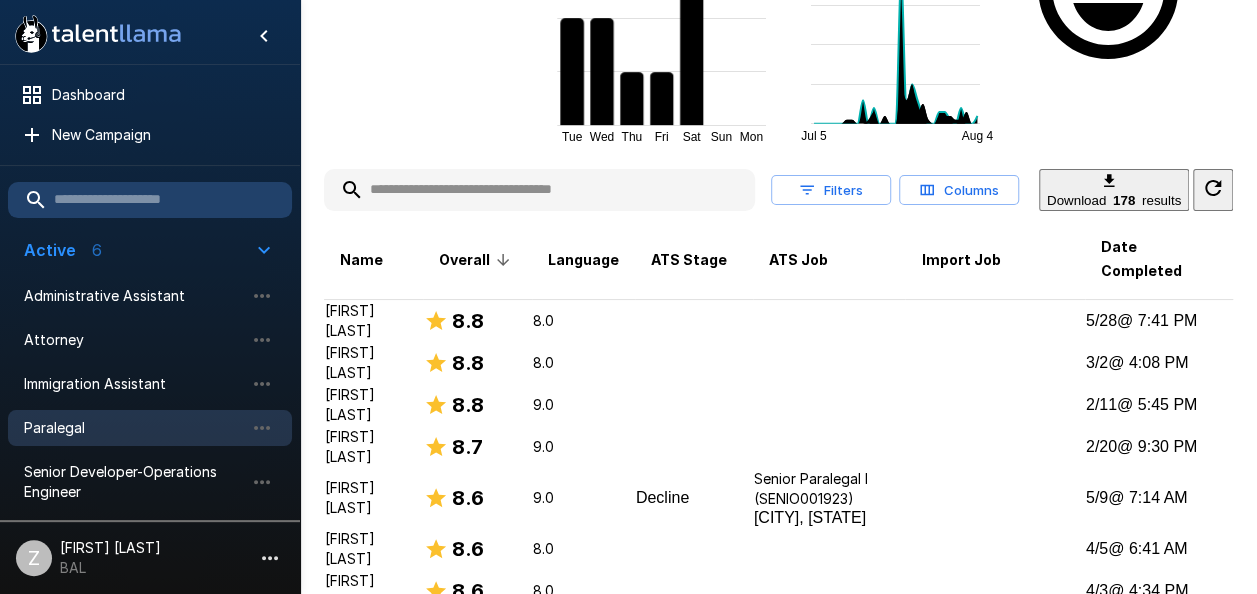 scroll, scrollTop: 0, scrollLeft: 0, axis: both 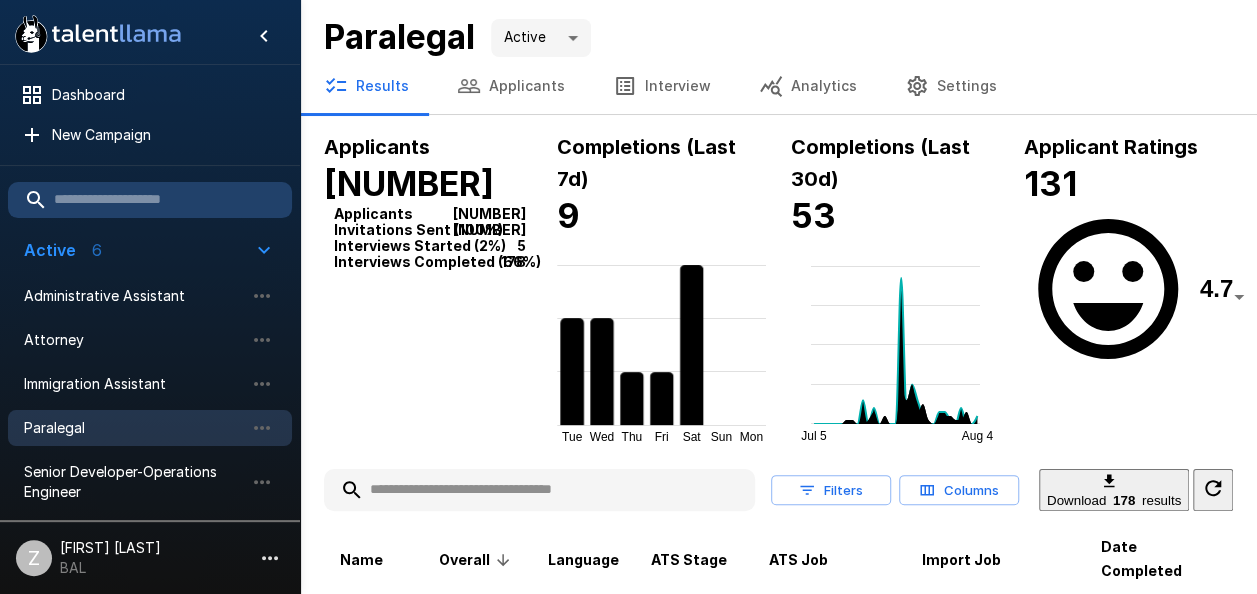 click on "Applicants" at bounding box center [511, 86] 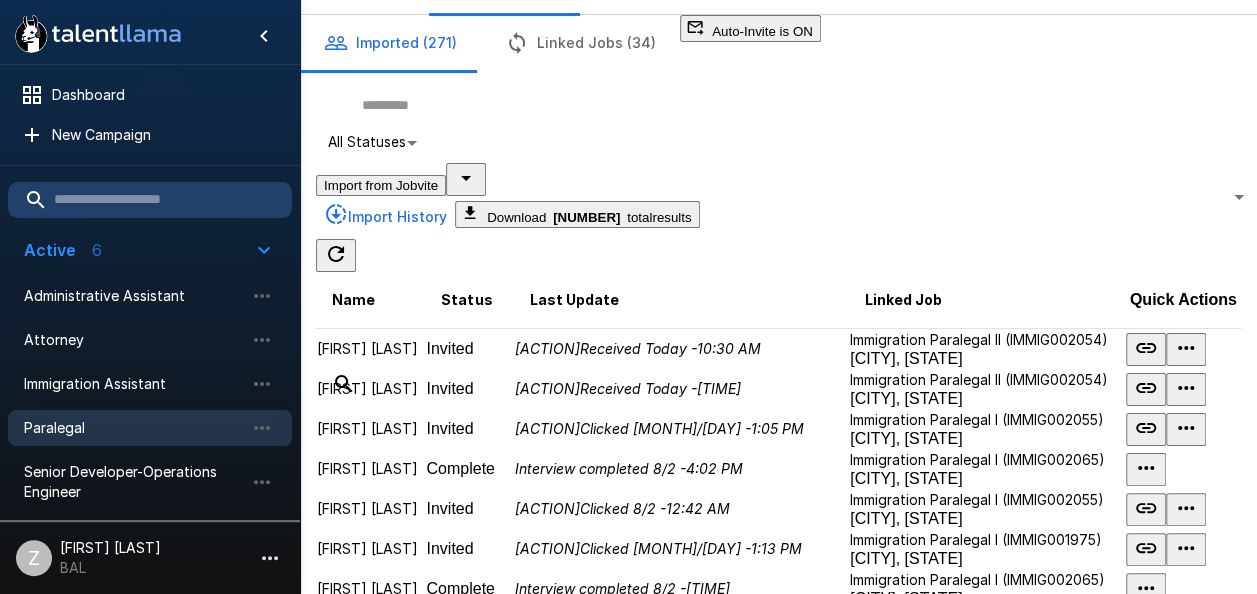 scroll, scrollTop: 0, scrollLeft: 0, axis: both 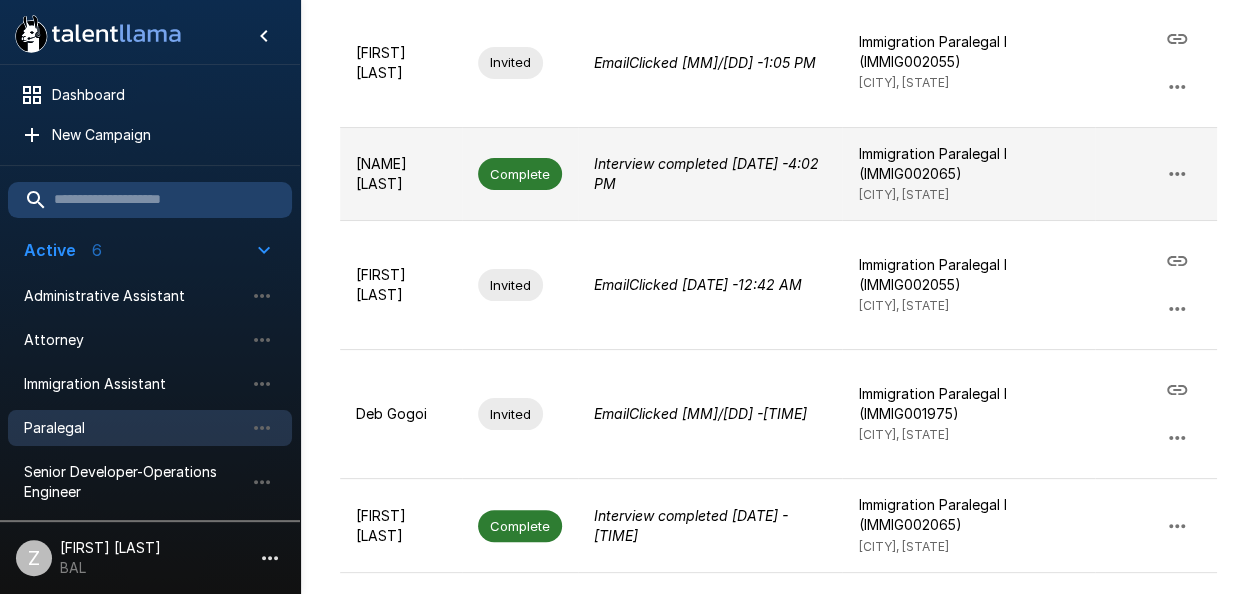 click on "[NAME] [LAST]" at bounding box center (401, 174) 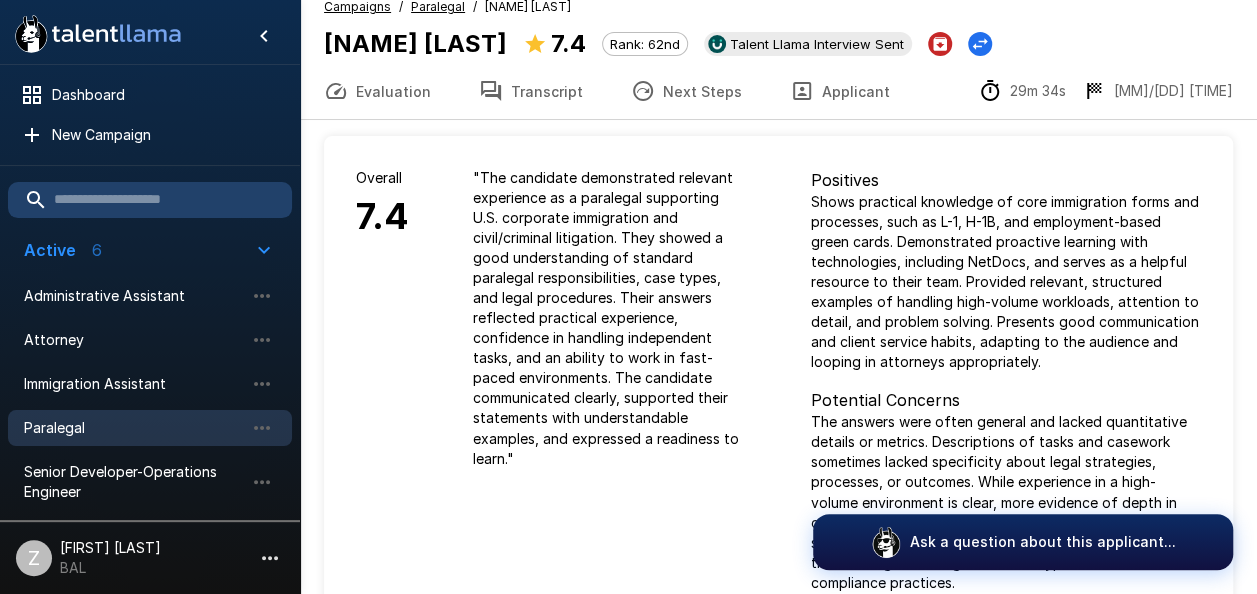 scroll, scrollTop: 0, scrollLeft: 0, axis: both 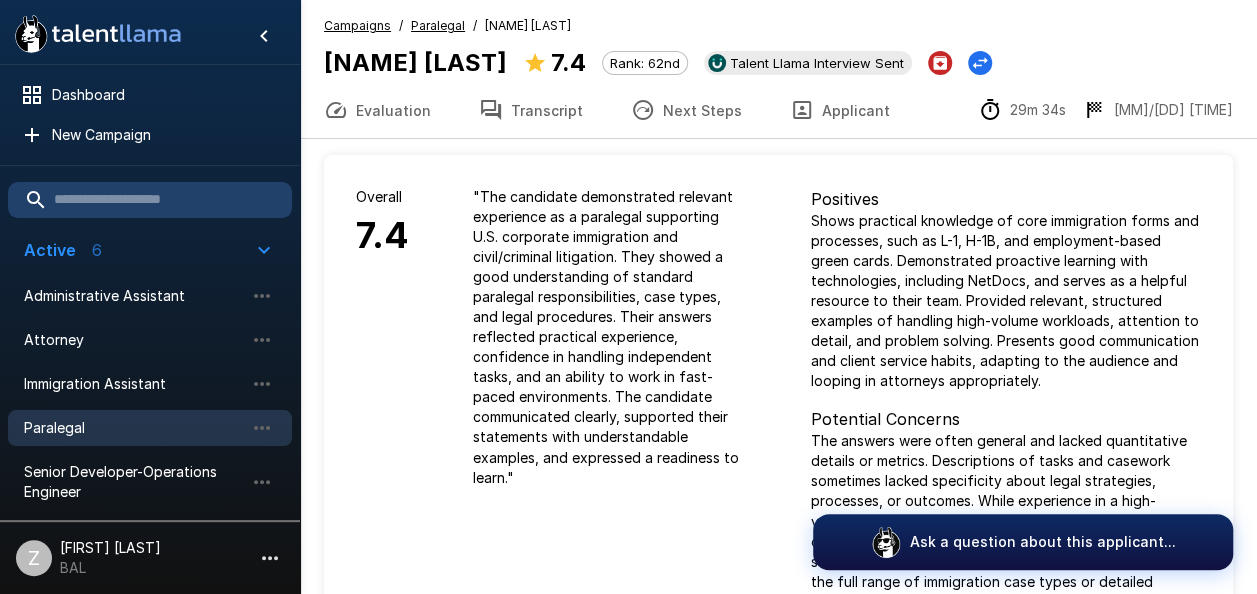 click on "Transcript" at bounding box center [531, 110] 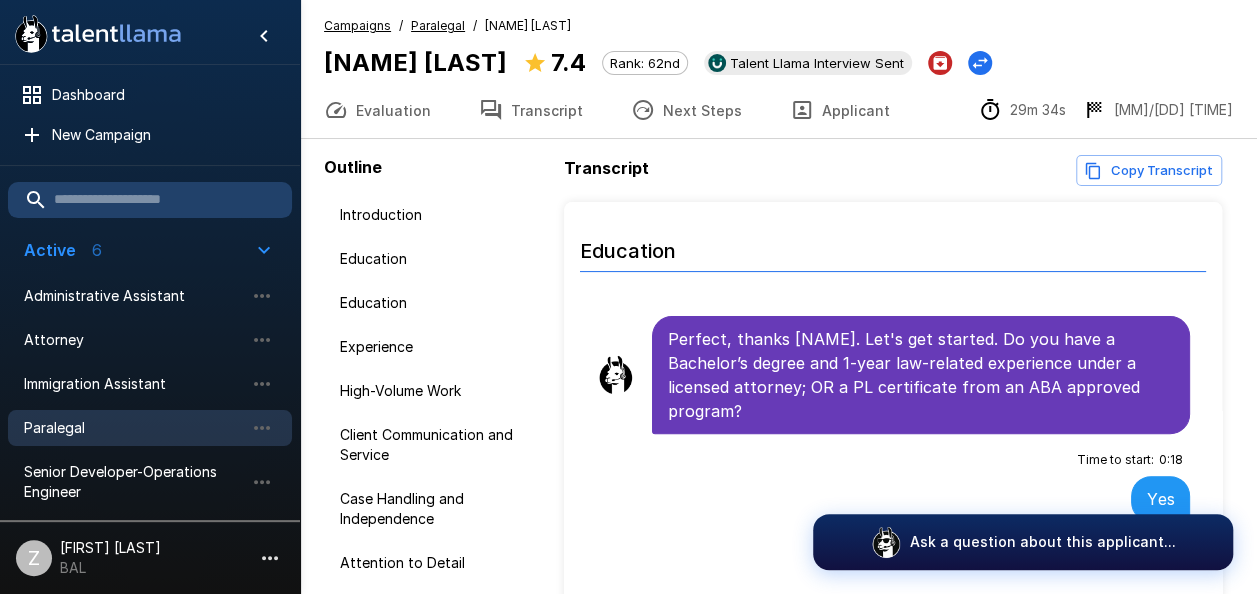 scroll, scrollTop: 600, scrollLeft: 0, axis: vertical 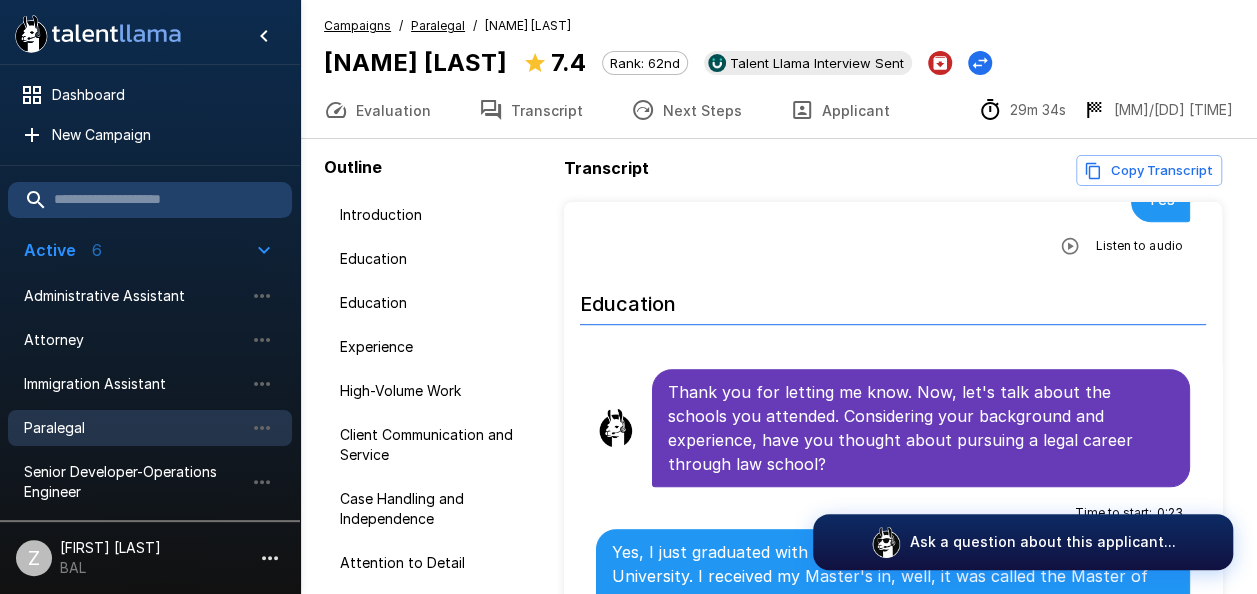 click 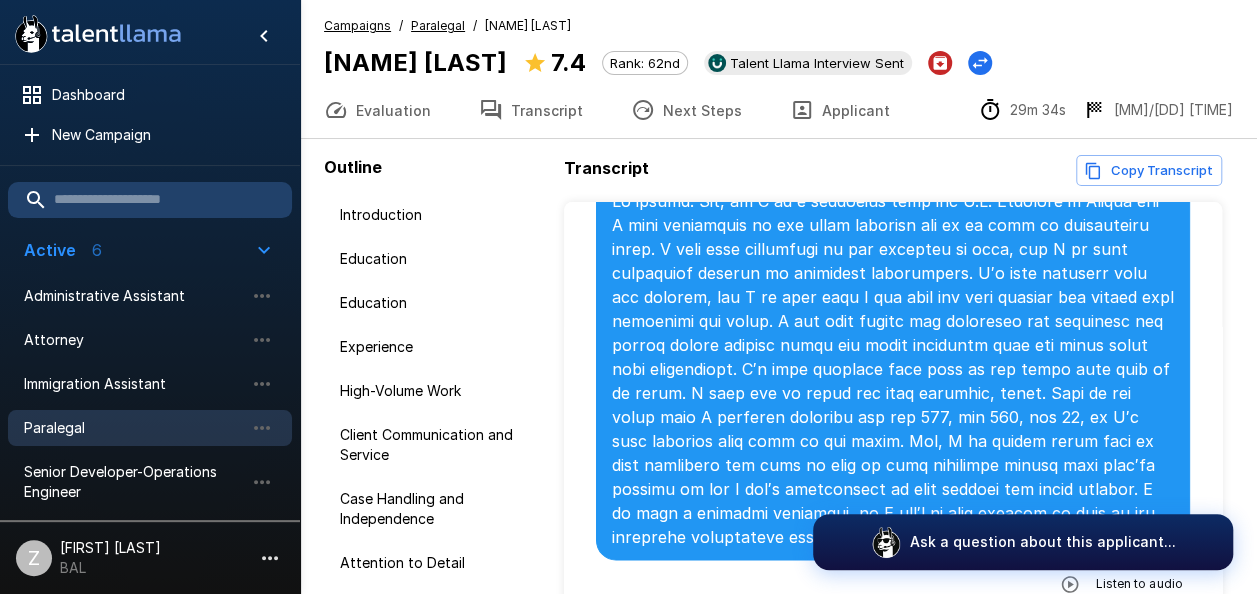 scroll, scrollTop: 1500, scrollLeft: 0, axis: vertical 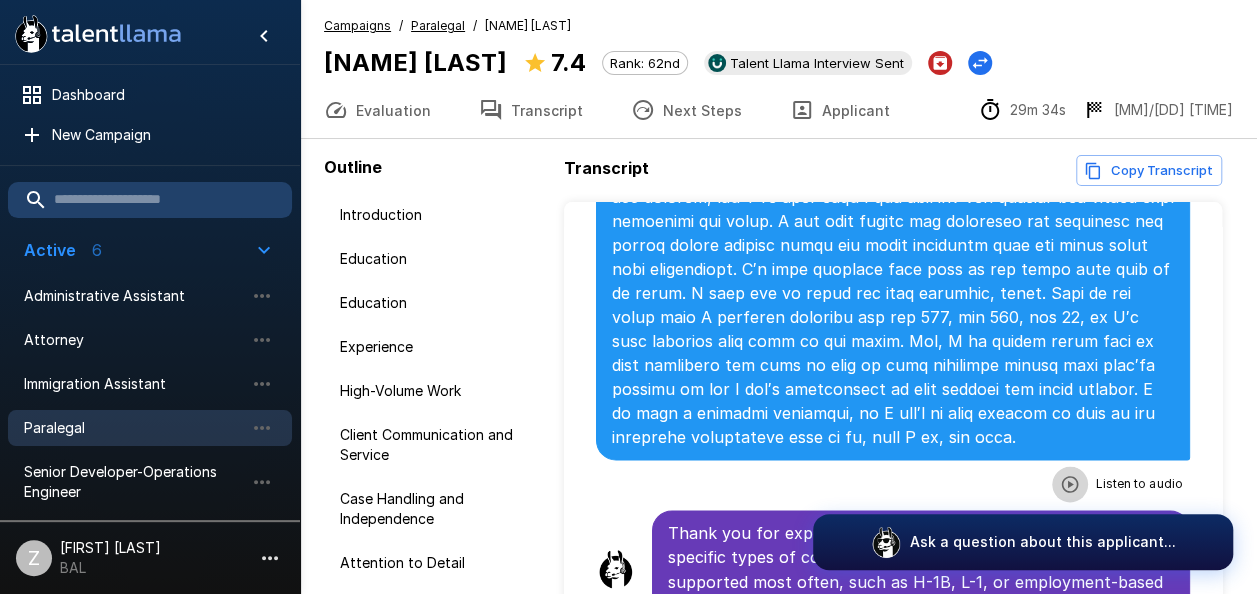 click 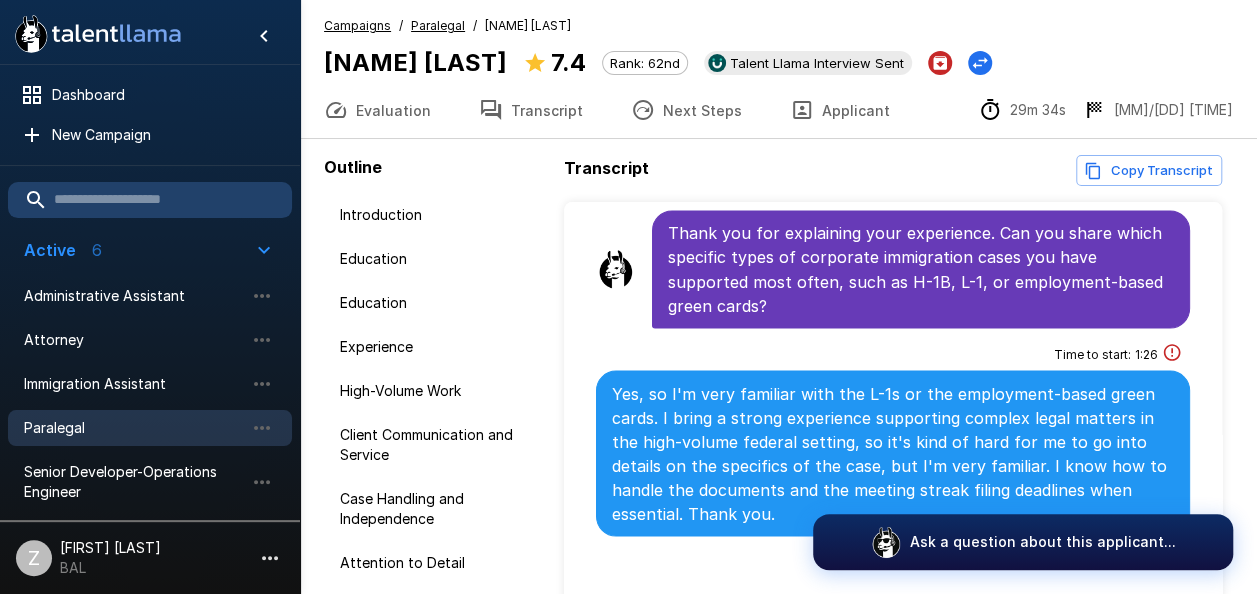 scroll, scrollTop: 2100, scrollLeft: 0, axis: vertical 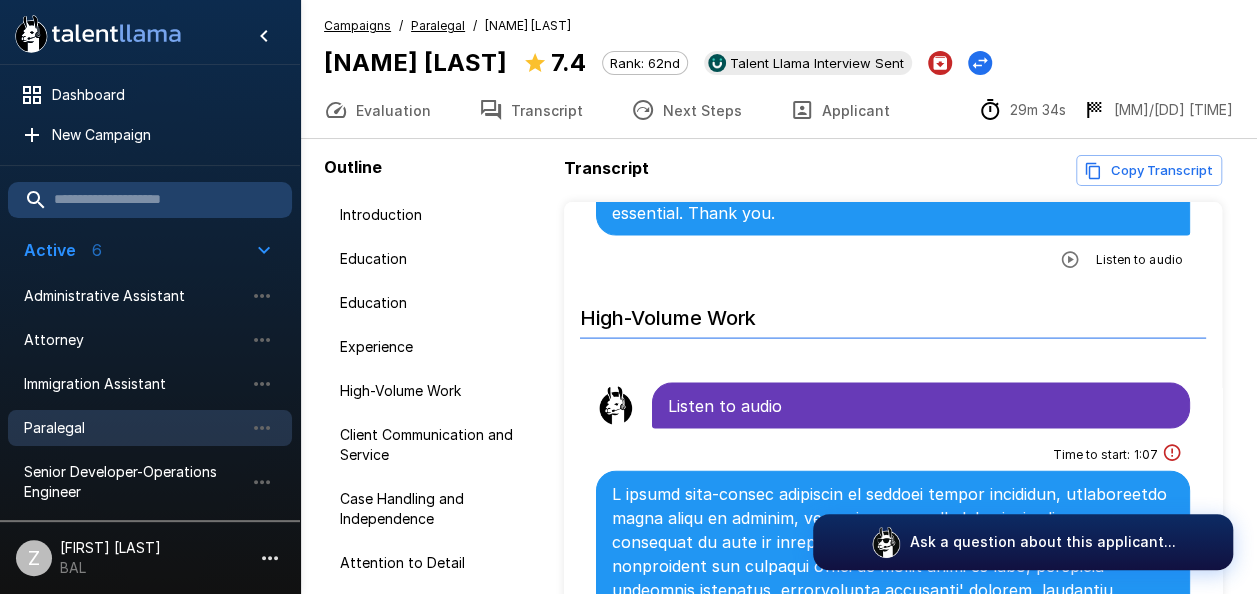 click 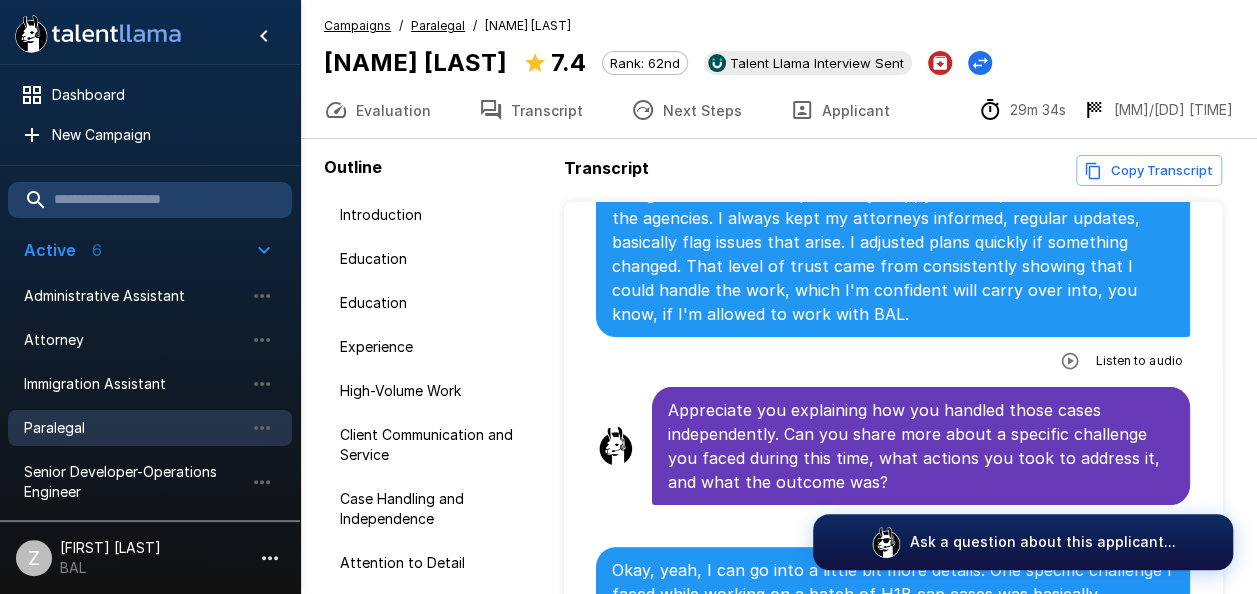 scroll, scrollTop: 3900, scrollLeft: 0, axis: vertical 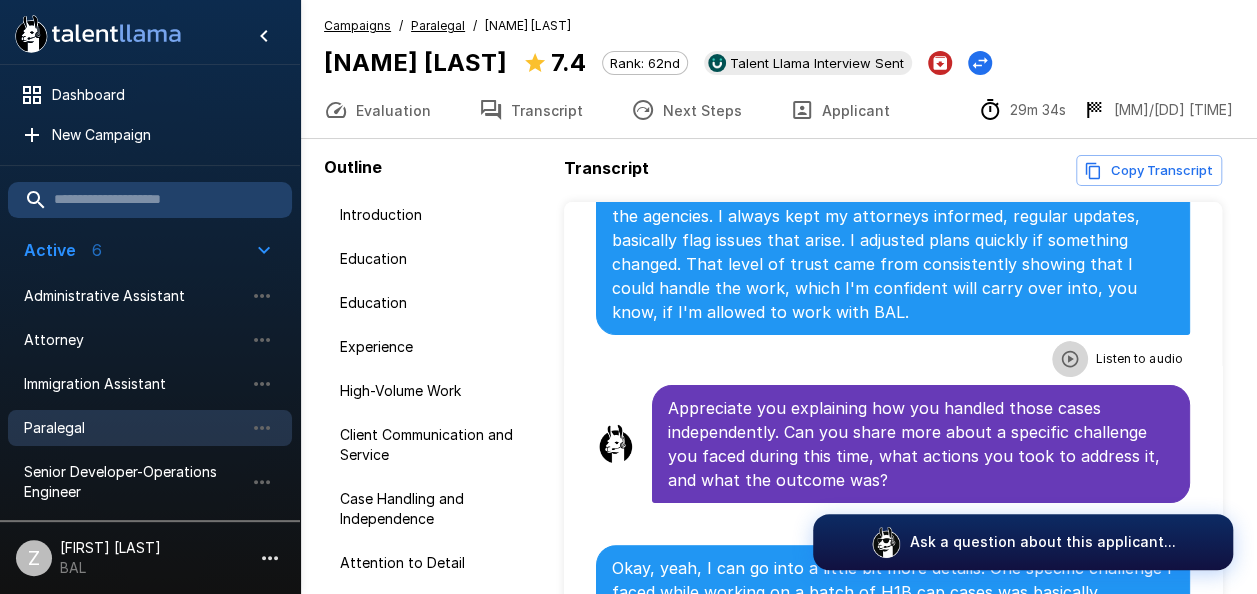click 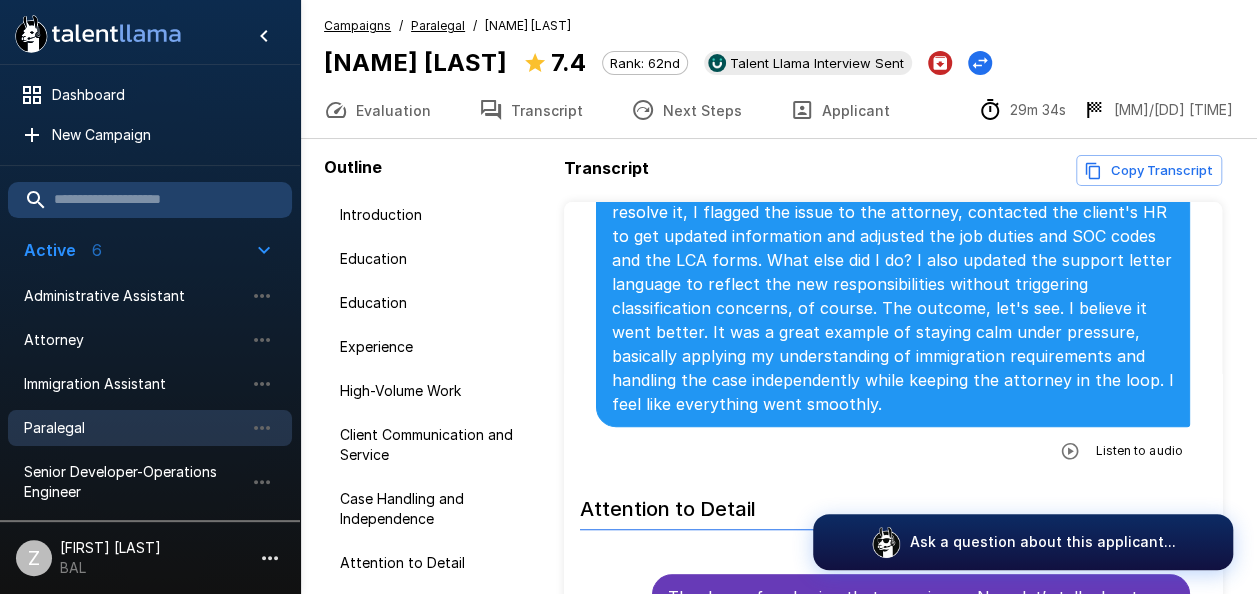 scroll, scrollTop: 4500, scrollLeft: 0, axis: vertical 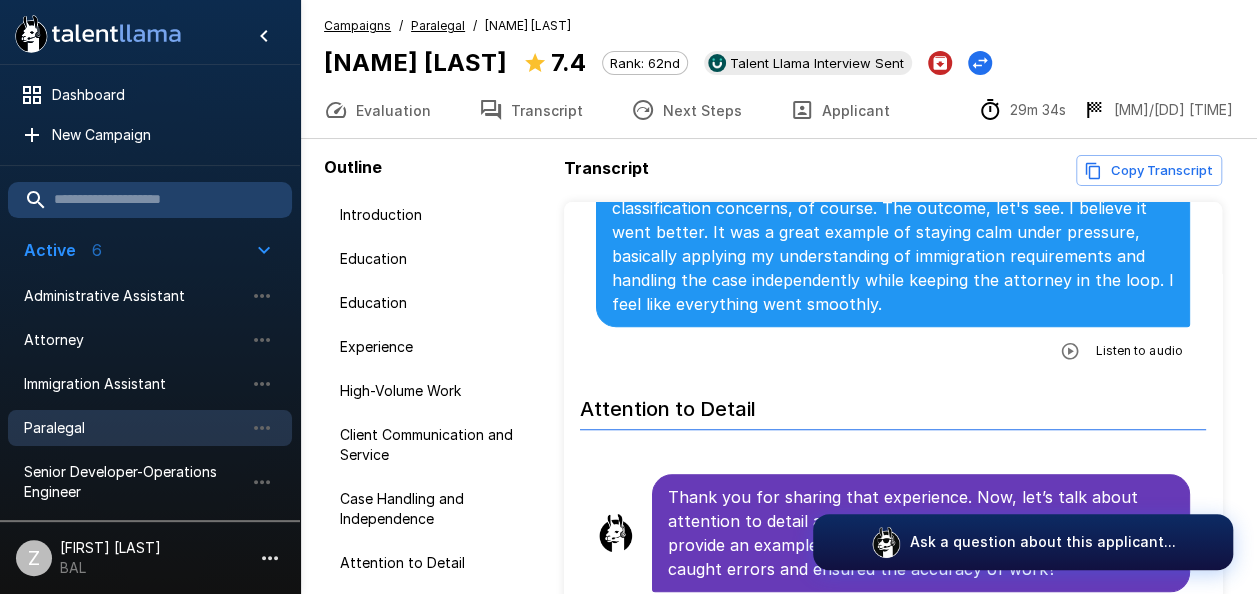 click 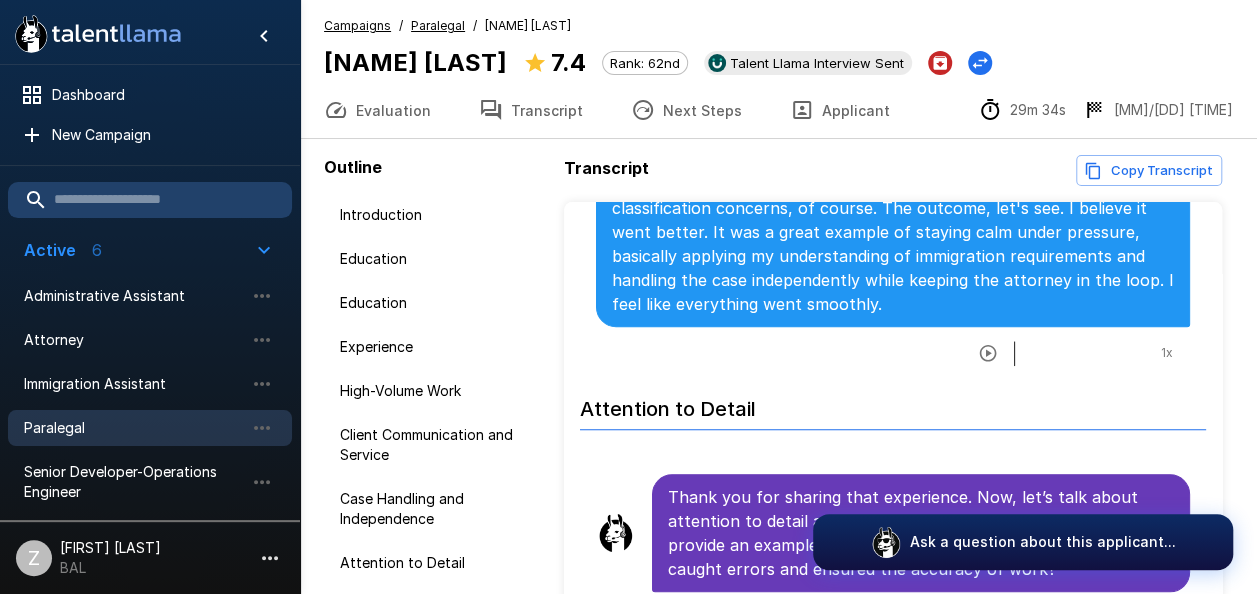 scroll, scrollTop: 4500, scrollLeft: 0, axis: vertical 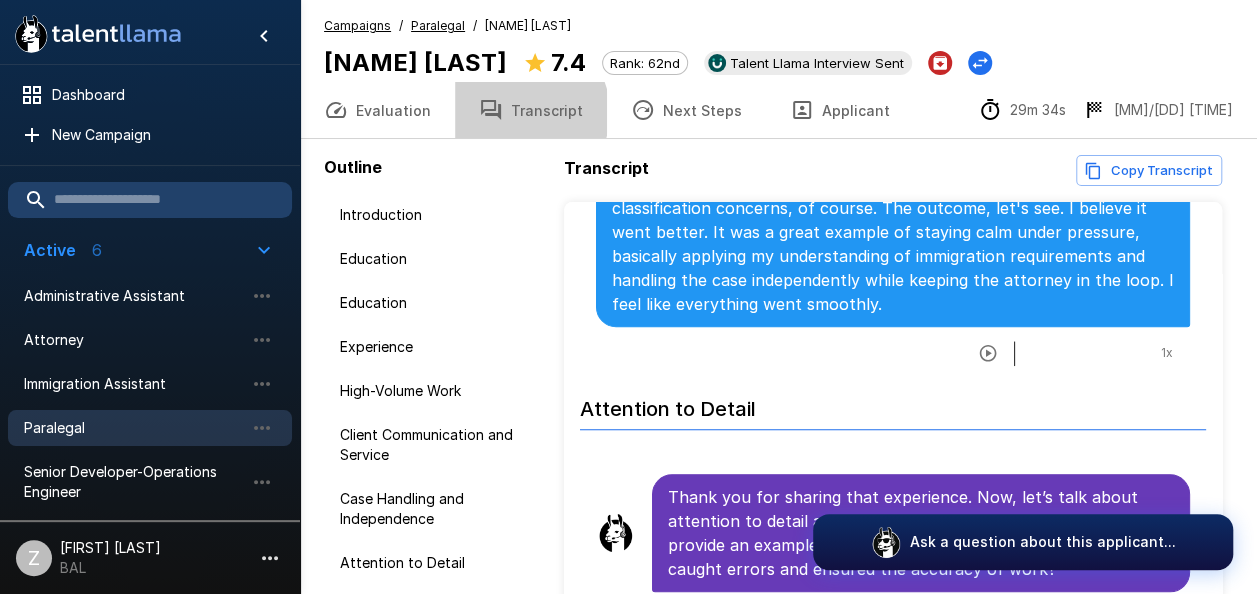 click on "Transcript" at bounding box center [531, 110] 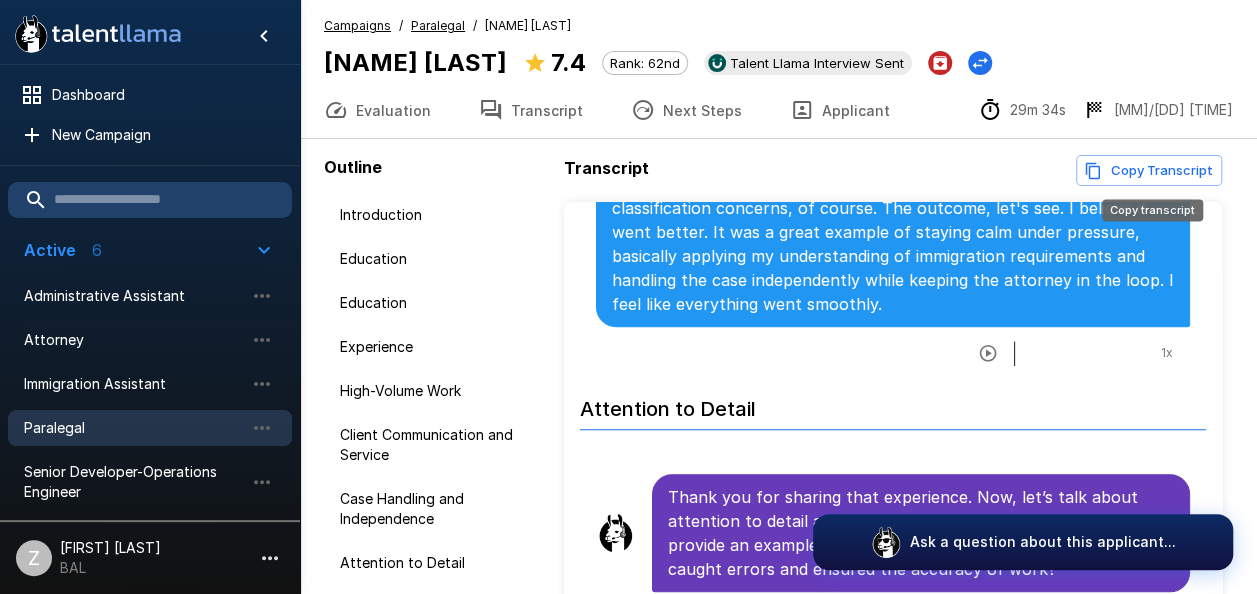 click on "Copy Transcript" at bounding box center [1149, 170] 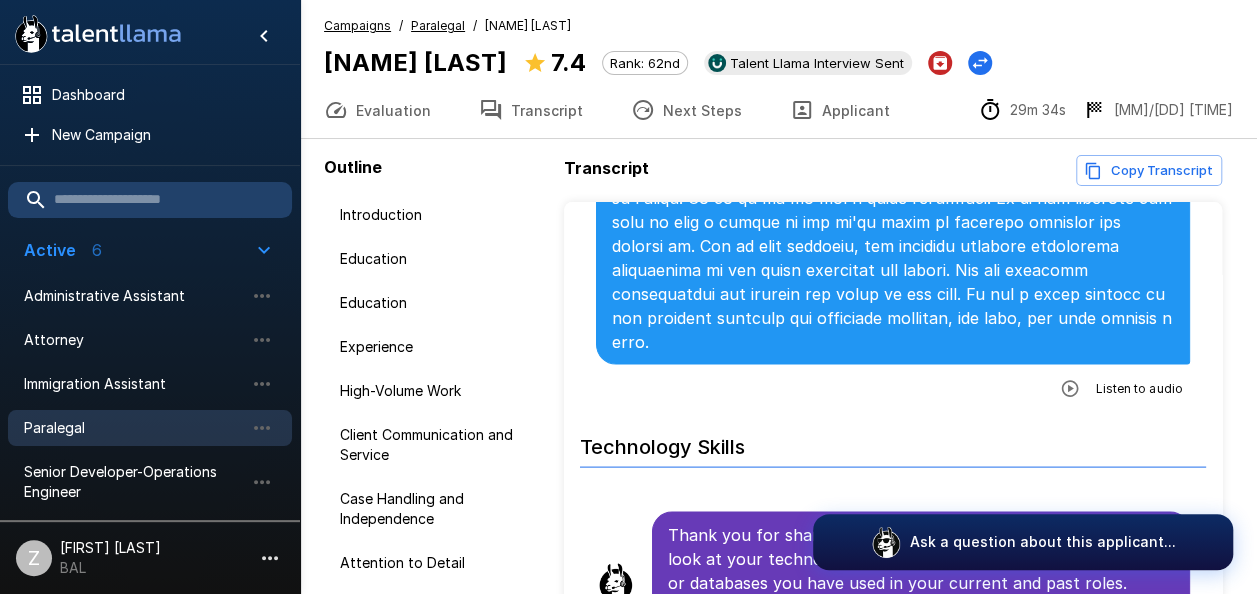 scroll, scrollTop: 5800, scrollLeft: 0, axis: vertical 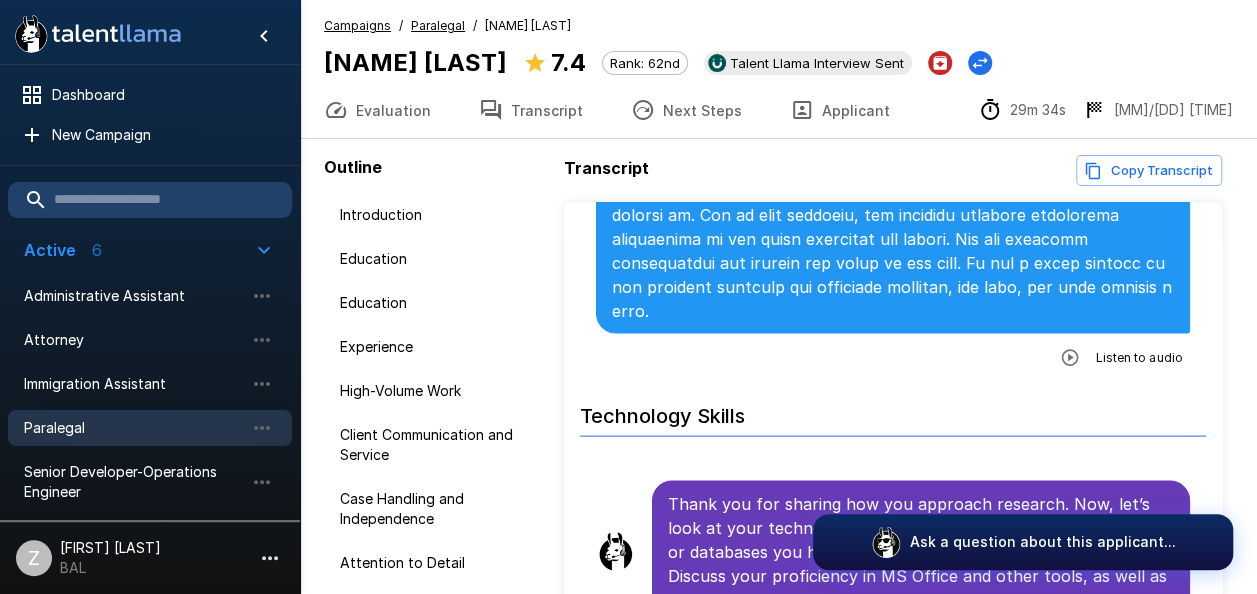 click 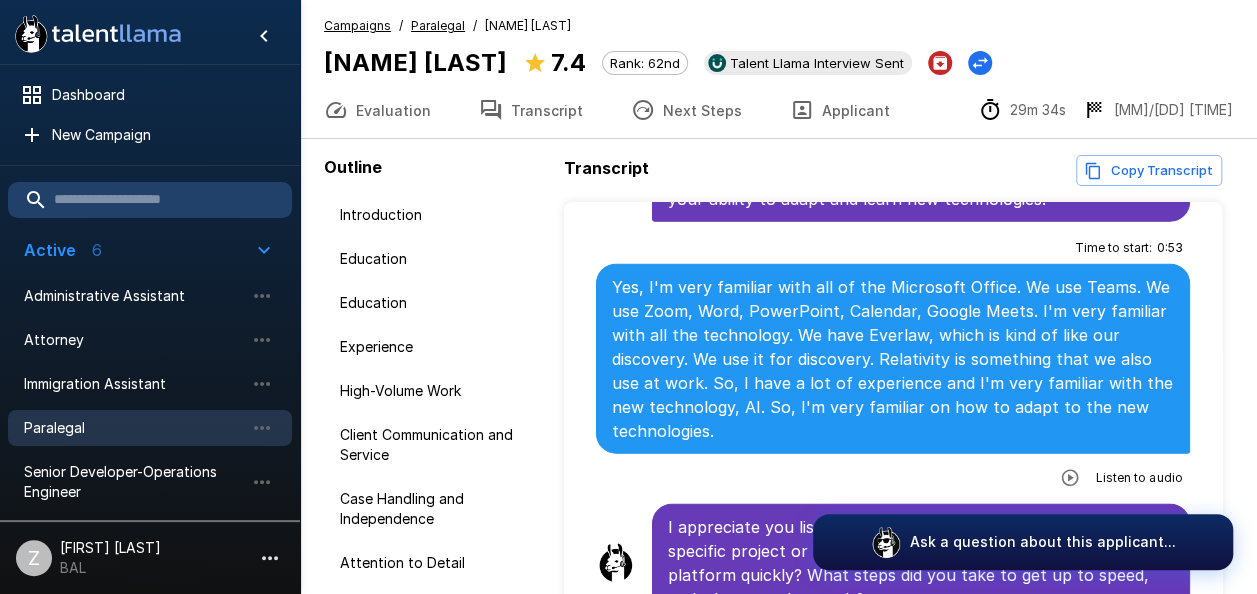 scroll, scrollTop: 6500, scrollLeft: 0, axis: vertical 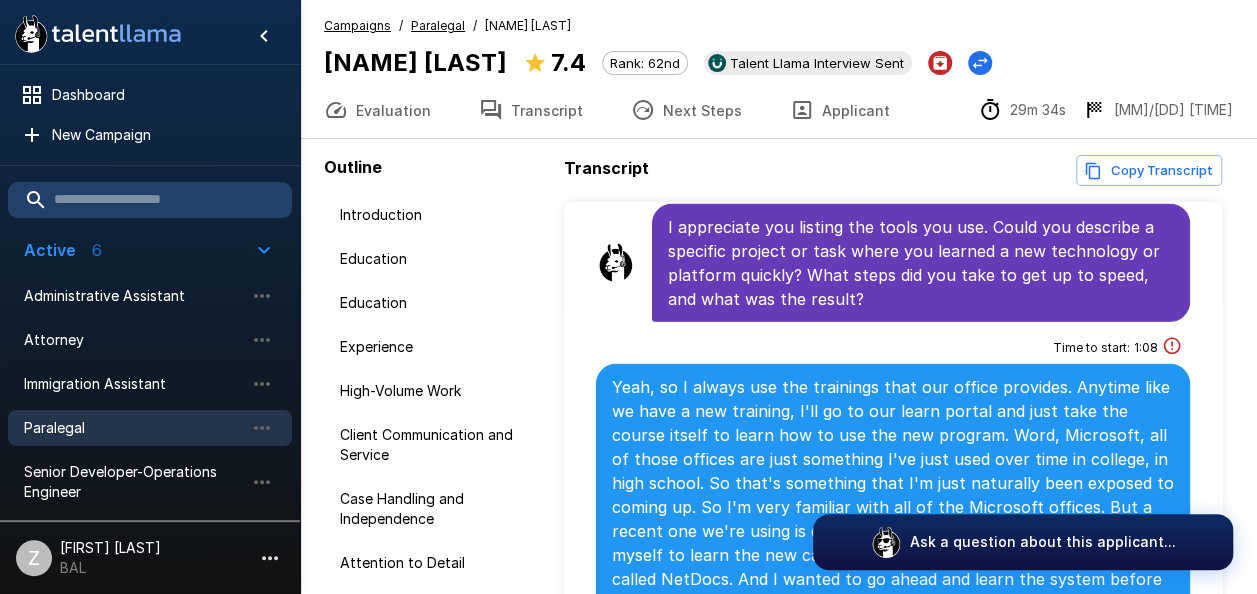 click 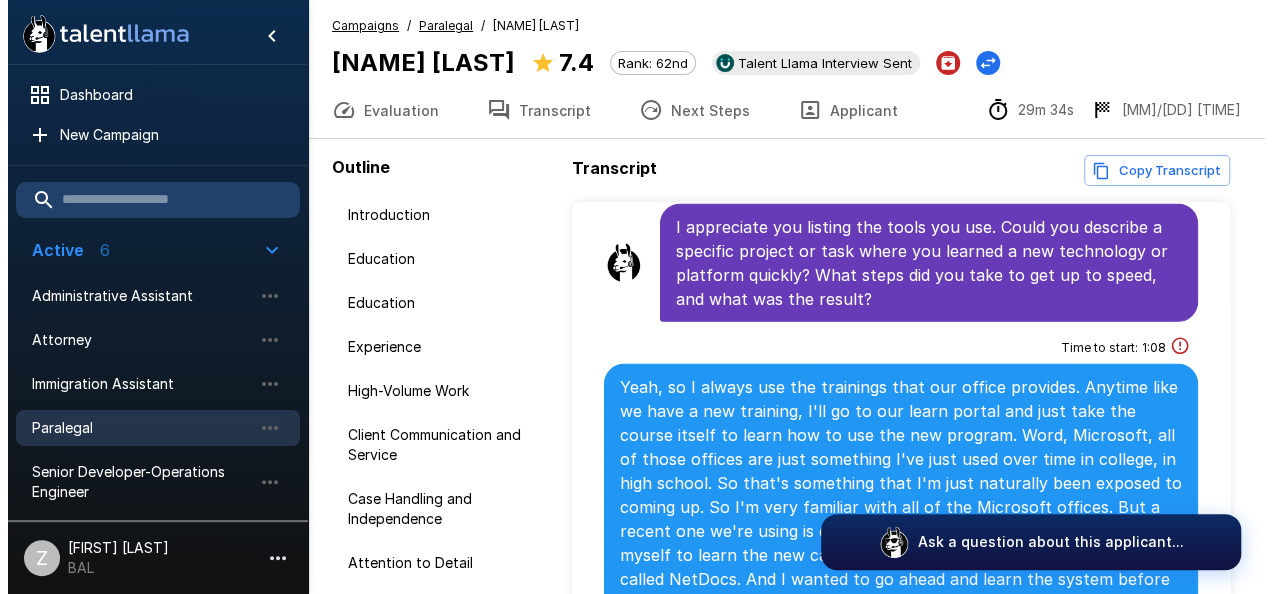 scroll, scrollTop: 6668, scrollLeft: 0, axis: vertical 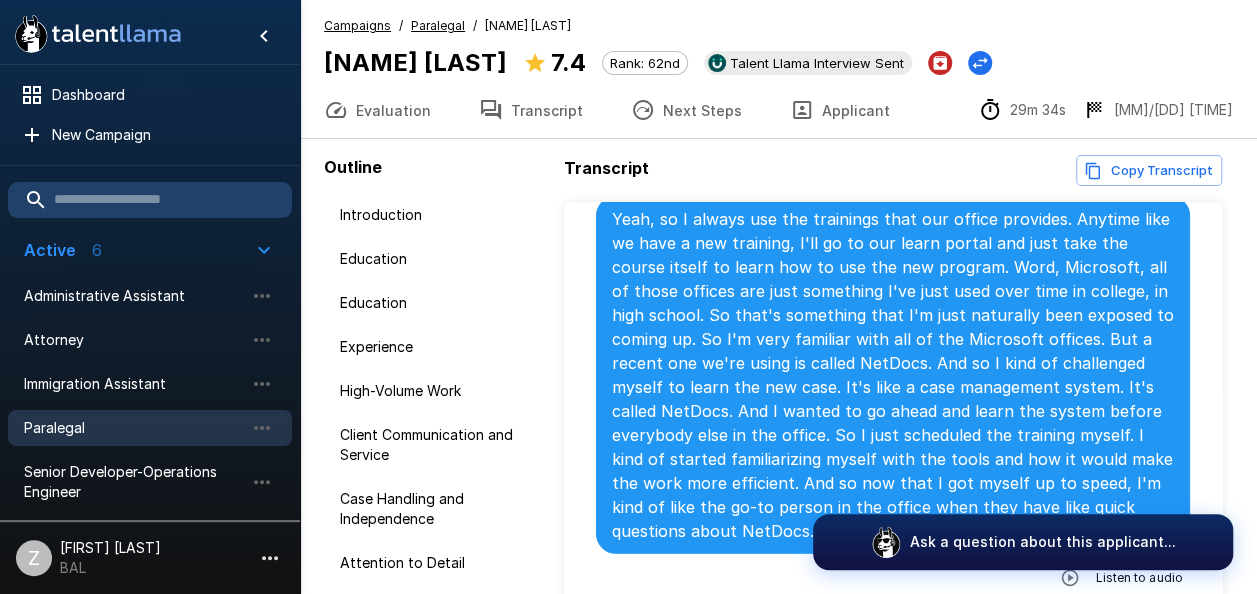 click on "Evaluation" at bounding box center (377, 110) 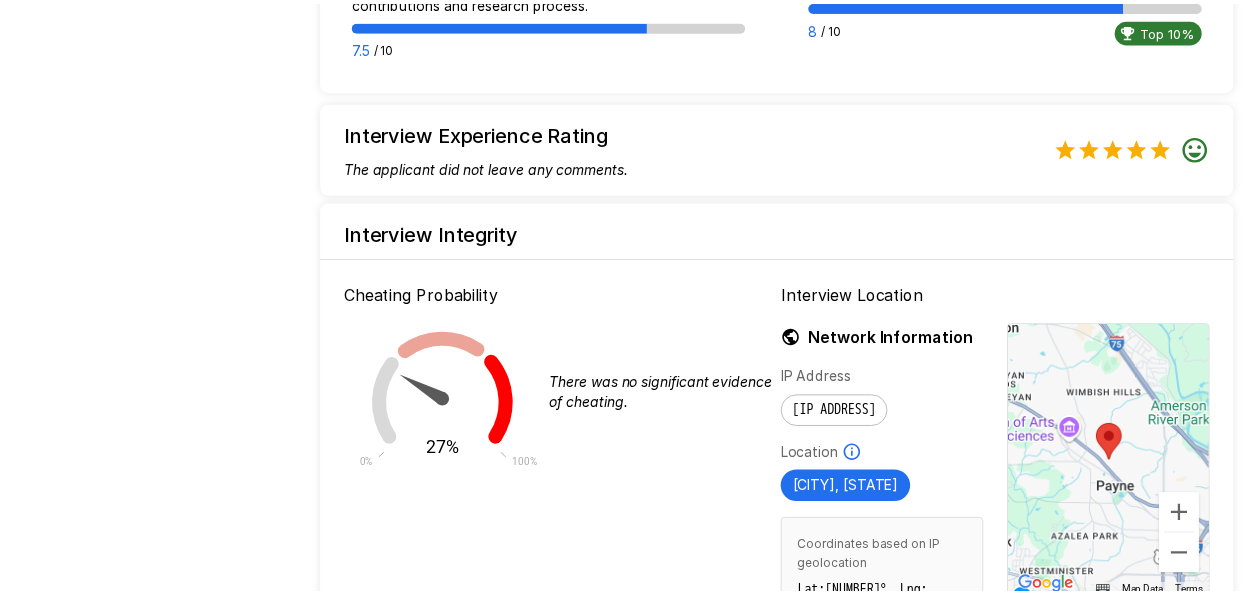 scroll, scrollTop: 2156, scrollLeft: 0, axis: vertical 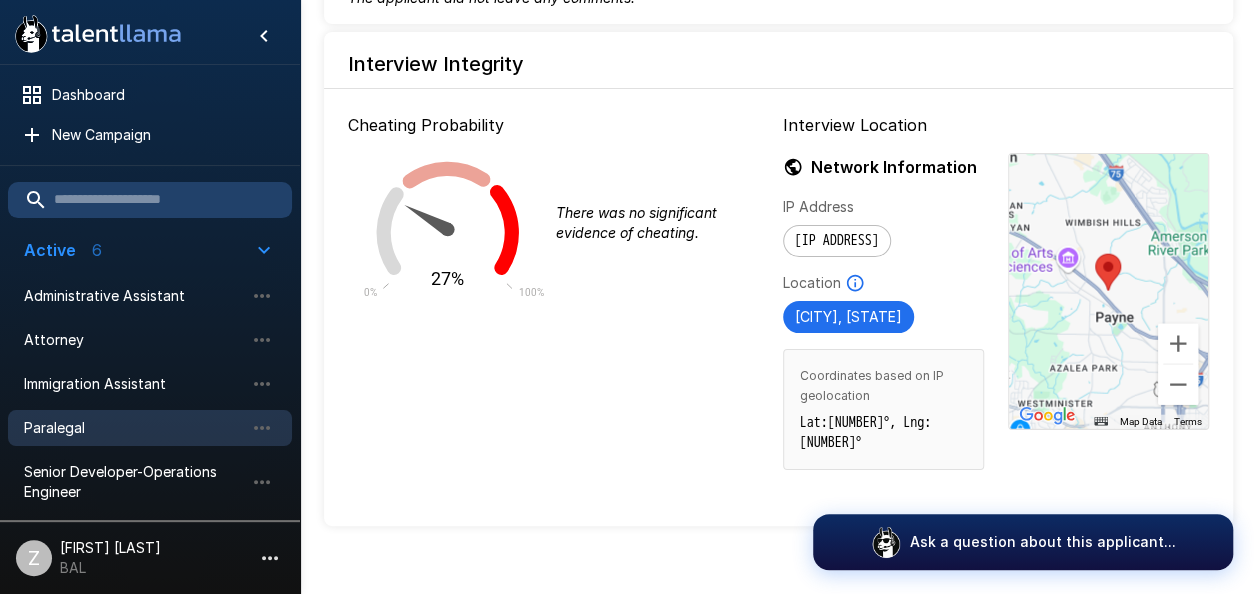 click on "27% 0% 100% There was no significant evidence of cheating." at bounding box center [561, 223] 